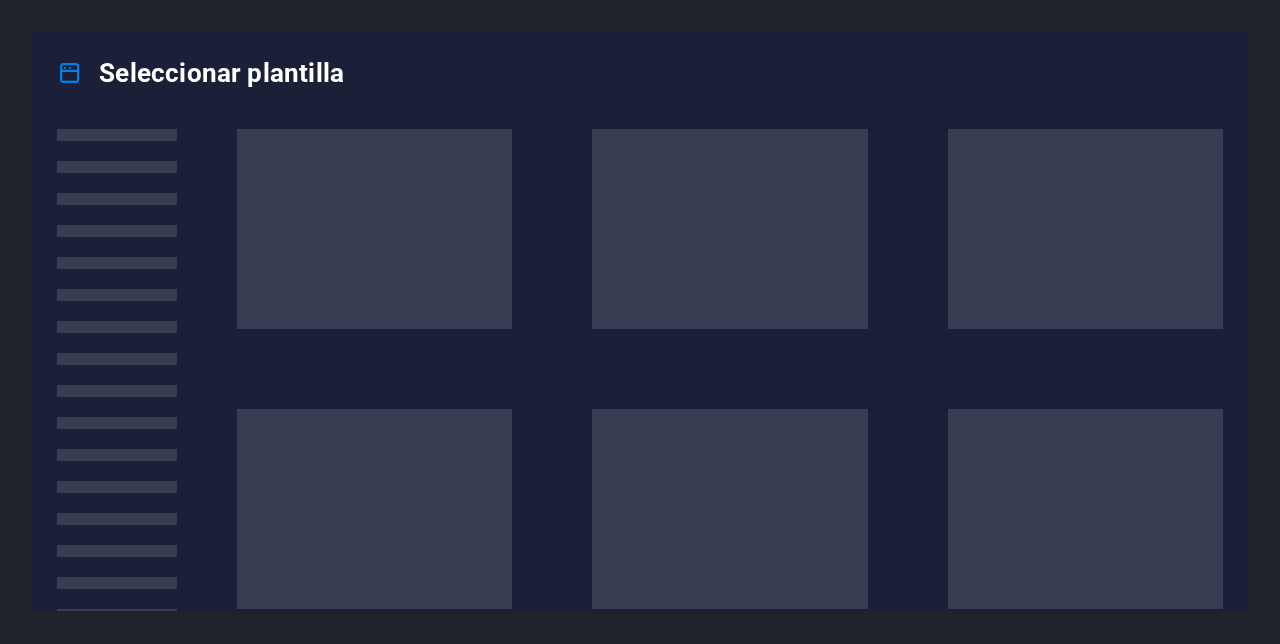 scroll, scrollTop: 0, scrollLeft: 0, axis: both 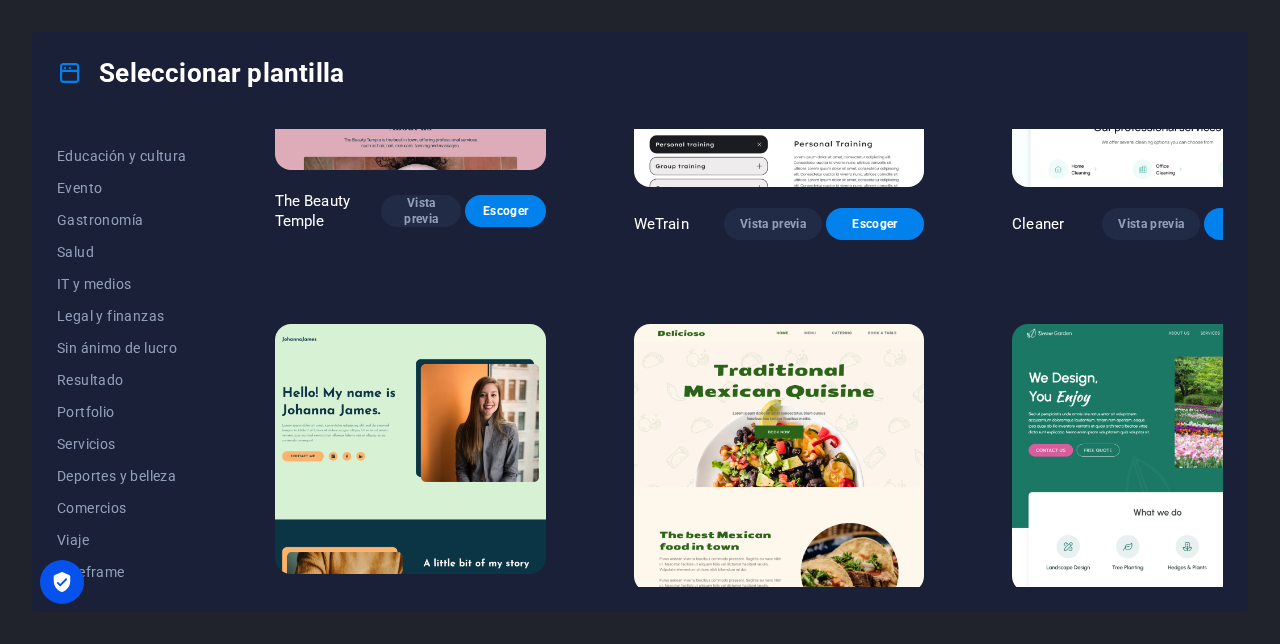 click on "Comercios" at bounding box center [122, 508] 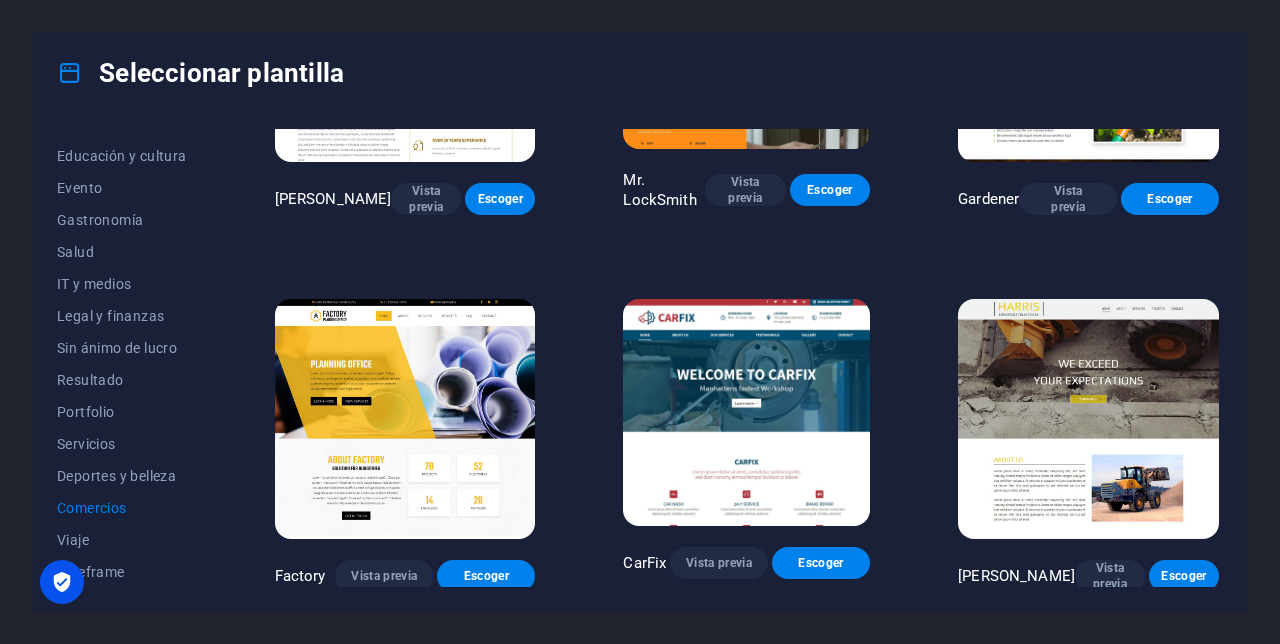 type 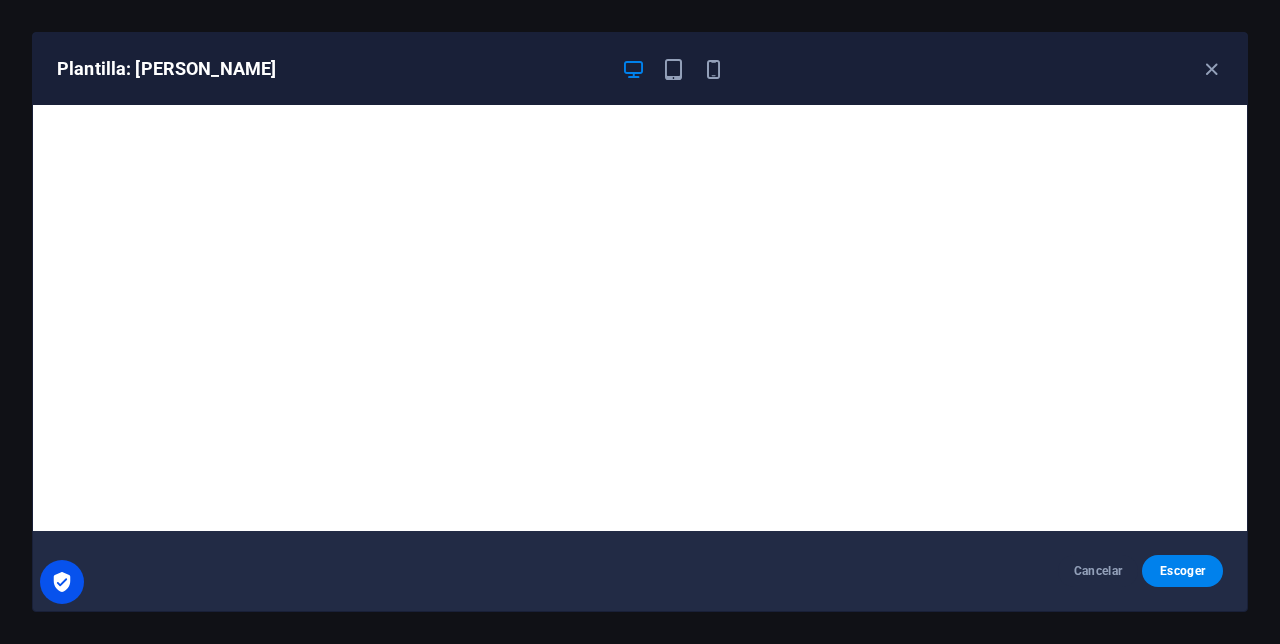 click on "Escoger" at bounding box center (1182, 571) 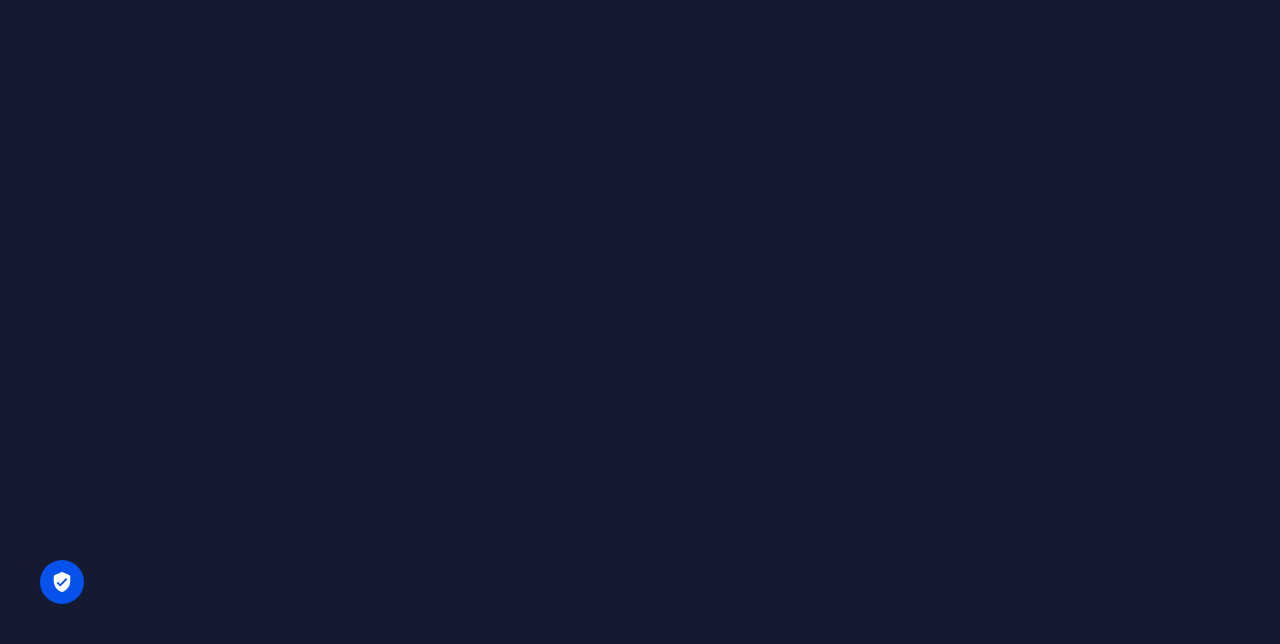 scroll, scrollTop: 0, scrollLeft: 0, axis: both 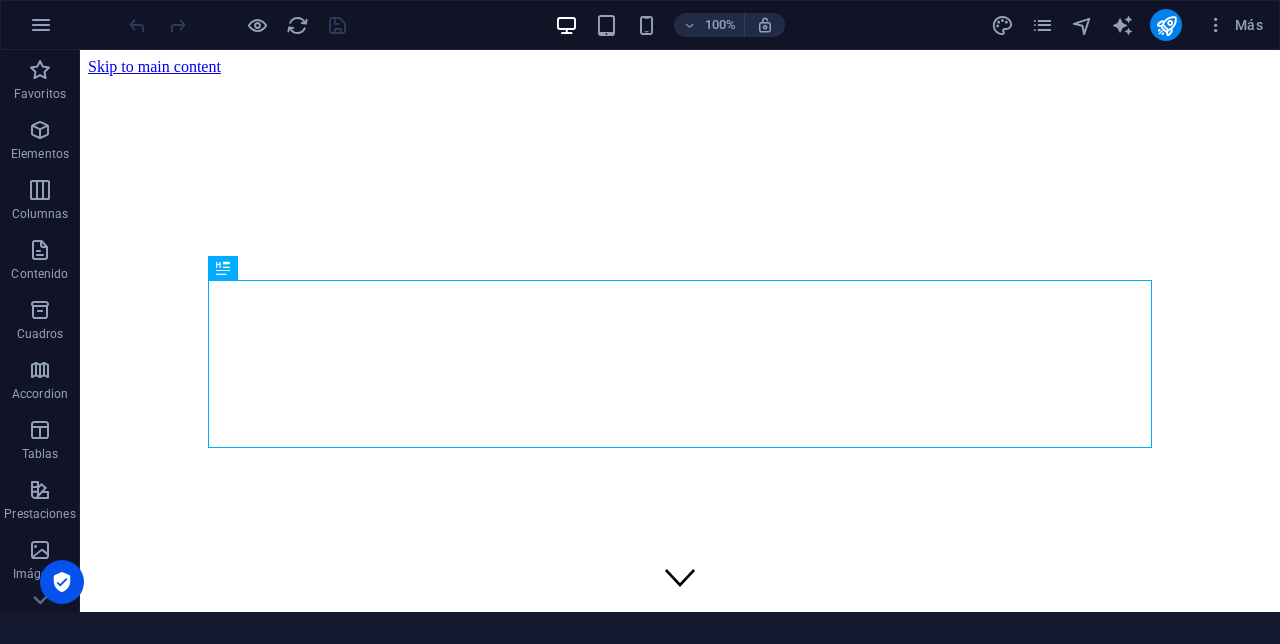 click at bounding box center (680, 685) 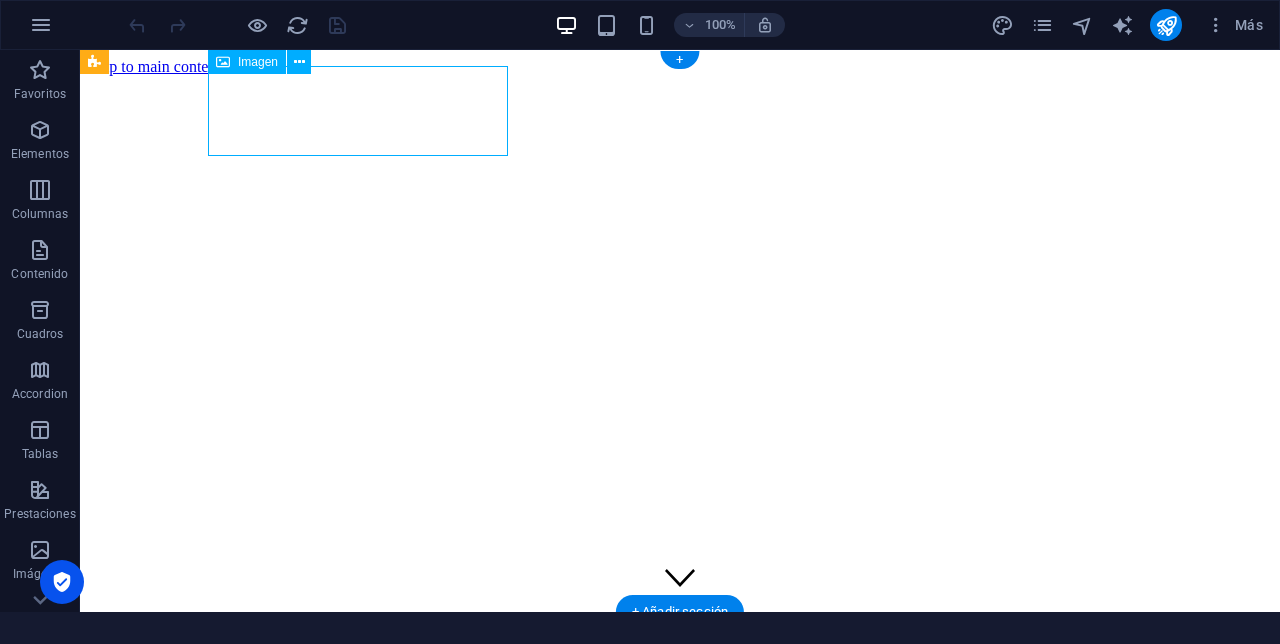click on "We Exceed Your Expectations" at bounding box center [680, 930] 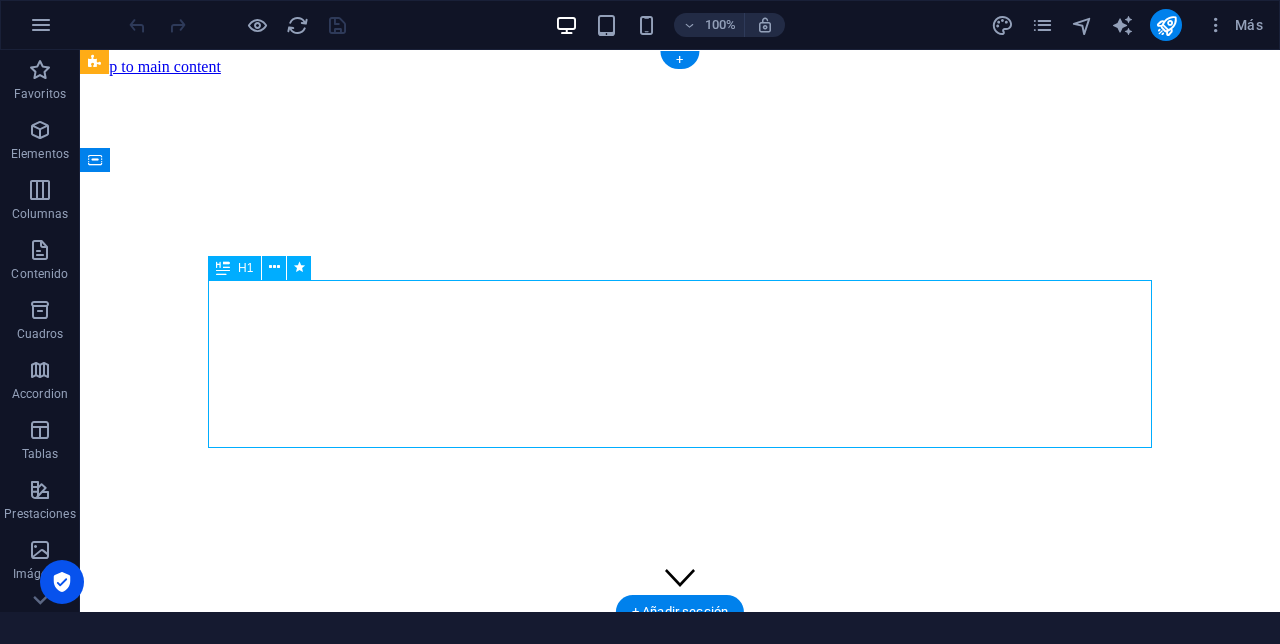 click on "We Exceed Your Expectations" at bounding box center (680, 930) 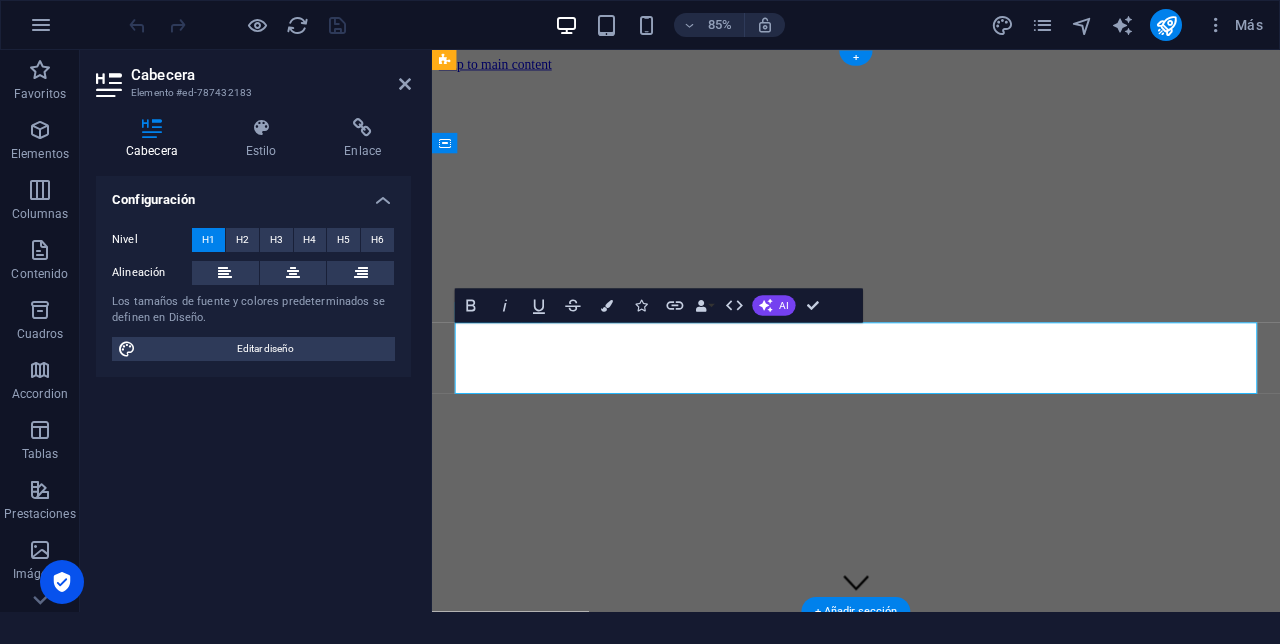 type 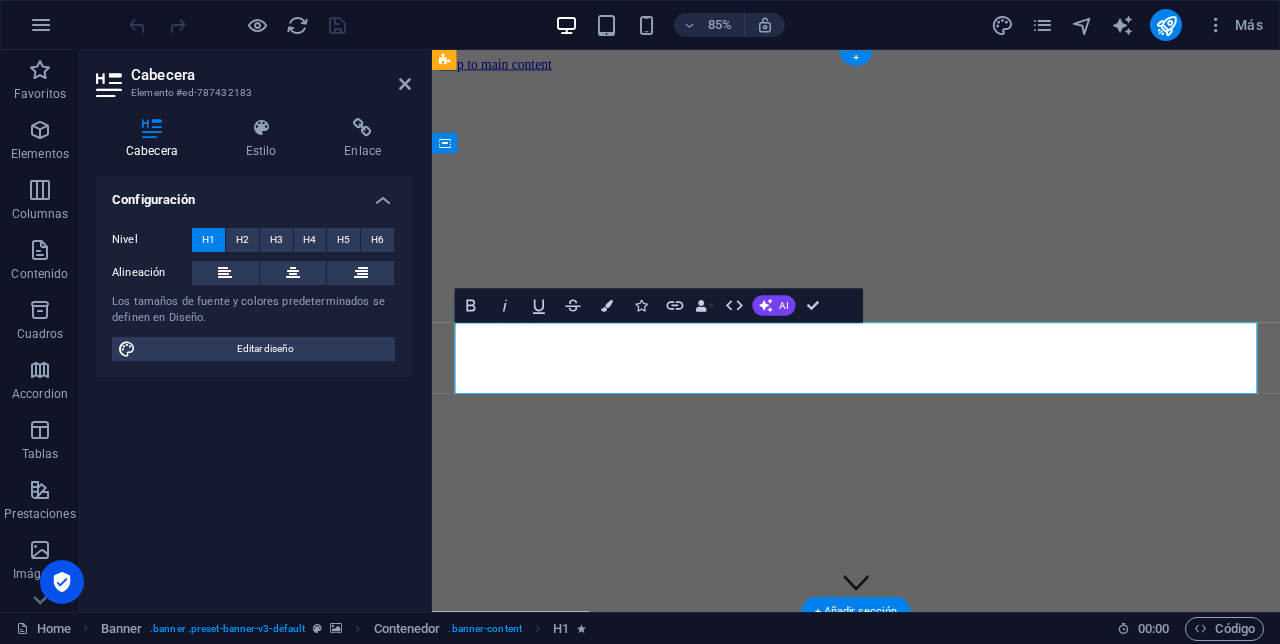 click on "​" at bounding box center (931, 1010) 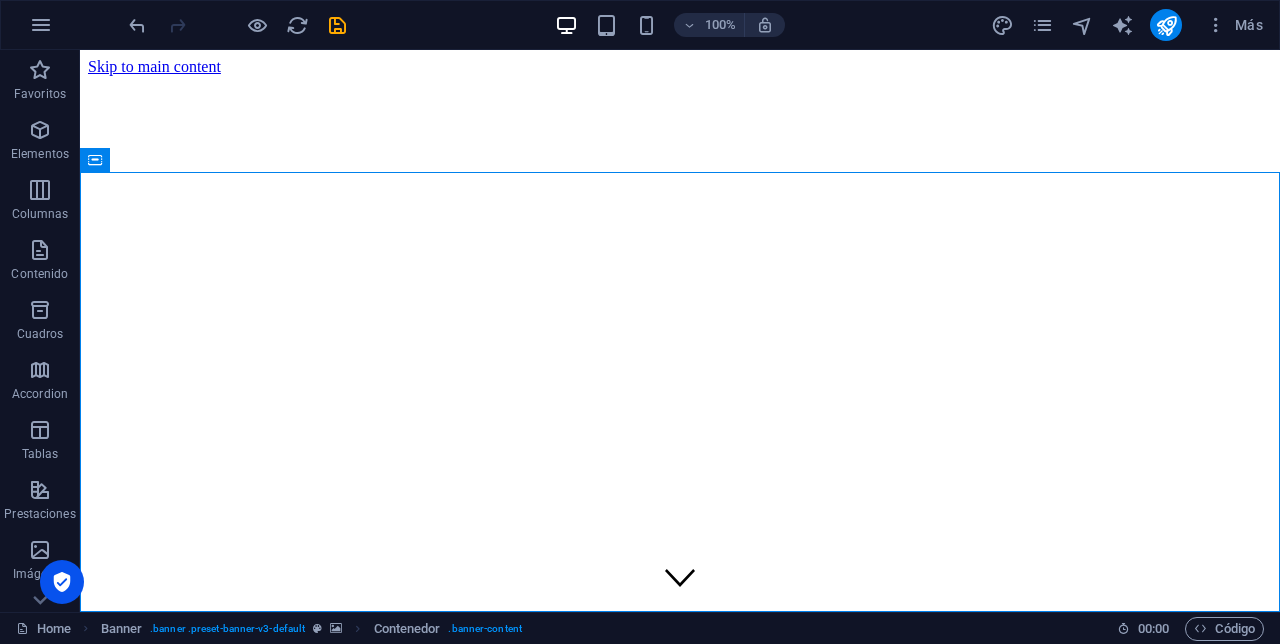 click on "Learn more" at bounding box center [680, 896] 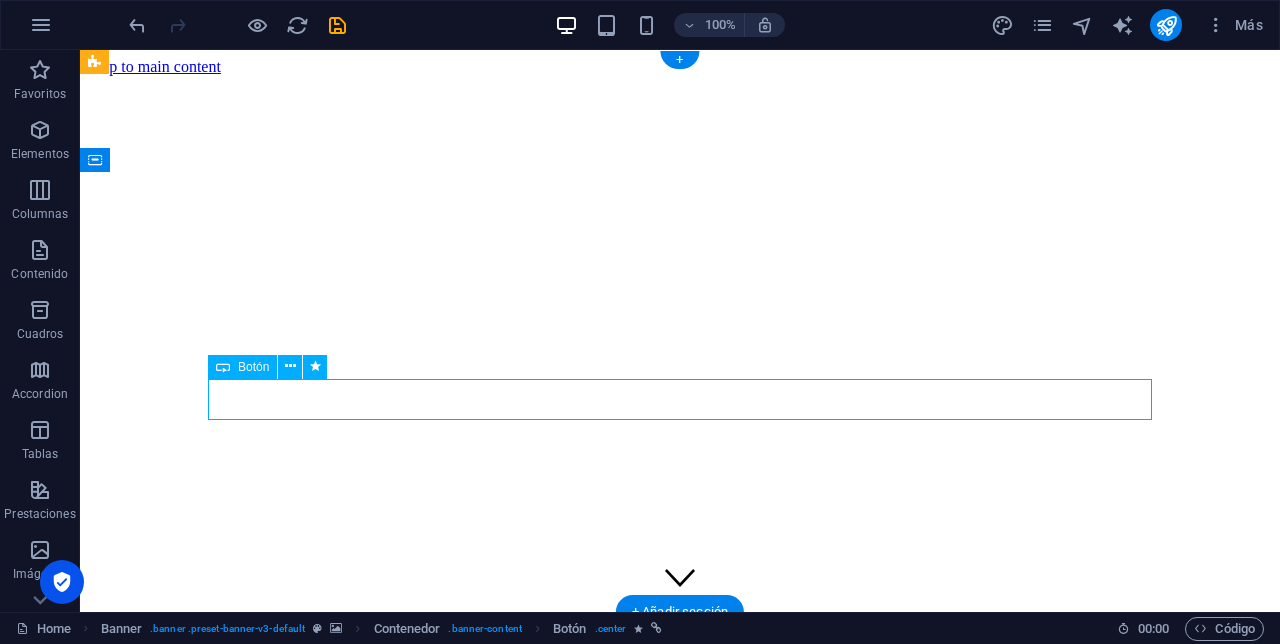 click at bounding box center [290, 367] 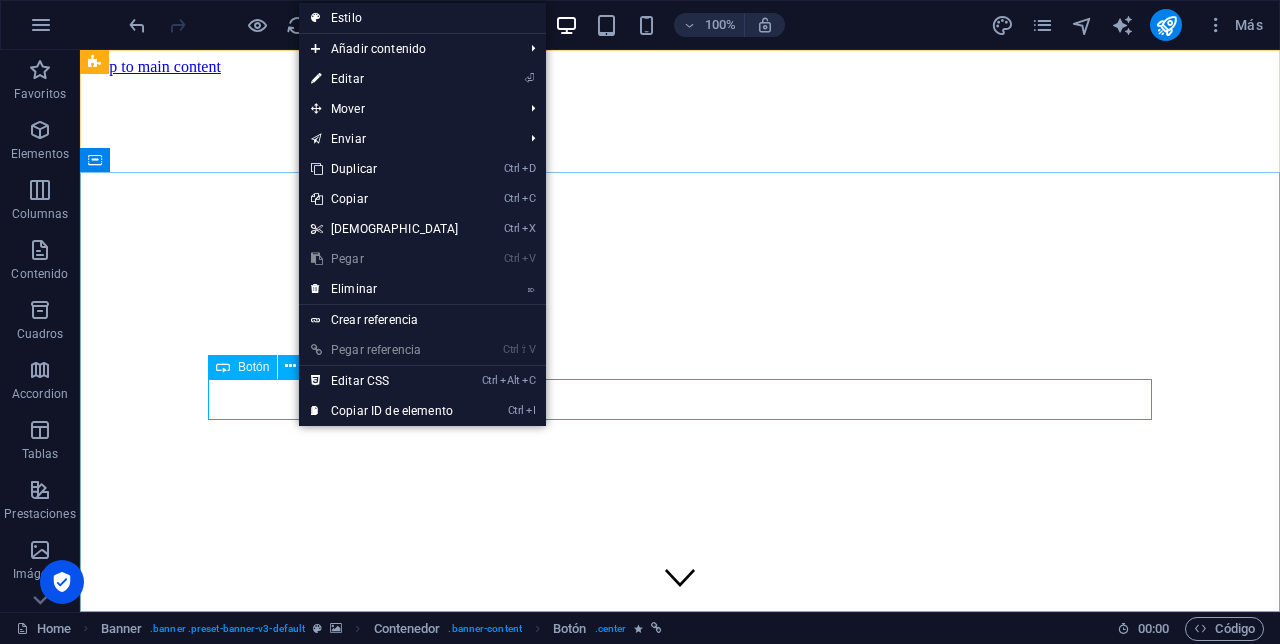 click on "Crear referencia" at bounding box center (422, 320) 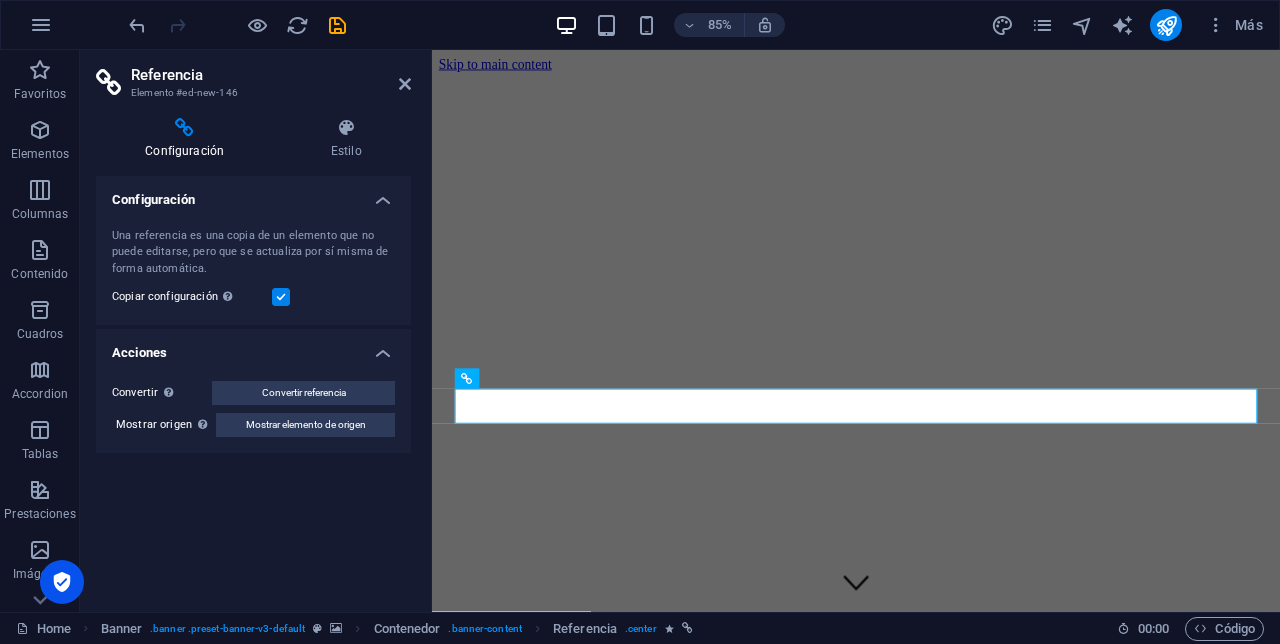 click on "Learn more Learn more" at bounding box center (931, 996) 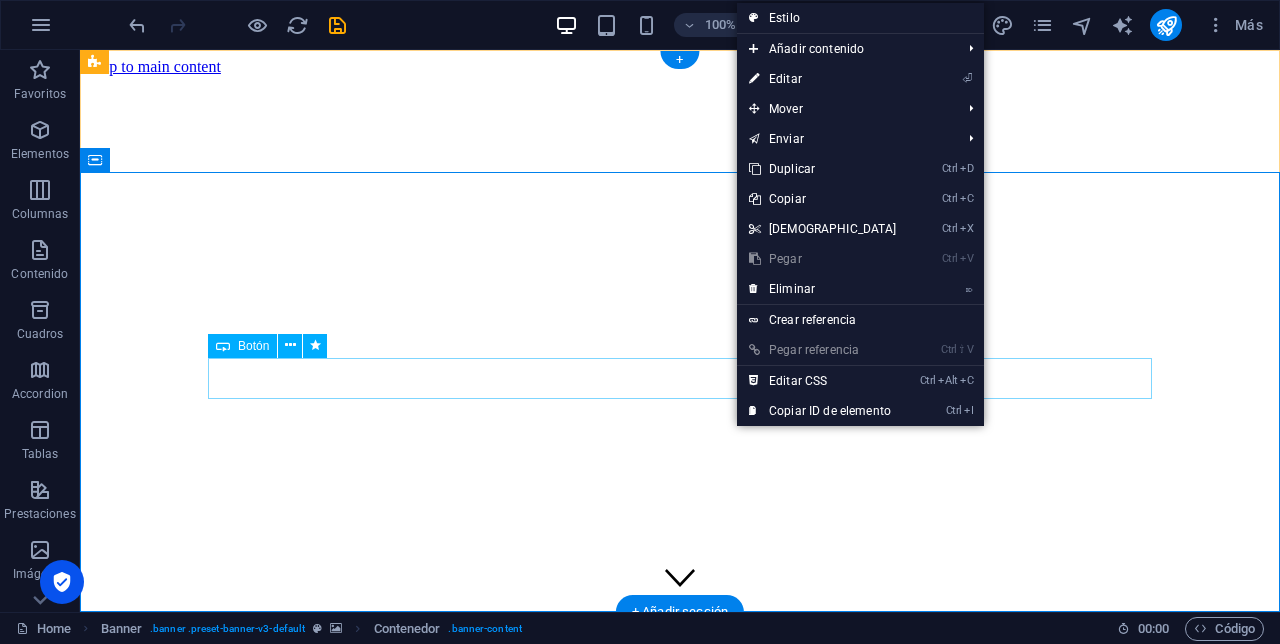 click on "⌦  Eliminar" at bounding box center (823, 289) 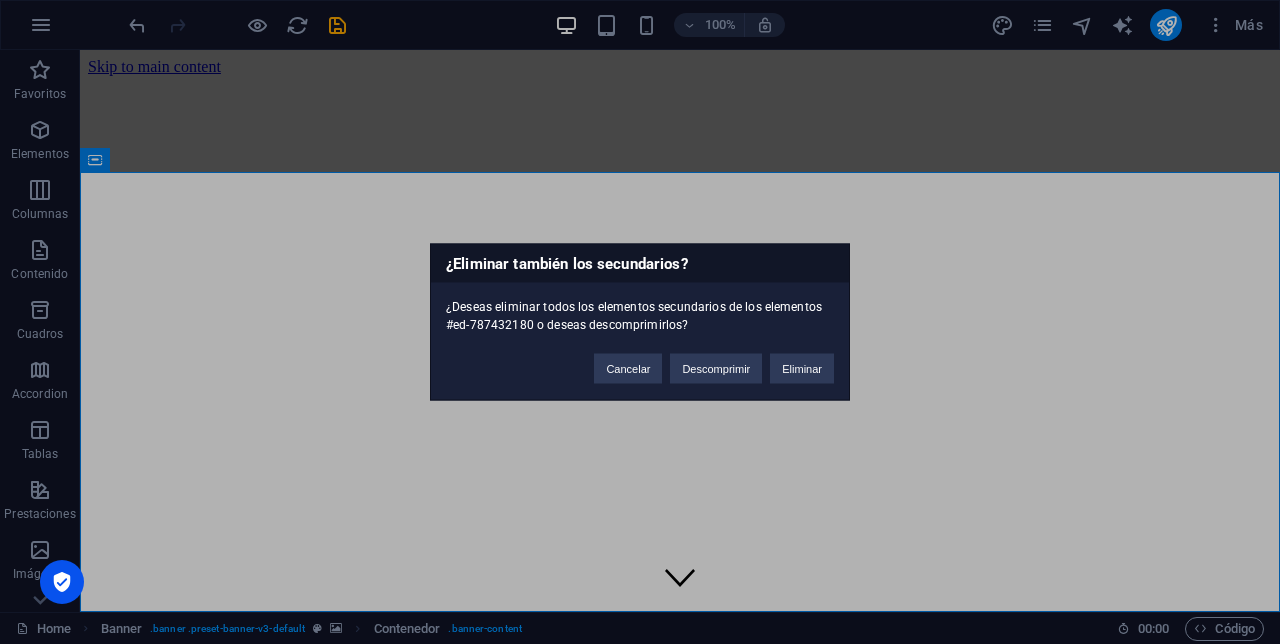 click on "¿Deseas eliminar todos los elementos secundarios de los elementos #ed-787432180 o deseas descomprimirlos?" at bounding box center (640, 308) 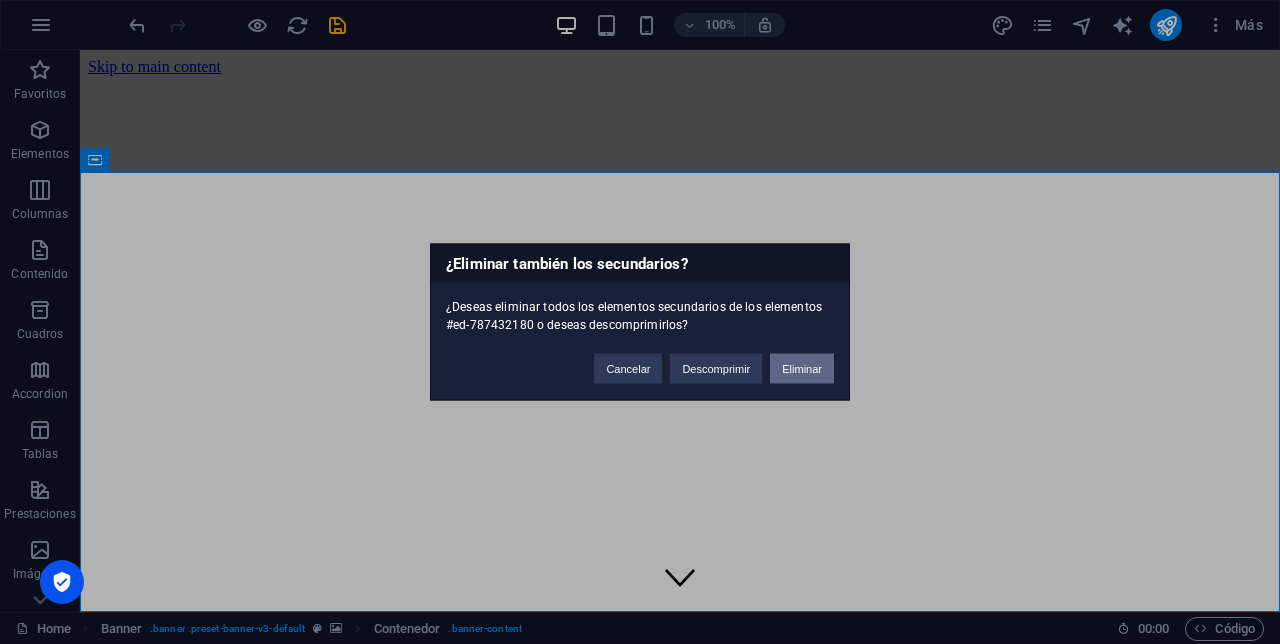 click on "Eliminar" at bounding box center [802, 369] 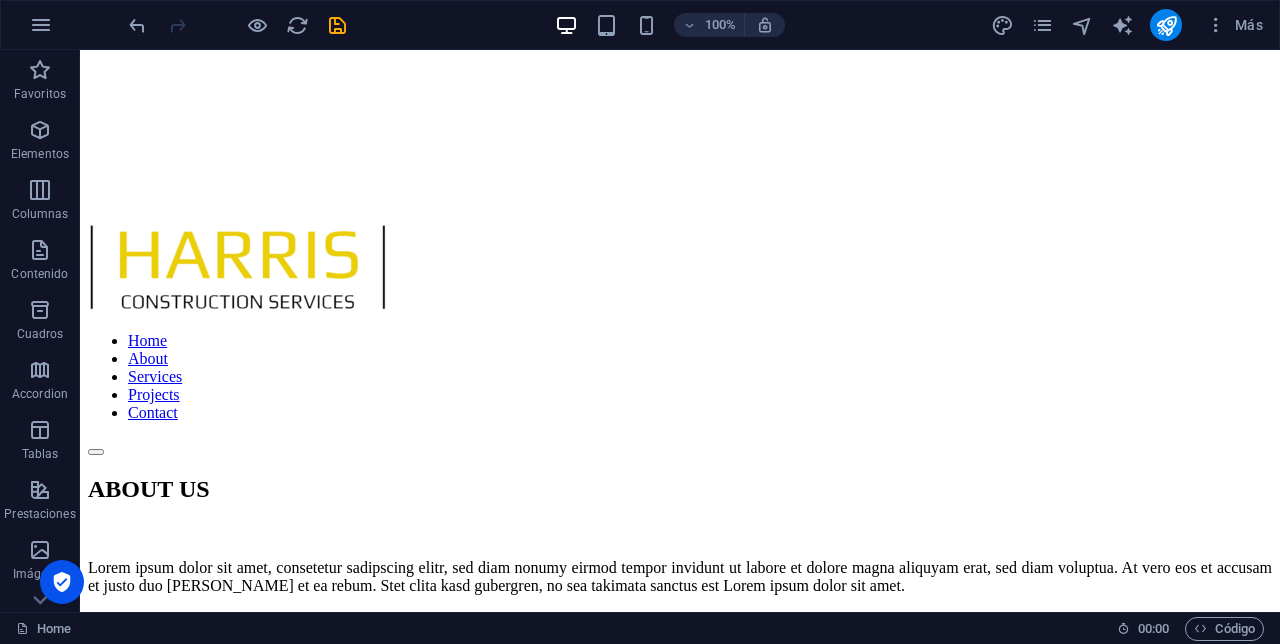 scroll, scrollTop: 418, scrollLeft: 0, axis: vertical 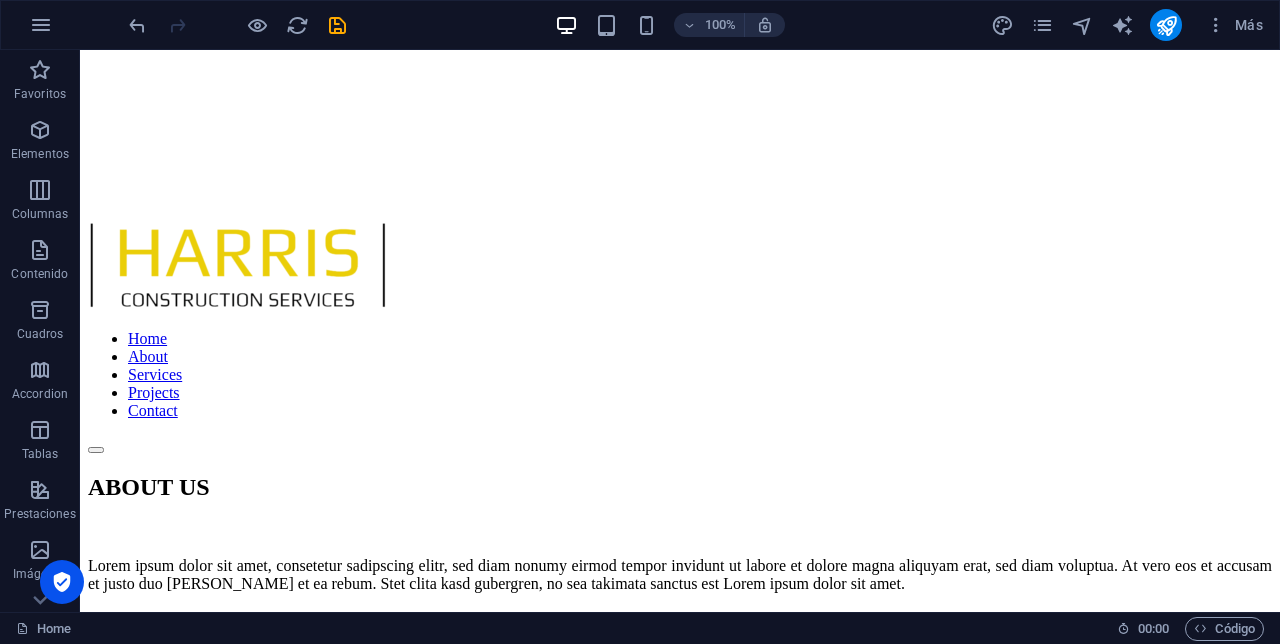 click on "ABOUT US" at bounding box center [680, 487] 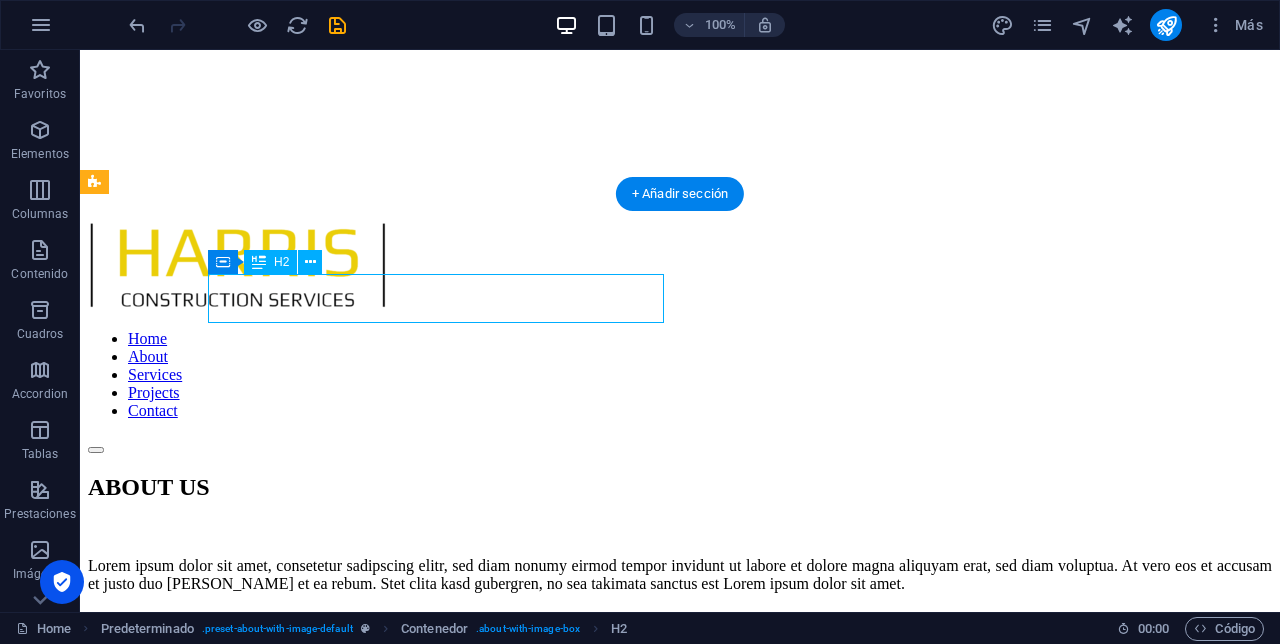 click on "ABOUT US" at bounding box center (680, 487) 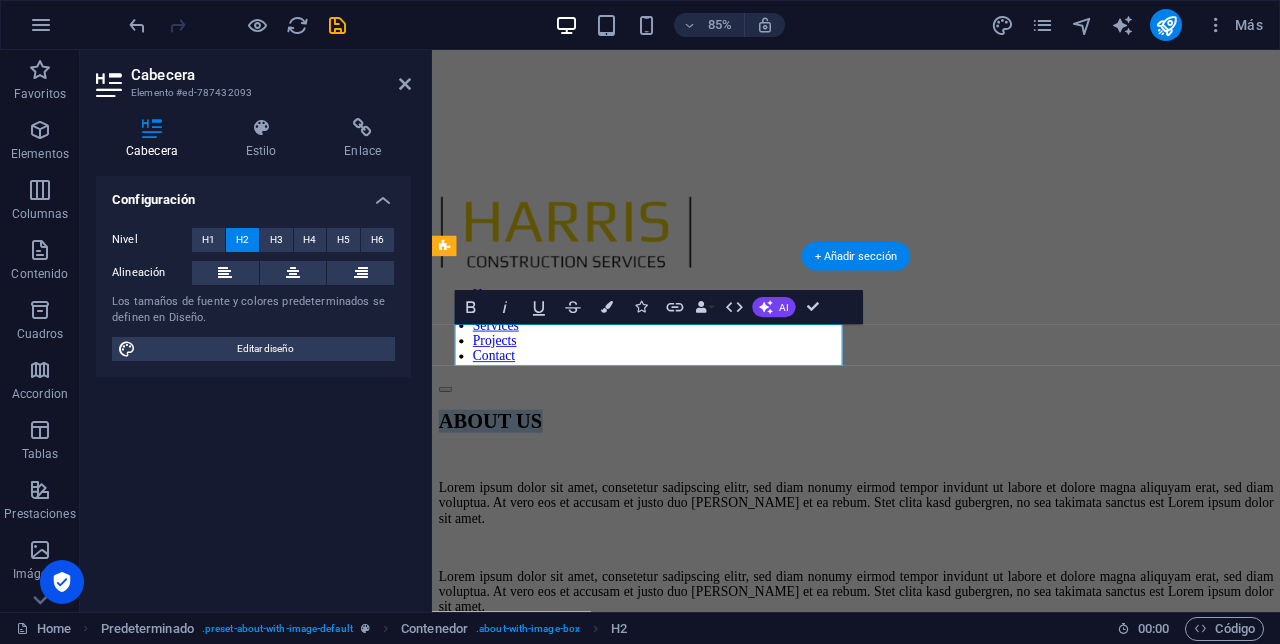 type 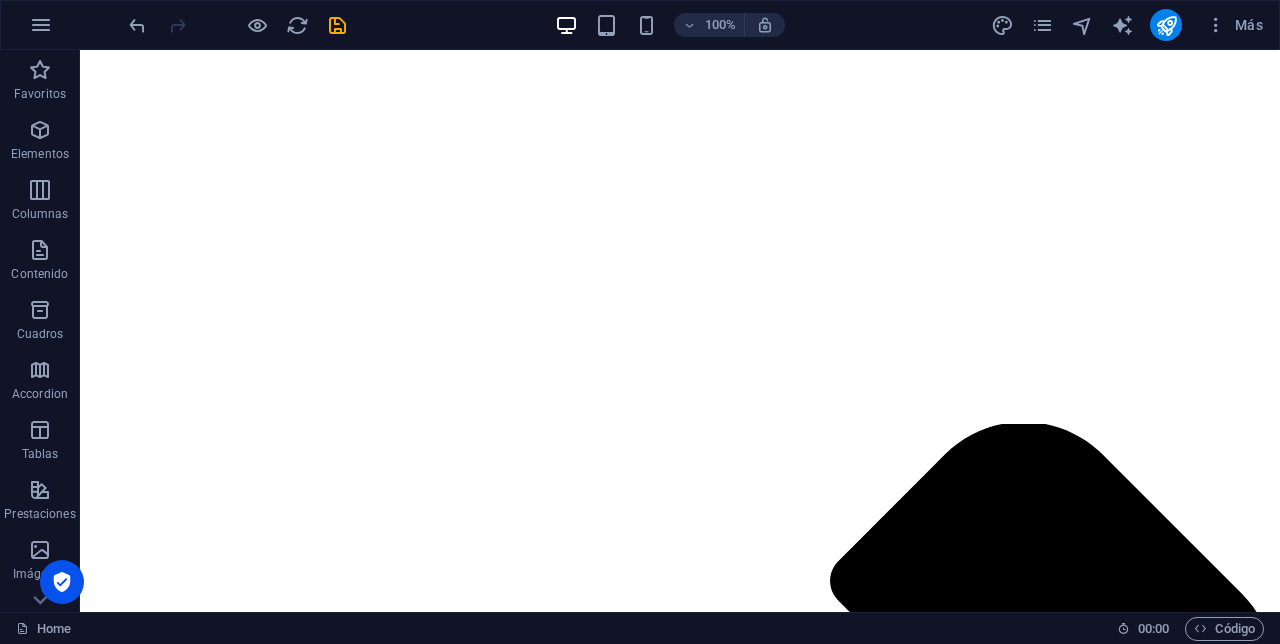 scroll, scrollTop: 1865, scrollLeft: 0, axis: vertical 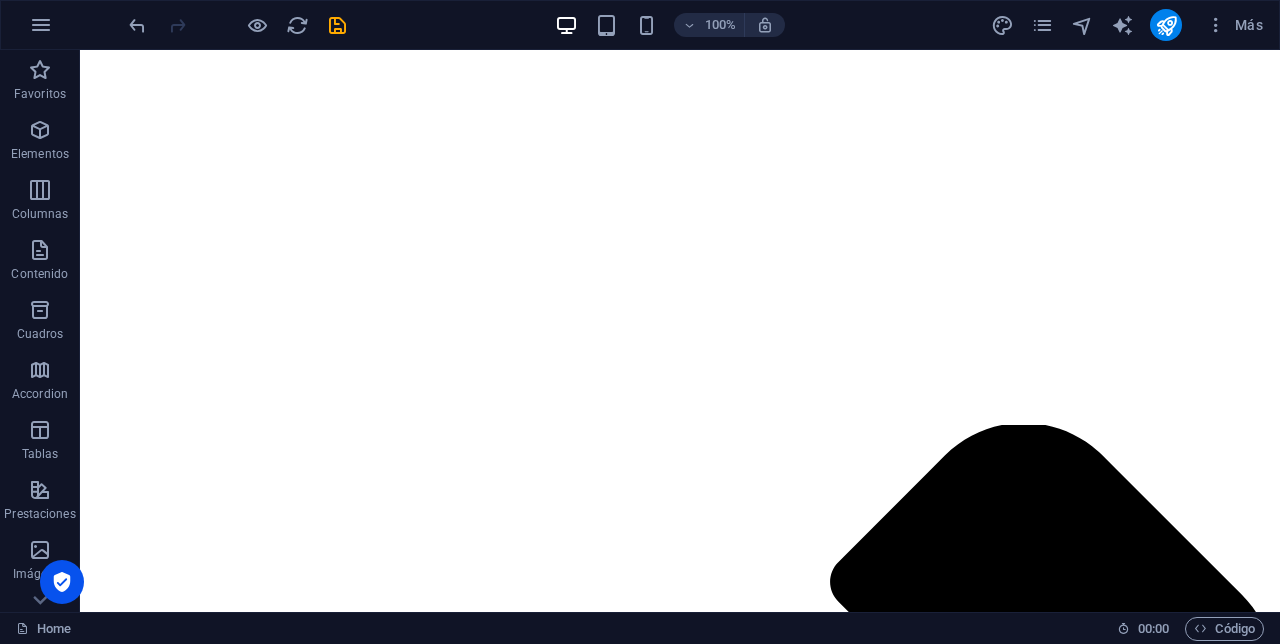click on "Previous Work" at bounding box center (680, 4451) 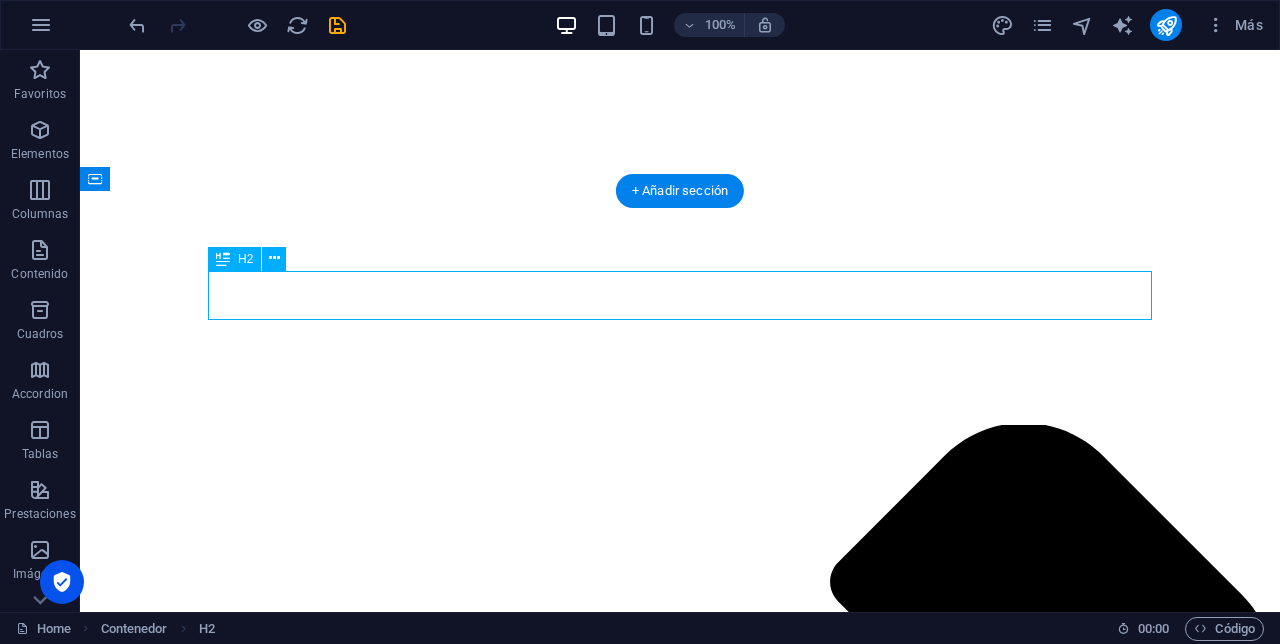 click on "Previous Work" at bounding box center [680, 4451] 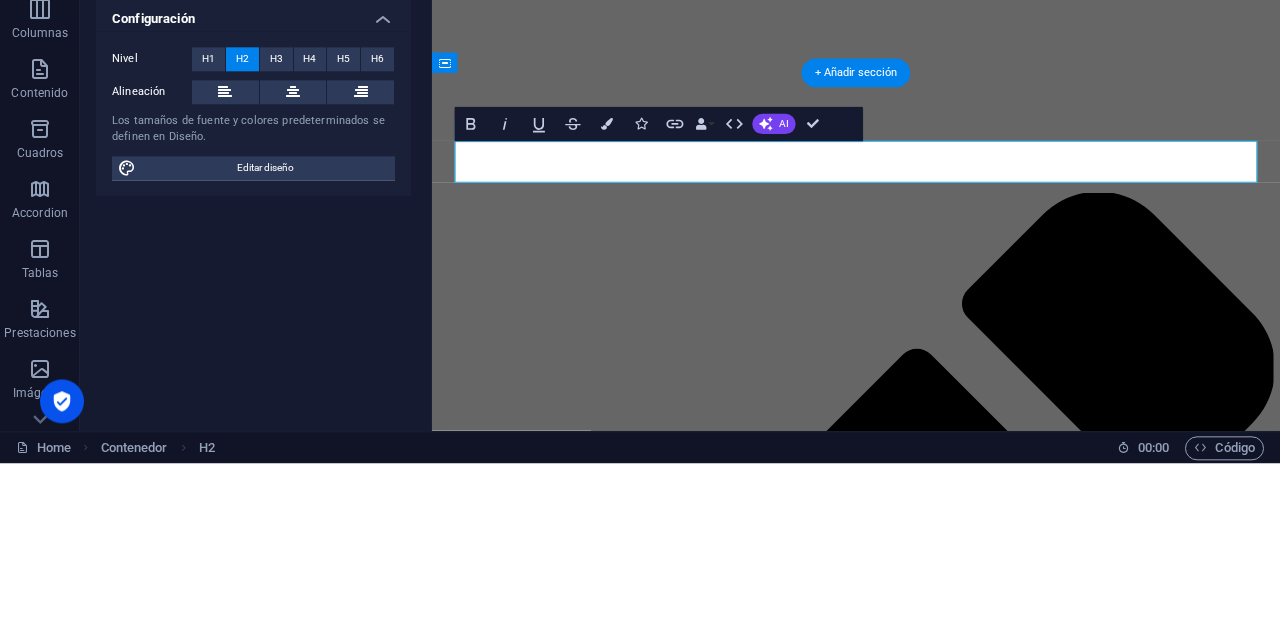 type 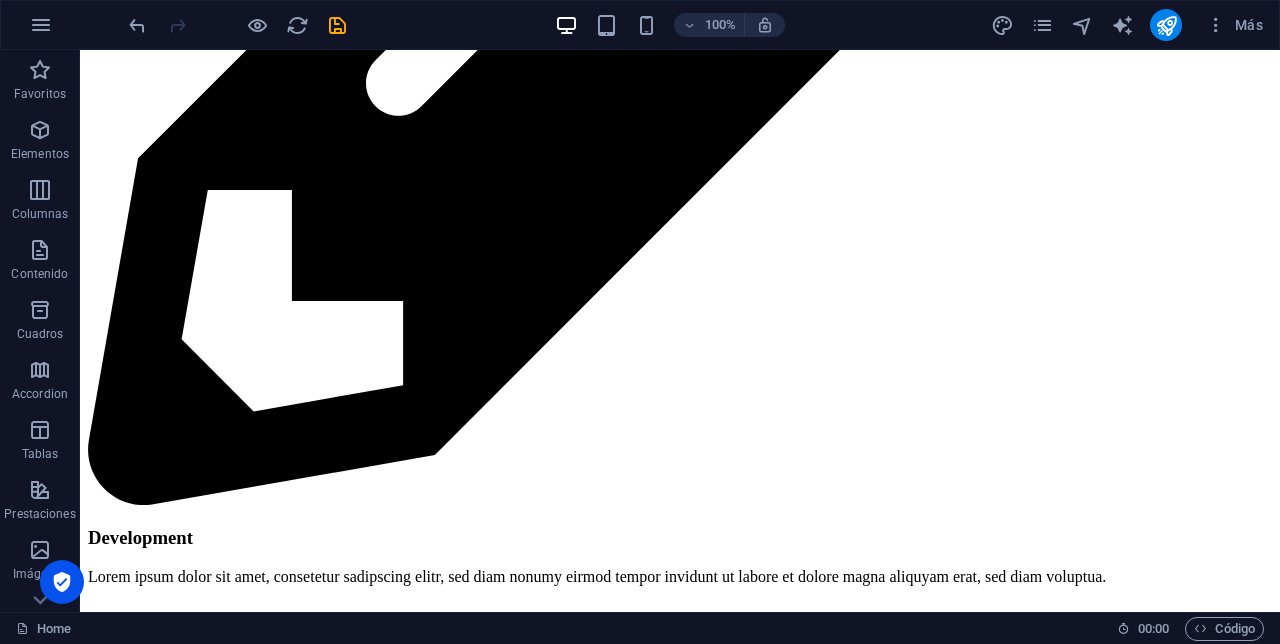 scroll, scrollTop: 2987, scrollLeft: 0, axis: vertical 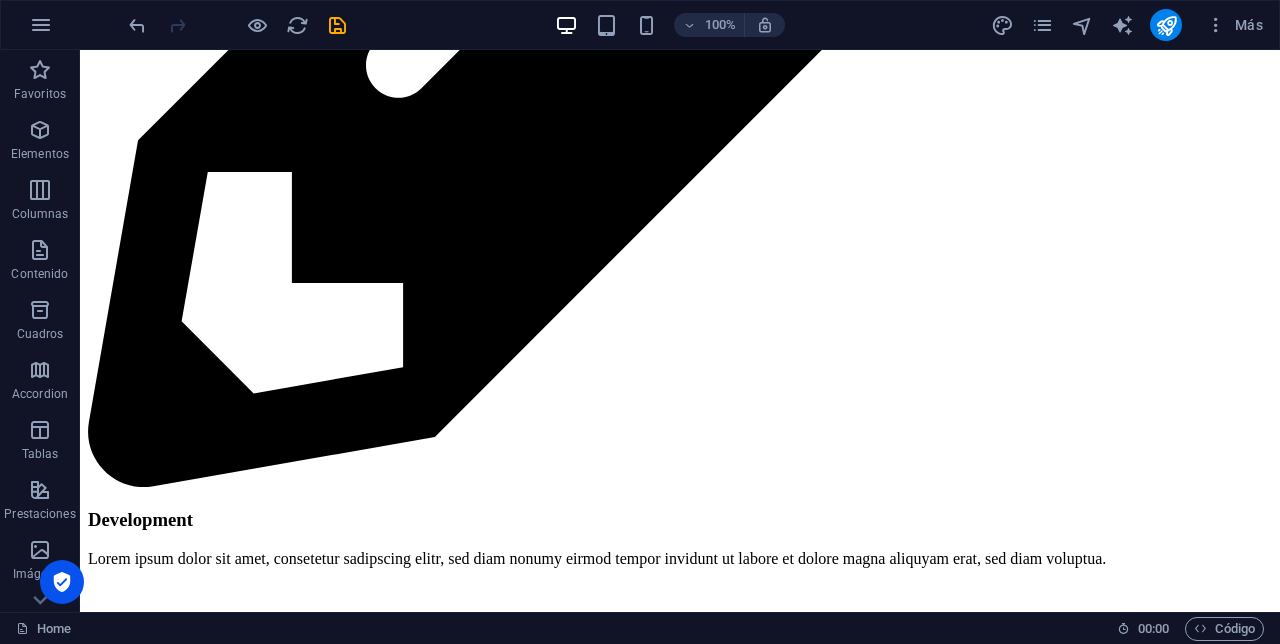 click on "Para navegar por el mapa con gestos táctiles, tócalo dos veces, mantenlo pulsado y arrástralo. ← Mover a la izquierda → Mover a la derecha ↑ Mover hacia arriba ↓ Mover hacia abajo + Ampliar - Reducir Inicio Saltar hacia la izquierda un 75 % Fin Saltar hacia la derecha un 75 % Re Pág Saltar hacia arriba un 75 % Av Pág Saltar hacia abajo un 75 % Mapa Relieve Satélite Etiquetas Combinaciones de teclas Datos [PERSON_NAME] Datos [PERSON_NAME] ©2025 Google Datos [PERSON_NAME] ©2025 Google 200 m  Haz clic para alternar entre unidades métricas e imperiales Términos Notificar un problema de Maps" at bounding box center (680, 8407) 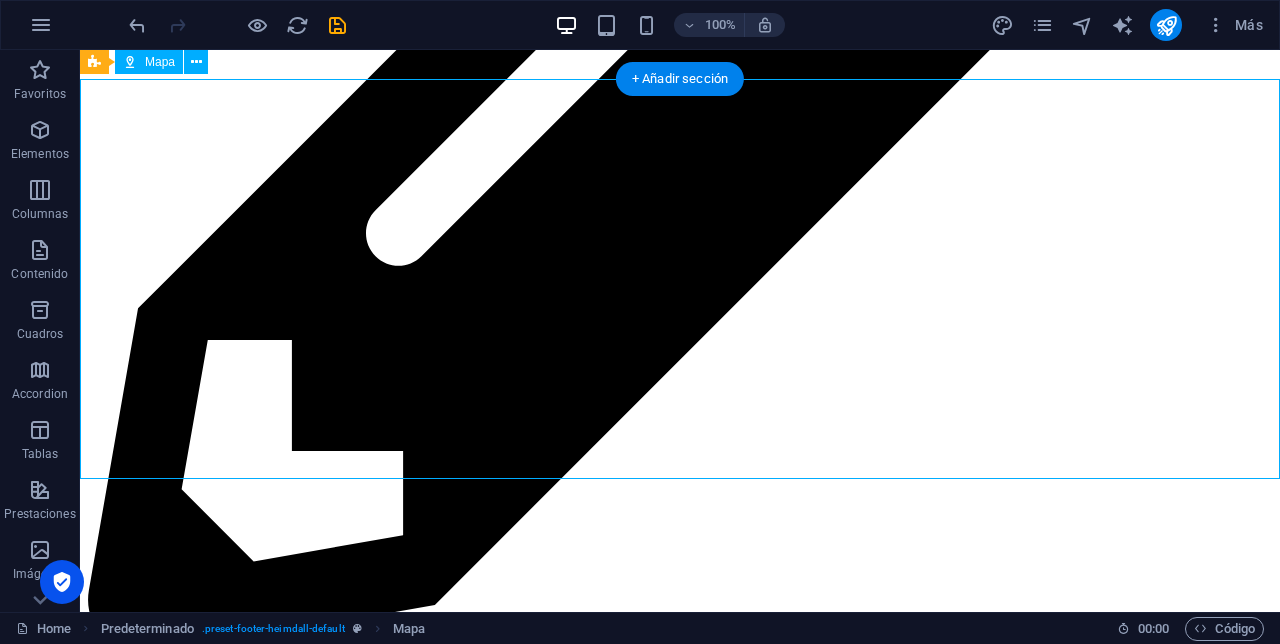scroll, scrollTop: 2799, scrollLeft: 0, axis: vertical 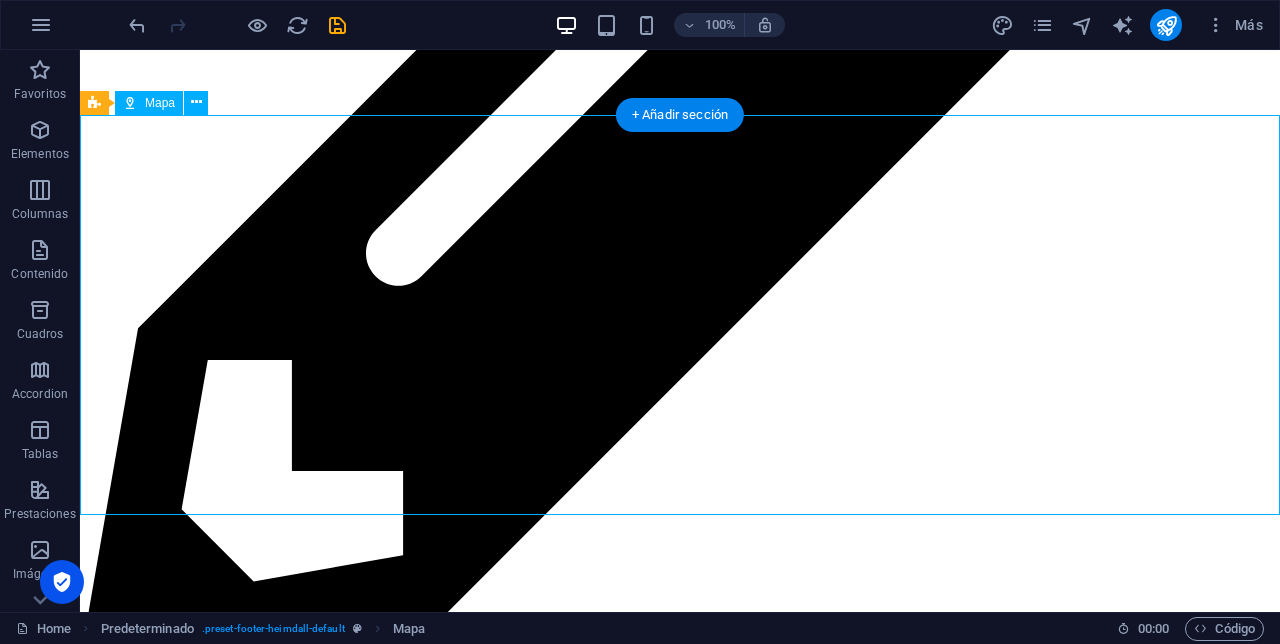 click on "Para navegar por el mapa con gestos táctiles, tócalo dos veces, mantenlo pulsado y arrástralo. ← Mover a la izquierda → Mover a la derecha ↑ Mover hacia arriba ↓ Mover hacia abajo + Ampliar - Reducir Inicio Saltar hacia la izquierda un 75 % Fin Saltar hacia la derecha un 75 % Re Pág Saltar hacia arriba un 75 % Av Pág Saltar hacia abajo un 75 % Mapa Relieve Satélite Etiquetas Combinaciones de teclas Datos [PERSON_NAME] Datos [PERSON_NAME] ©2025 Google Datos [PERSON_NAME] ©2025 Google 200 m  Haz clic para alternar entre unidades métricas e imperiales Términos Notificar un problema de Maps" at bounding box center (680, 8595) 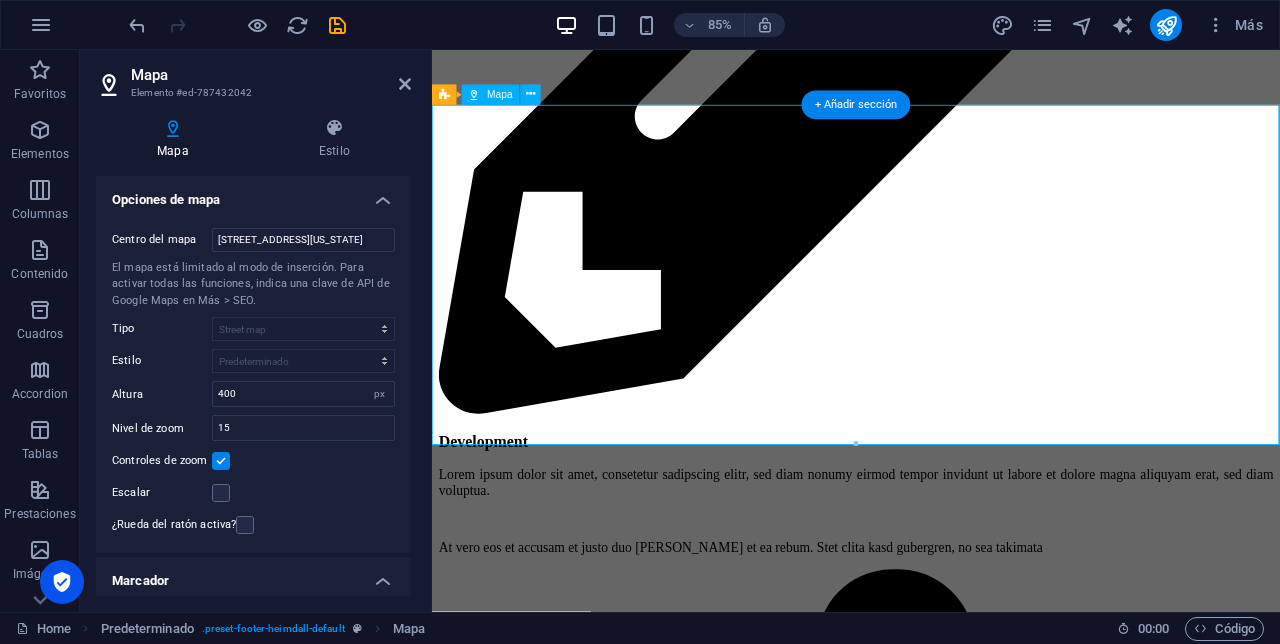 scroll, scrollTop: 2898, scrollLeft: 0, axis: vertical 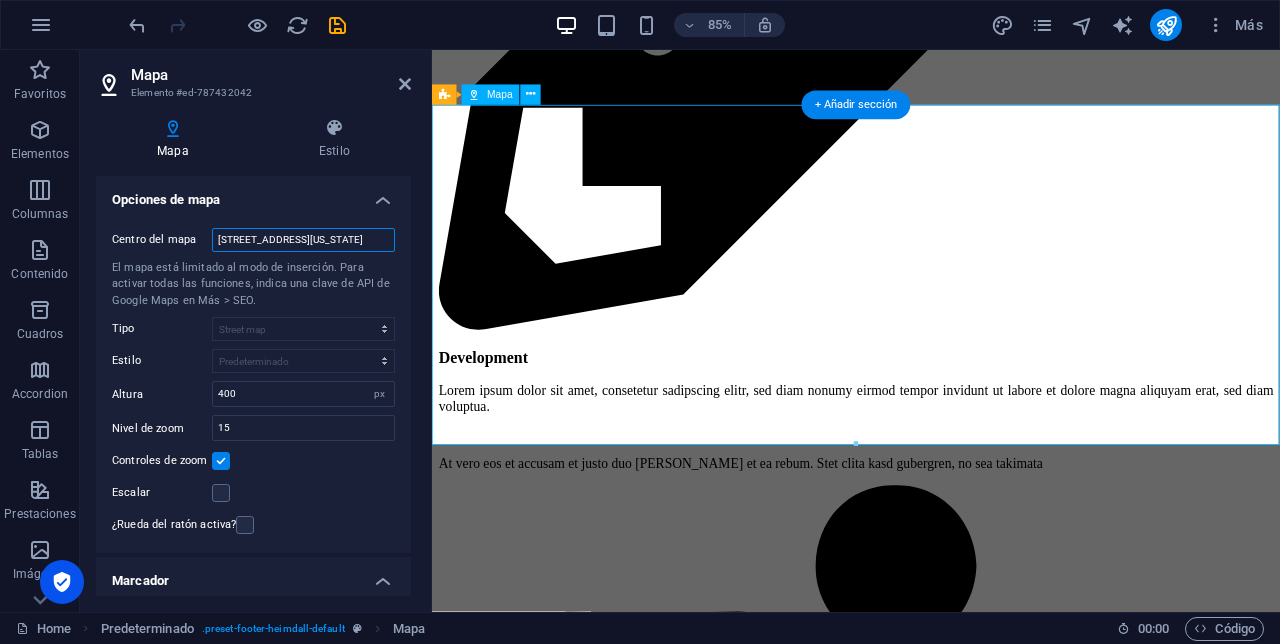 click on "[STREET_ADDRESS][US_STATE]" at bounding box center (303, 240) 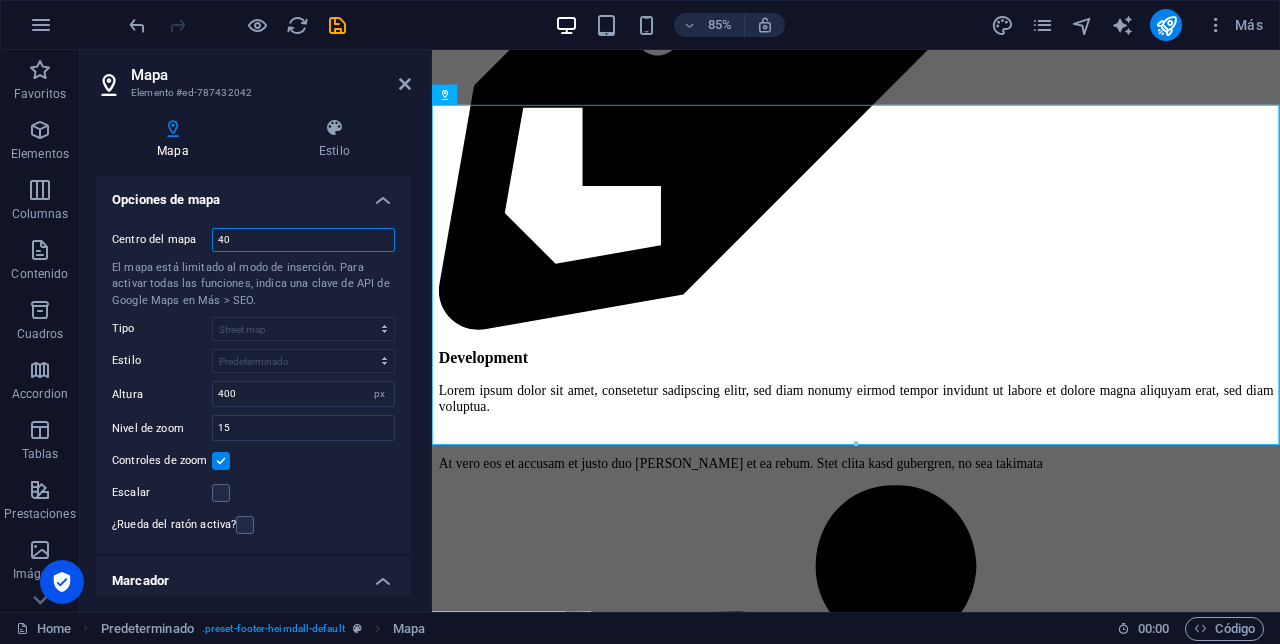type on "4" 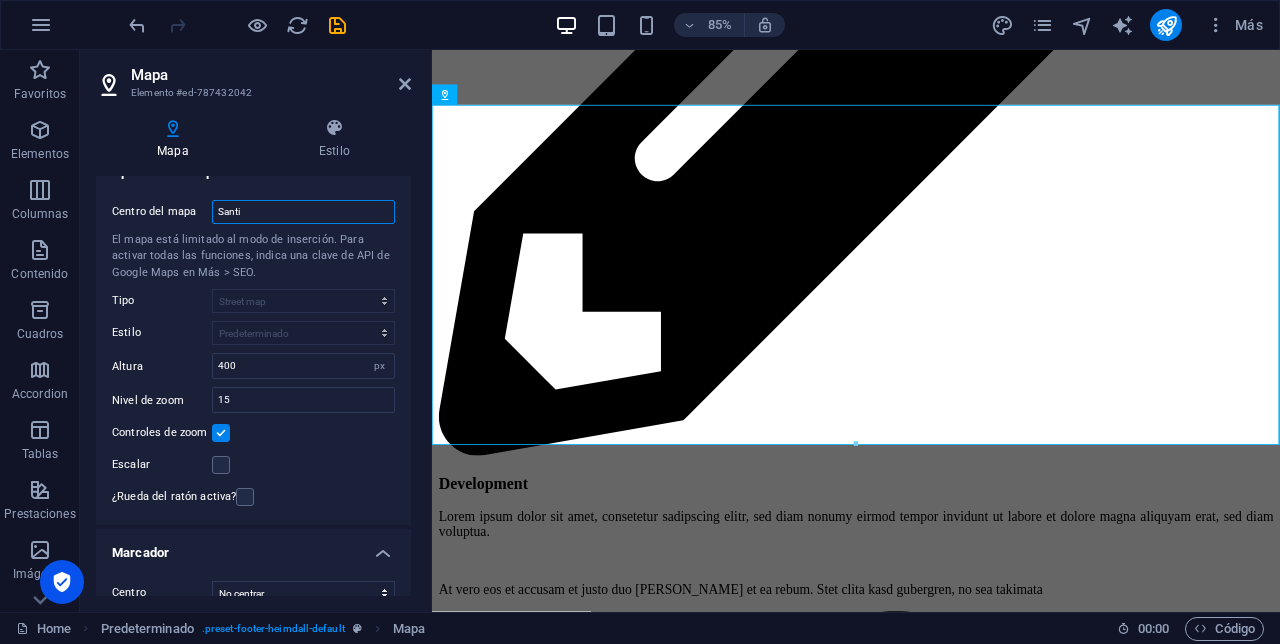 scroll, scrollTop: 24, scrollLeft: 0, axis: vertical 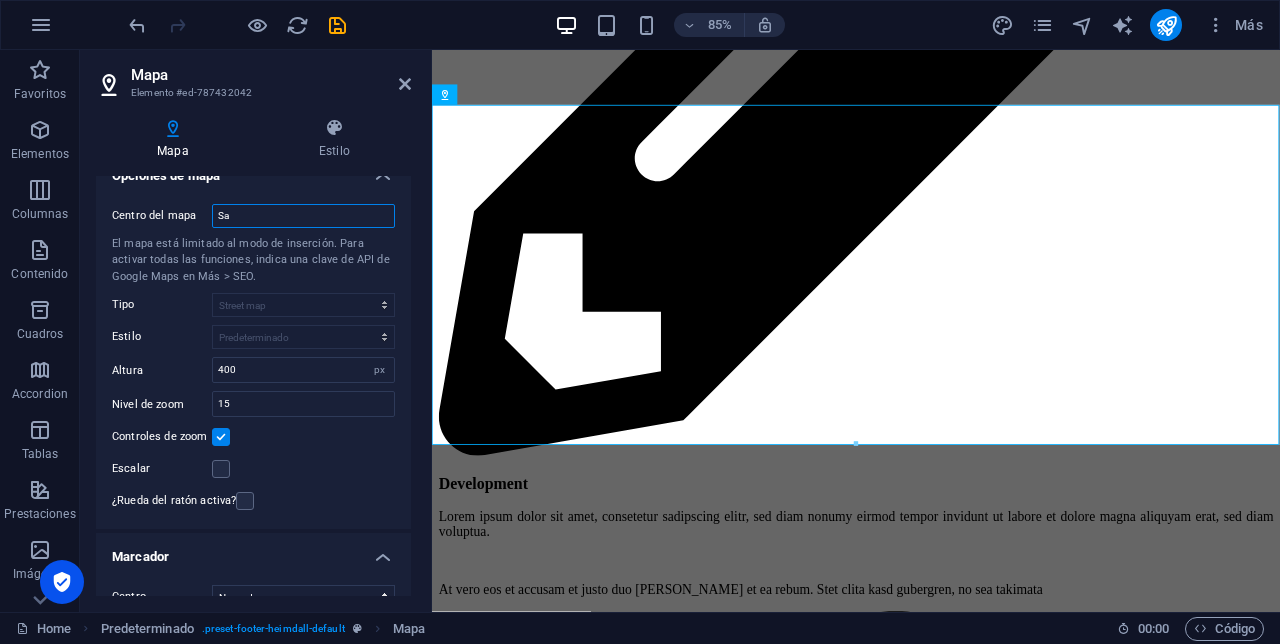 type on "S" 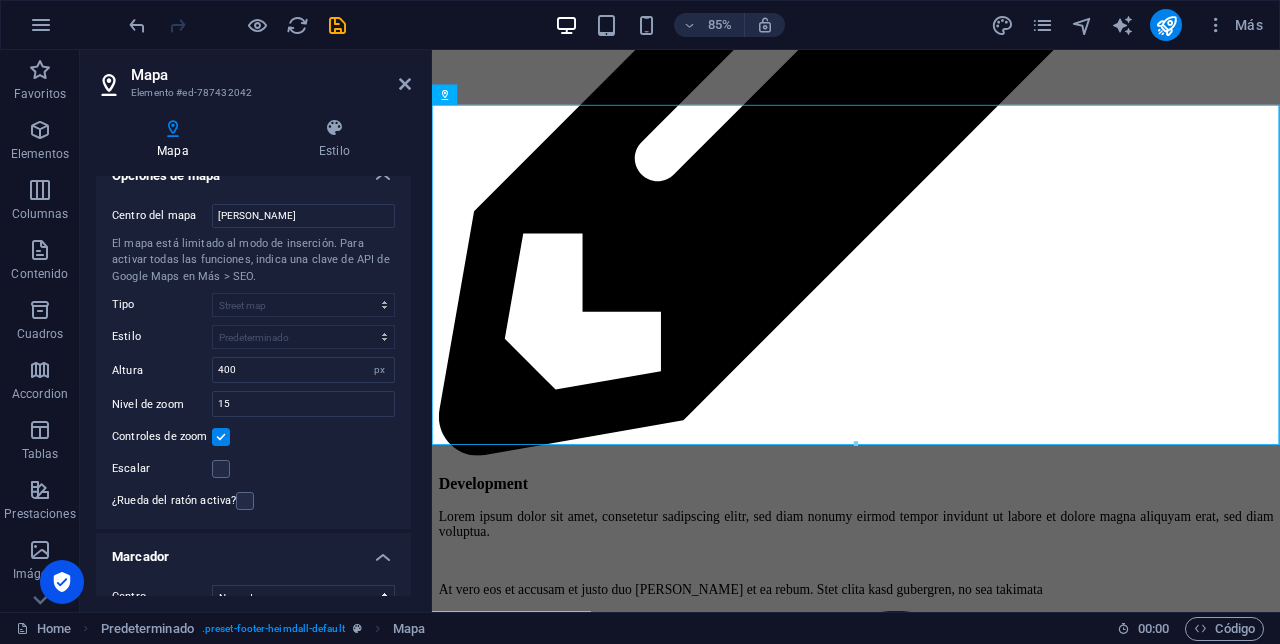 click on "Para navegar por el mapa con gestos táctiles, tócalo dos veces, mantenlo pulsado y arrástralo. ← Mover a la izquierda → Mover a la derecha ↑ Mover hacia arriba ↓ Mover hacia abajo + Ampliar - Reducir Inicio Saltar hacia la izquierda un 75 % Fin Saltar hacia la derecha un 75 % Re Pág Saltar hacia arriba un 75 % Av Pág Saltar hacia abajo un 75 % Mapa Relieve Satélite Etiquetas Combinaciones de teclas Datos [PERSON_NAME] Datos [PERSON_NAME] ©2025 GeoBasis-DE/BKG (©2009), Google Datos [PERSON_NAME] ©2025 GeoBasis-DE/BKG (©2009), Google 200 m  Haz clic para alternar entre unidades métricas e imperiales Términos Notificar un problema de Maps" at bounding box center [931, 8104] 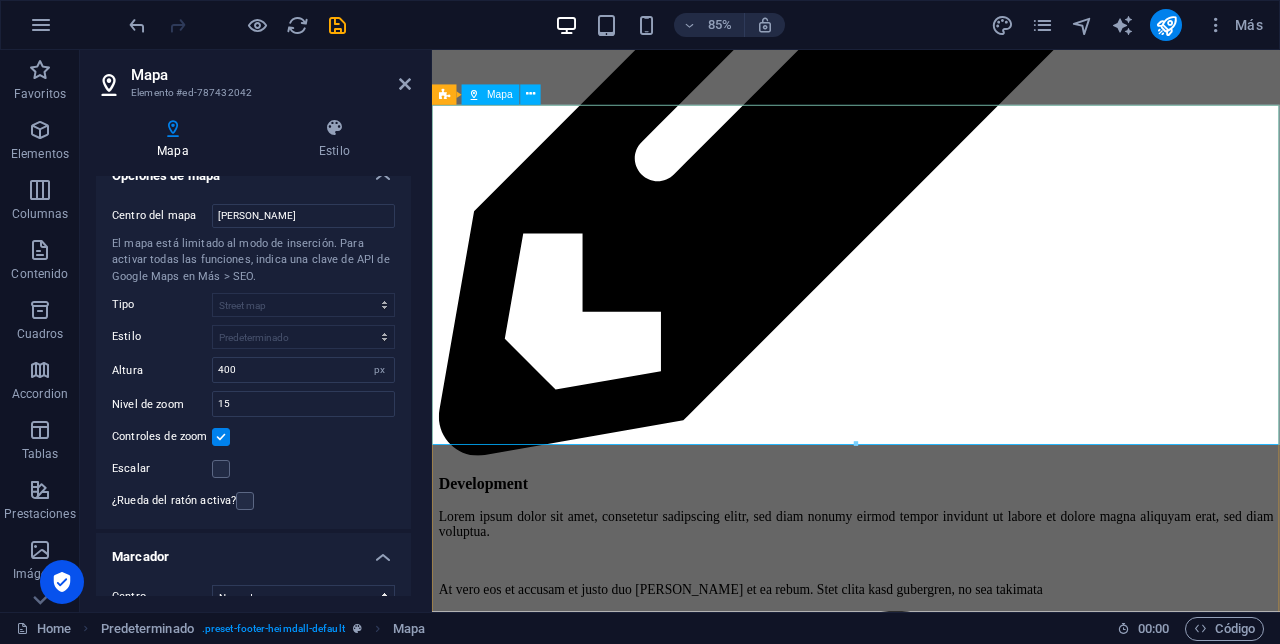 scroll, scrollTop: 0, scrollLeft: 0, axis: both 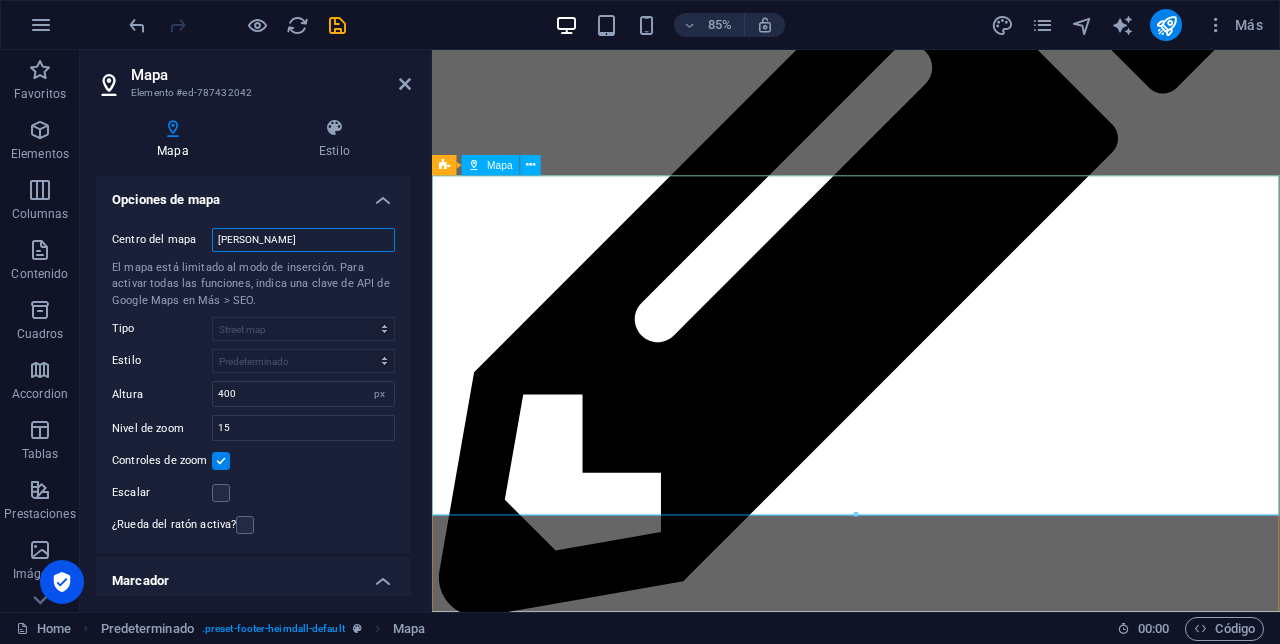 click on "[PERSON_NAME]" at bounding box center [303, 240] 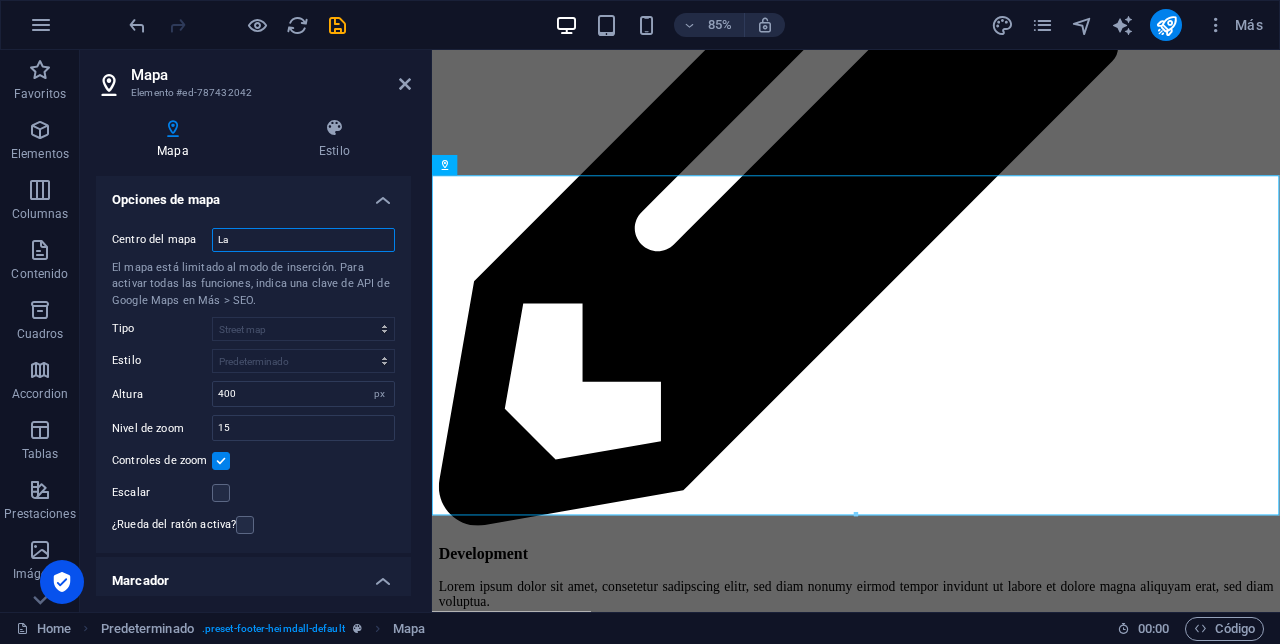 type on "L" 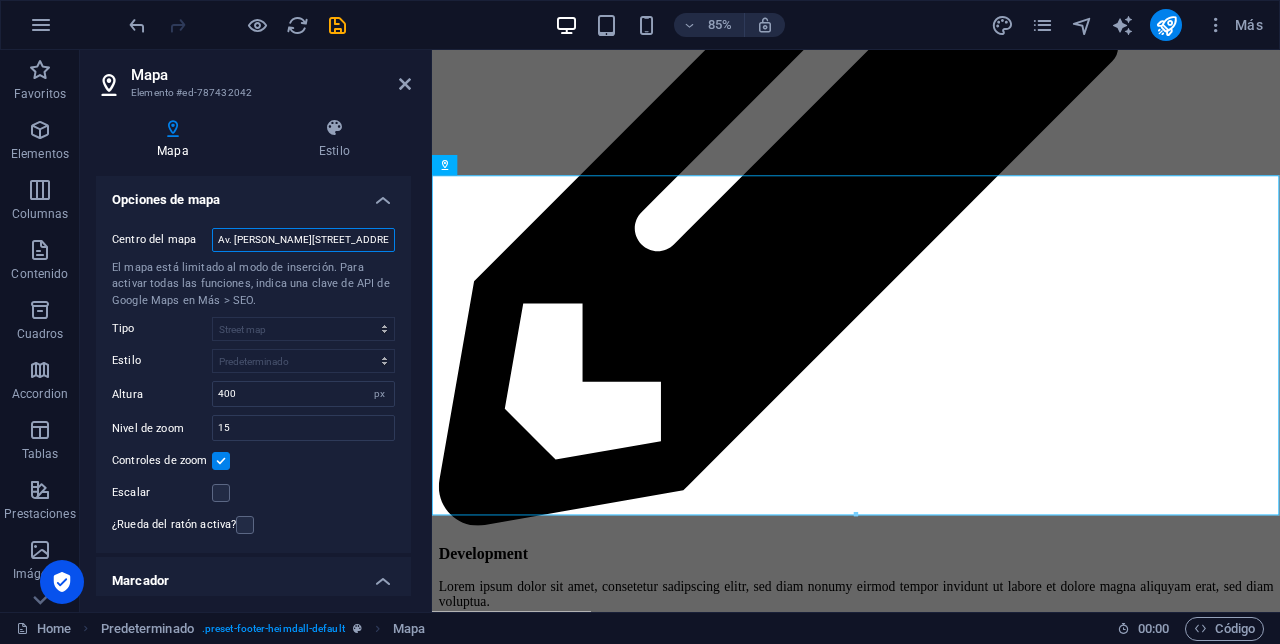 scroll, scrollTop: 0, scrollLeft: 88, axis: horizontal 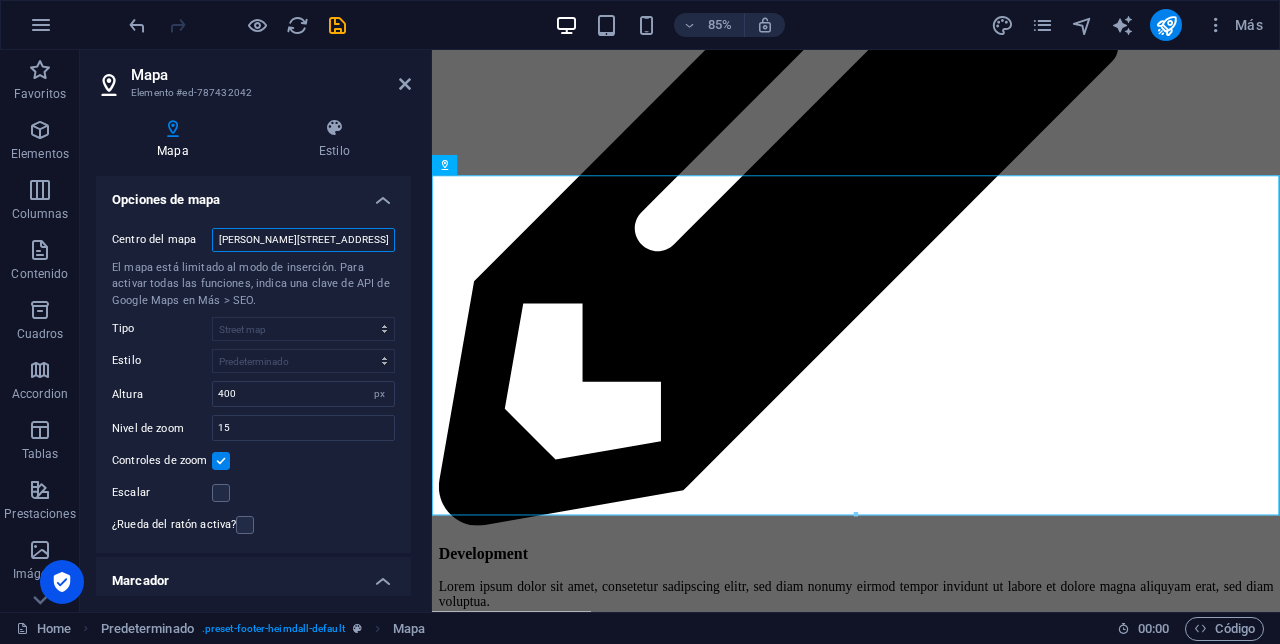 type on "Av. [PERSON_NAME][STREET_ADDRESS]" 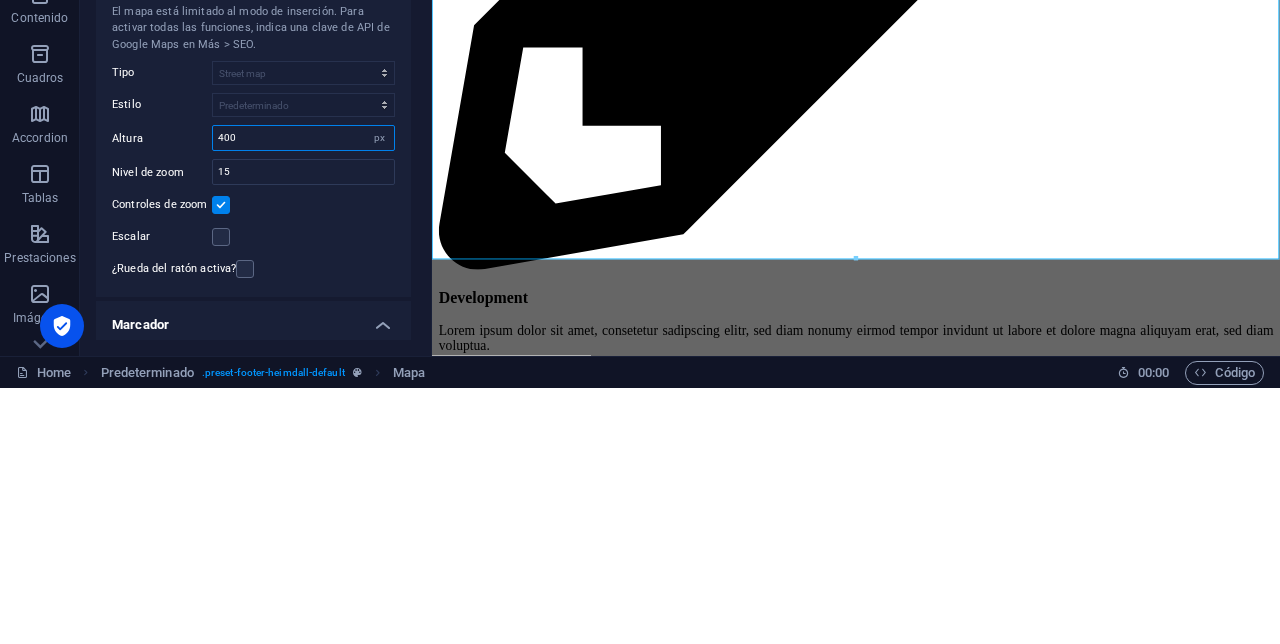 scroll, scrollTop: 0, scrollLeft: 0, axis: both 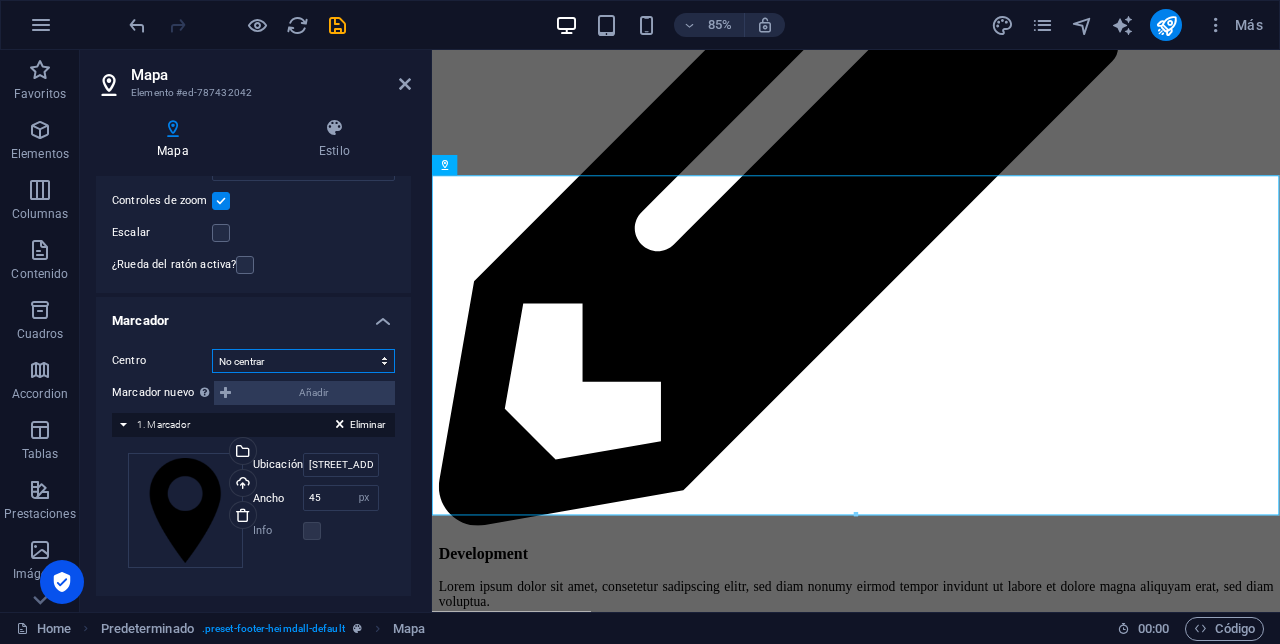 click on "No centrar Centrar marcadores Centrar y ampliar marcadores" at bounding box center [303, 361] 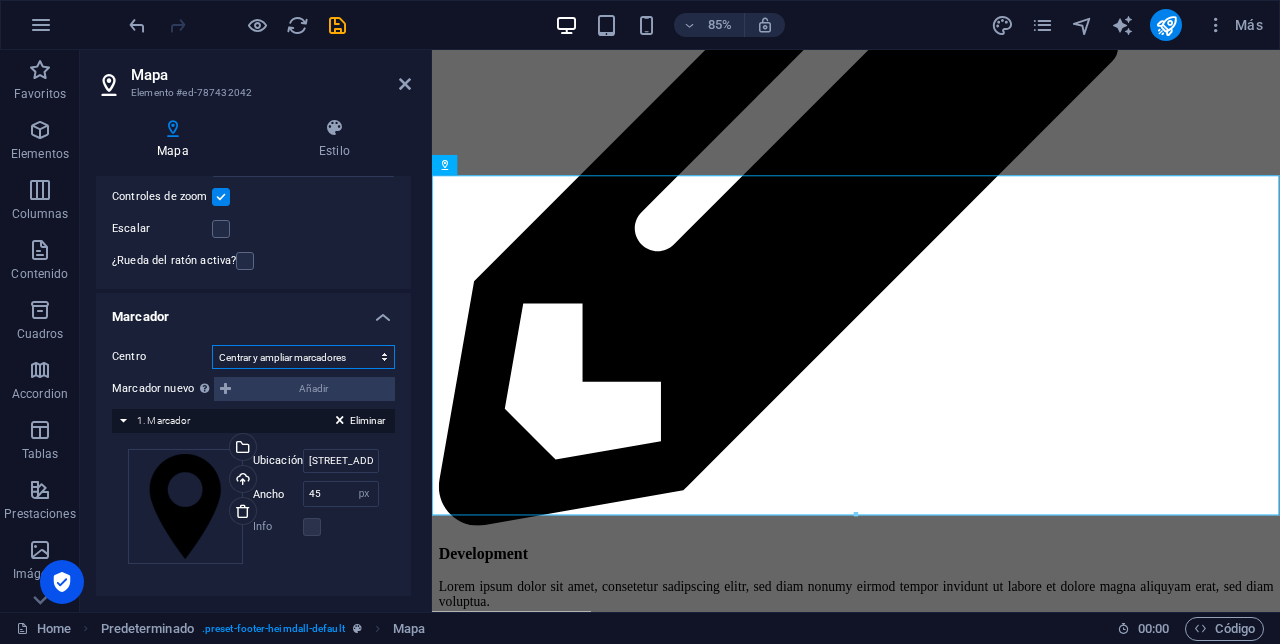 scroll, scrollTop: 202, scrollLeft: 0, axis: vertical 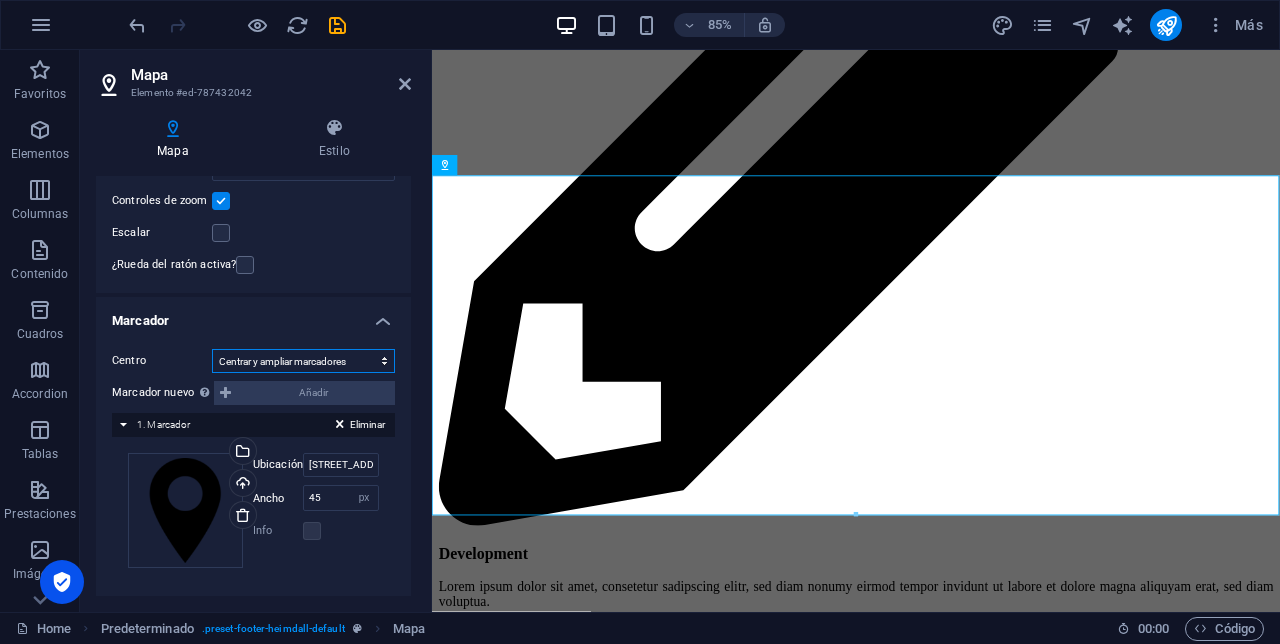 click on "No centrar Centrar marcadores Centrar y ampliar marcadores" at bounding box center (303, 361) 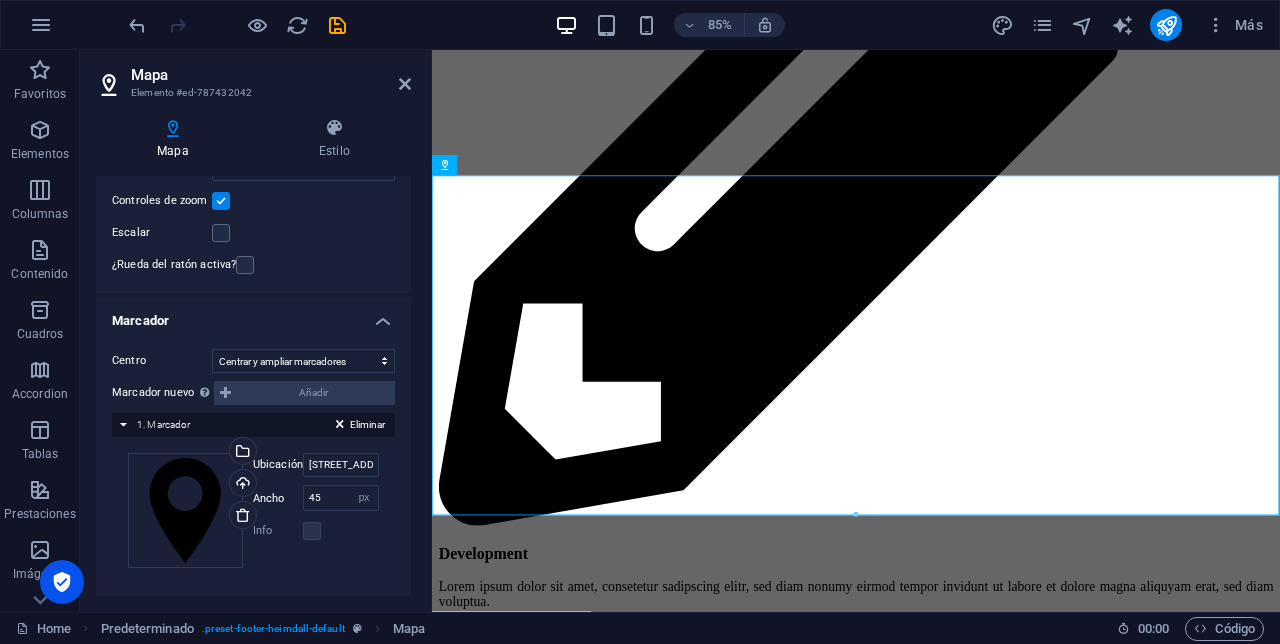 click on "Para navegar por el mapa con gestos táctiles, tócalo dos veces, mantenlo pulsado y arrástralo. ← Mover a la izquierda → Mover a la derecha ↑ Mover hacia arriba ↓ Mover hacia abajo + Ampliar - Reducir Inicio Saltar hacia la izquierda un 75 % Fin Saltar hacia la derecha un 75 % Re Pág Saltar hacia arriba un 75 % Av Pág Saltar hacia abajo un 75 % Mapa Relieve Satélite Etiquetas Combinaciones de teclas Datos [PERSON_NAME] Datos [PERSON_NAME] ©2025 Google Datos [PERSON_NAME] ©2025 Google 2 m  Haz clic para alternar entre unidades métricas e imperiales Términos Notificar un problema de Maps" at bounding box center (931, 8186) 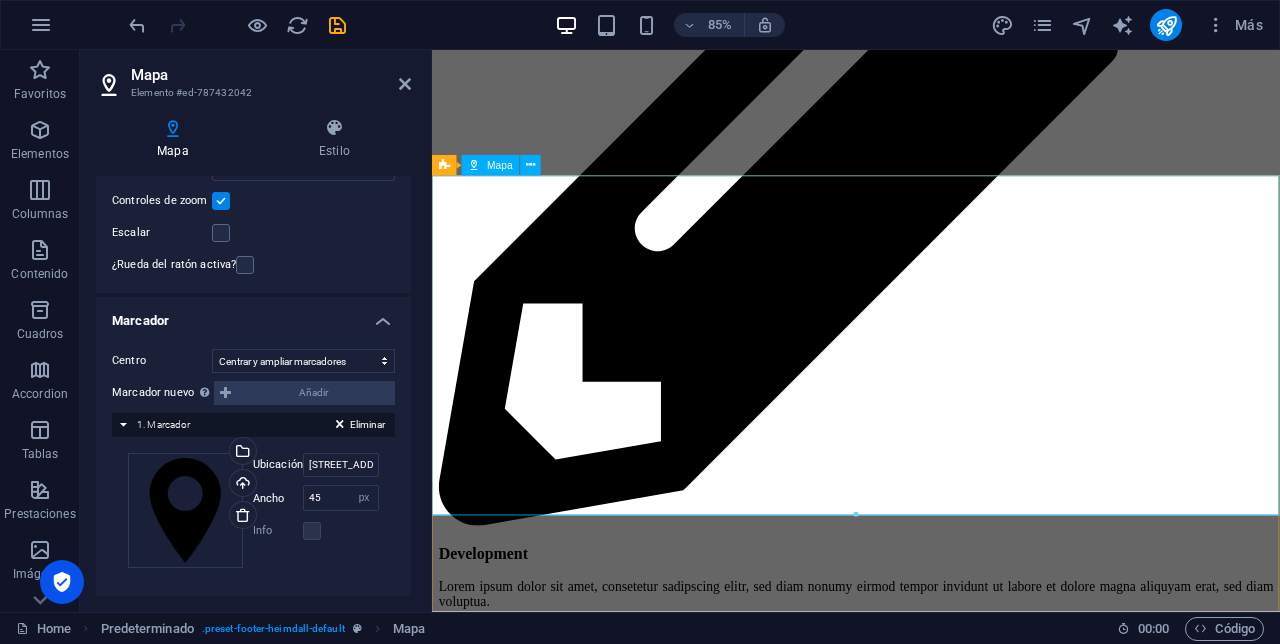 click on "Para navegar por el mapa con gestos táctiles, tócalo dos veces, mantenlo pulsado y arrástralo. ← Mover a la izquierda → Mover a la derecha ↑ Mover hacia arriba ↓ Mover hacia abajo + Ampliar - Reducir Inicio Saltar hacia la izquierda un 75 % Fin Saltar hacia la derecha un 75 % Re Pág Saltar hacia arriba un 75 % Av Pág Saltar hacia abajo un 75 % Mapa Relieve Satélite Etiquetas Combinaciones de teclas Datos [PERSON_NAME] Datos [PERSON_NAME] ©2025 Google Datos [PERSON_NAME] ©2025 Google 2 m  Haz clic para alternar entre unidades métricas e imperiales Términos Notificar un problema de Maps" at bounding box center [931, 8186] 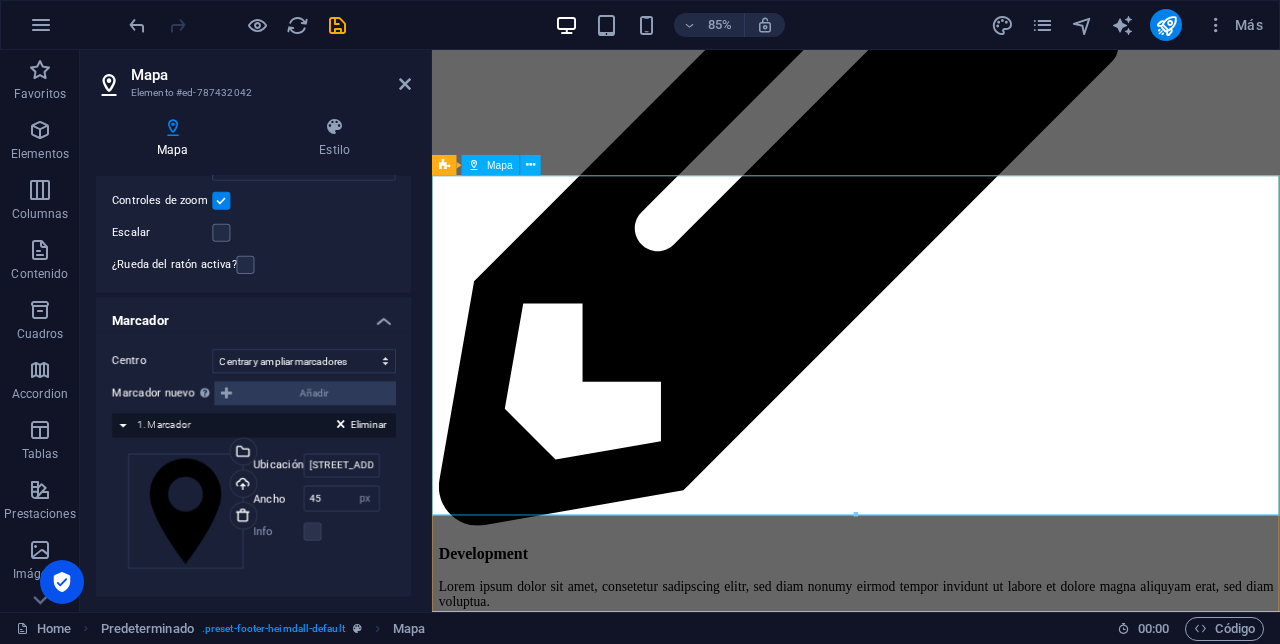 click on "Para navegar por el mapa con gestos táctiles, tócalo dos veces, mantenlo pulsado y arrástralo. ← Mover a la izquierda → Mover a la derecha ↑ Mover hacia arriba ↓ Mover hacia abajo + Ampliar - Reducir Inicio Saltar hacia la izquierda un 75 % Fin Saltar hacia la derecha un 75 % Re Pág Saltar hacia arriba un 75 % Av Pág Saltar hacia abajo un 75 % Mapa Relieve Satélite Etiquetas Combinaciones de teclas Datos [PERSON_NAME] Datos [PERSON_NAME] ©2025 Google Datos [PERSON_NAME] ©2025 Google 2 m  Haz clic para alternar entre unidades métricas e imperiales Términos Notificar un problema de Maps" at bounding box center (931, 8186) 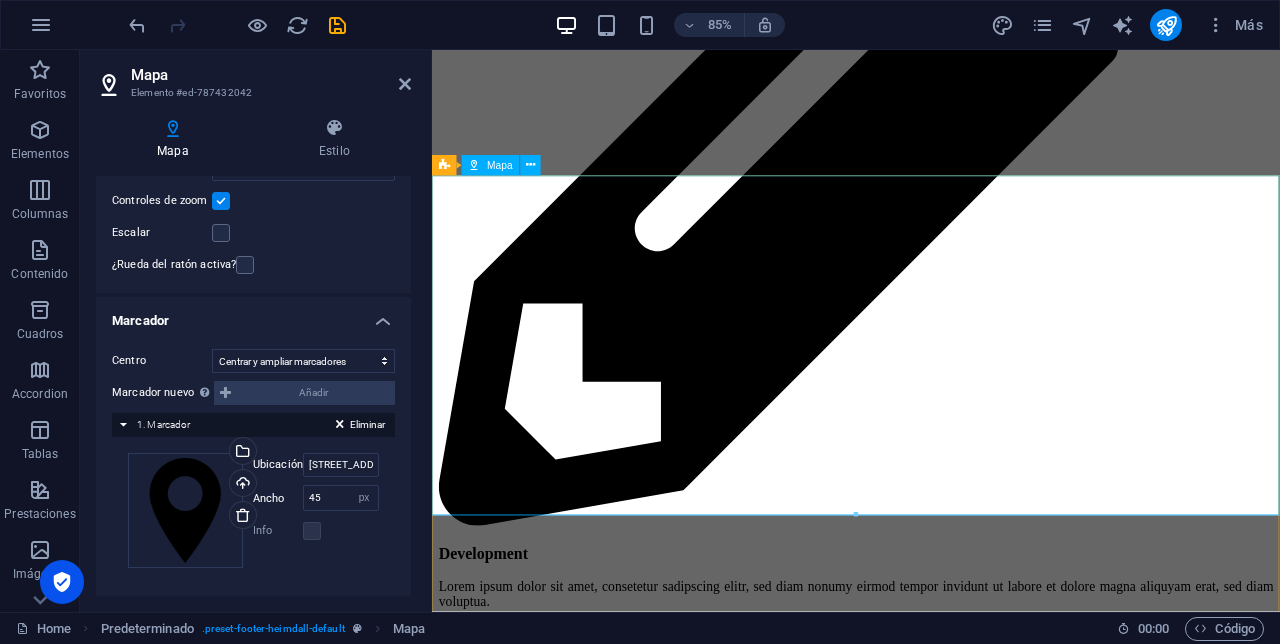 click on "Para navegar por el mapa con gestos táctiles, tócalo dos veces, mantenlo pulsado y arrástralo. ← Mover a la izquierda → Mover a la derecha ↑ Mover hacia arriba ↓ Mover hacia abajo + Ampliar - Reducir Inicio Saltar hacia la izquierda un 75 % Fin Saltar hacia la derecha un 75 % Re Pág Saltar hacia arriba un 75 % Av Pág Saltar hacia abajo un 75 % Mapa Relieve Satélite Etiquetas Combinaciones de teclas Datos [PERSON_NAME] Datos [PERSON_NAME] ©2025 Google Datos [PERSON_NAME] ©2025 Google 2 m  Haz clic para alternar entre unidades métricas e imperiales Términos Notificar un problema de Maps" at bounding box center [931, 8186] 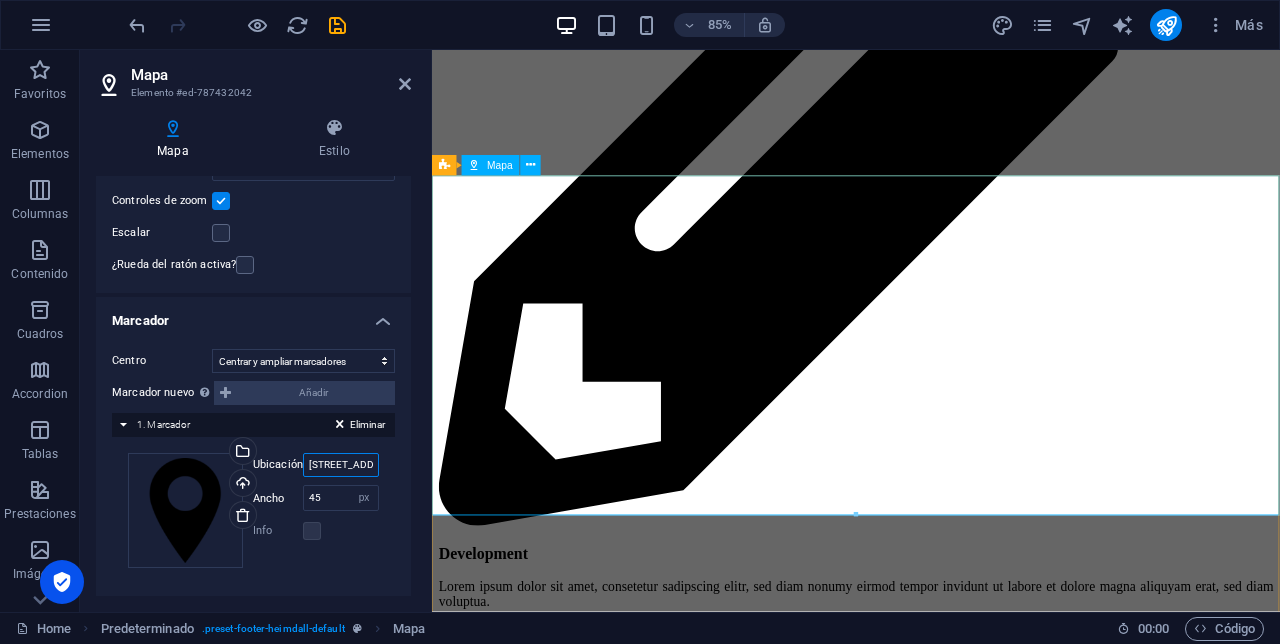 click on "[STREET_ADDRESS][US_STATE]" at bounding box center [341, 465] 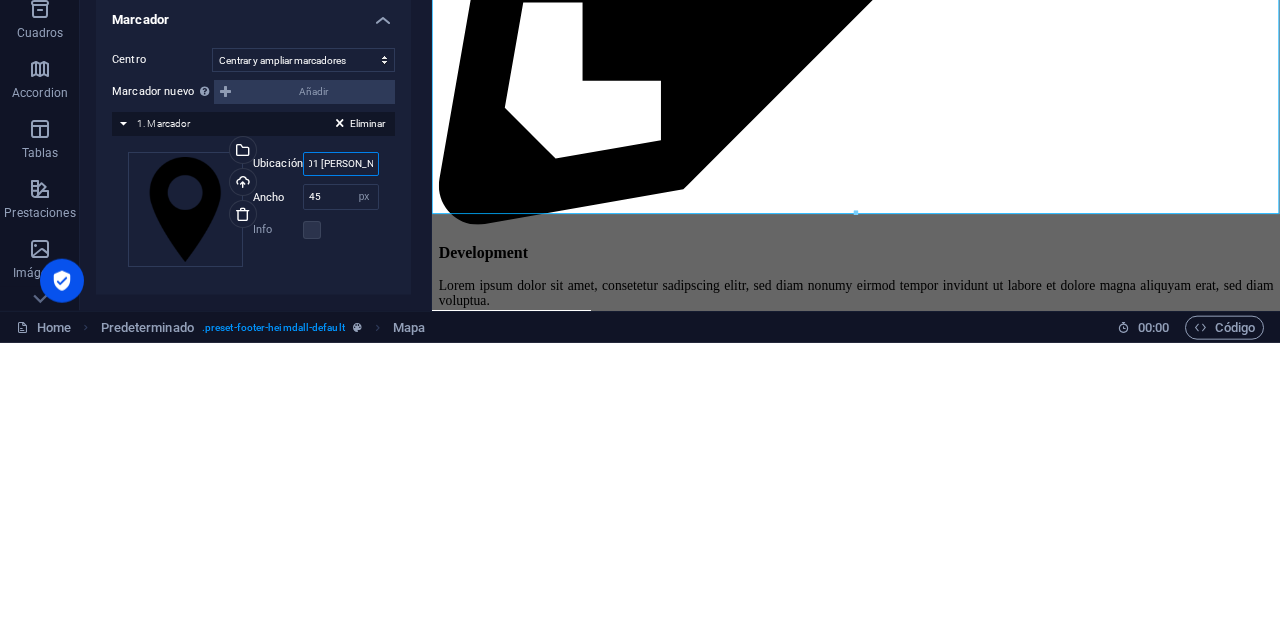 scroll, scrollTop: 0, scrollLeft: 0, axis: both 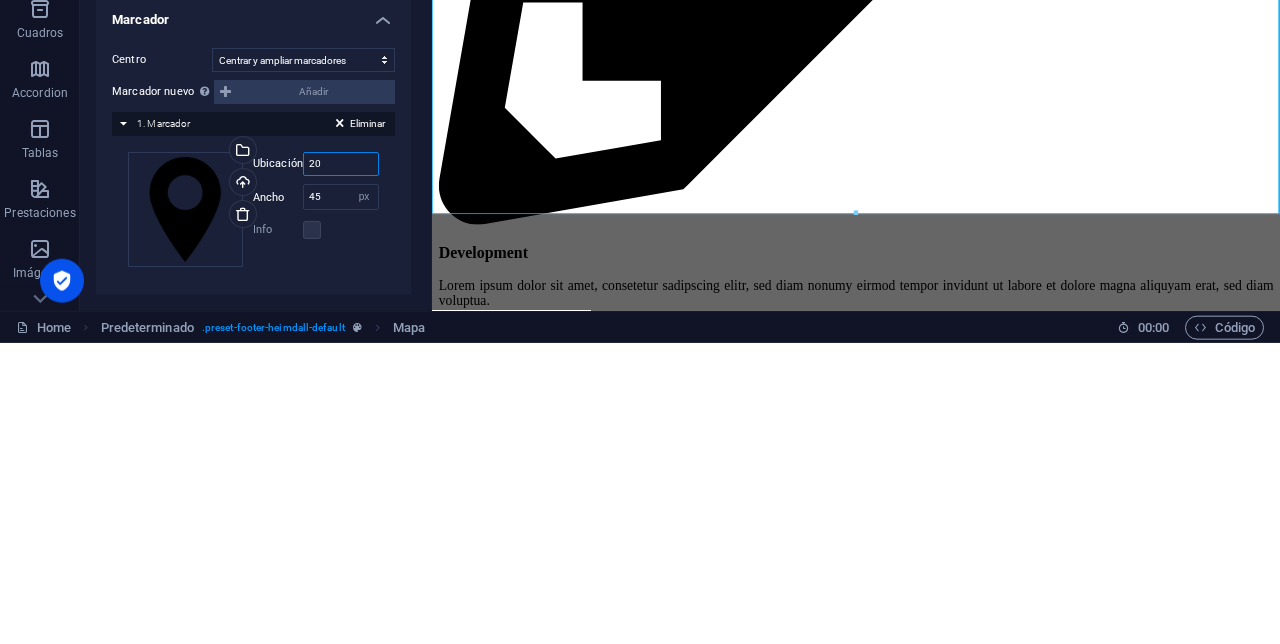 type on "2" 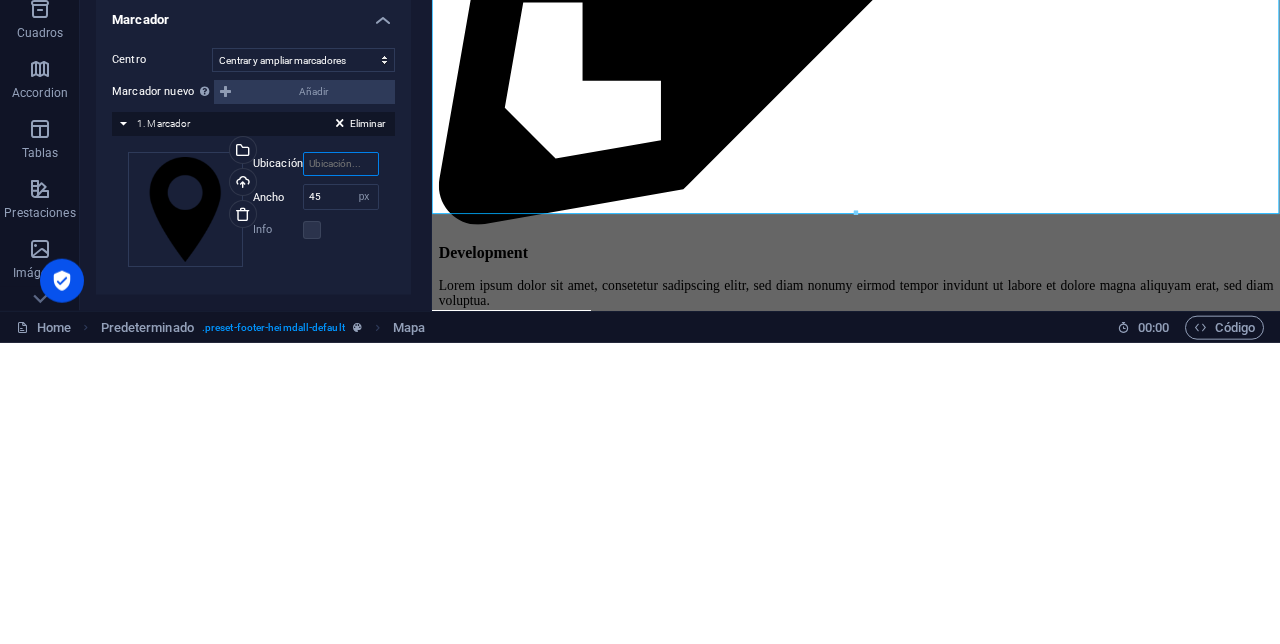 click on "Ubicación" at bounding box center (341, 465) 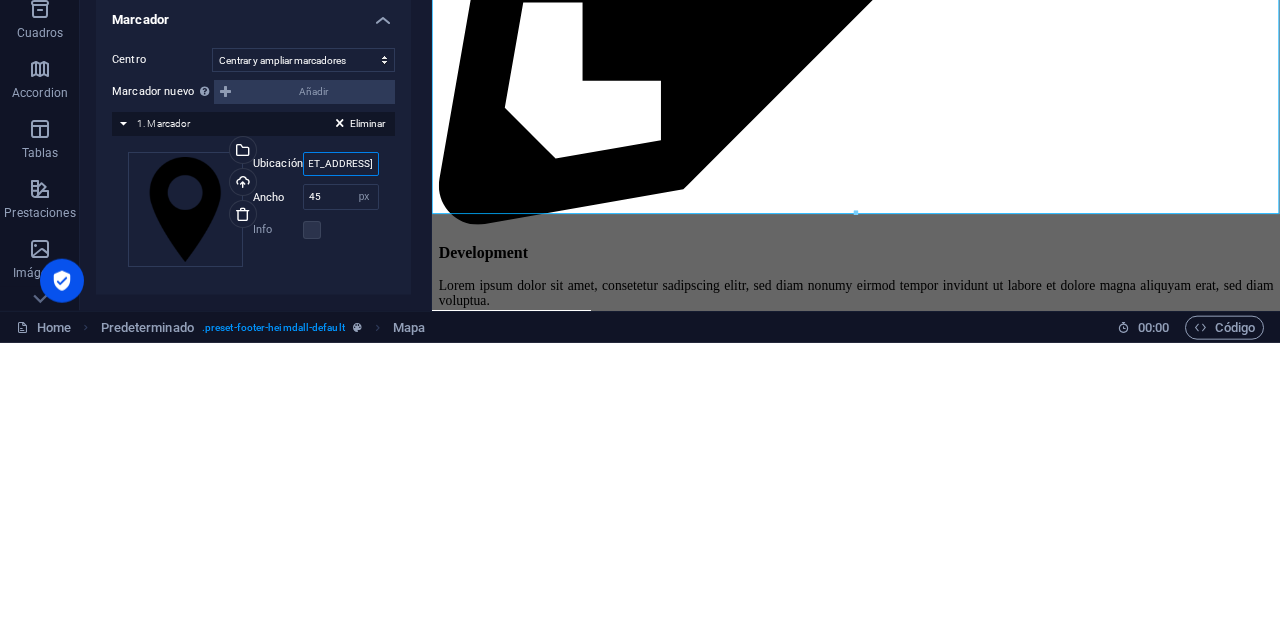 scroll, scrollTop: 0, scrollLeft: 187, axis: horizontal 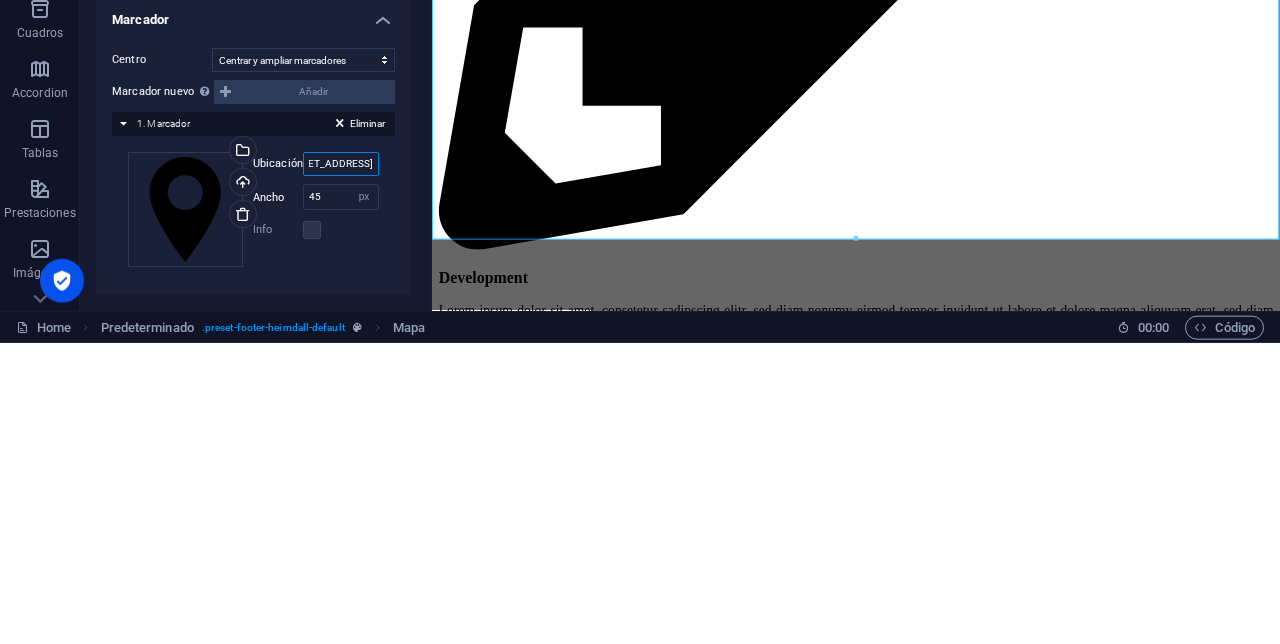 type on "Av. [PERSON_NAME][STREET_ADDRESS]" 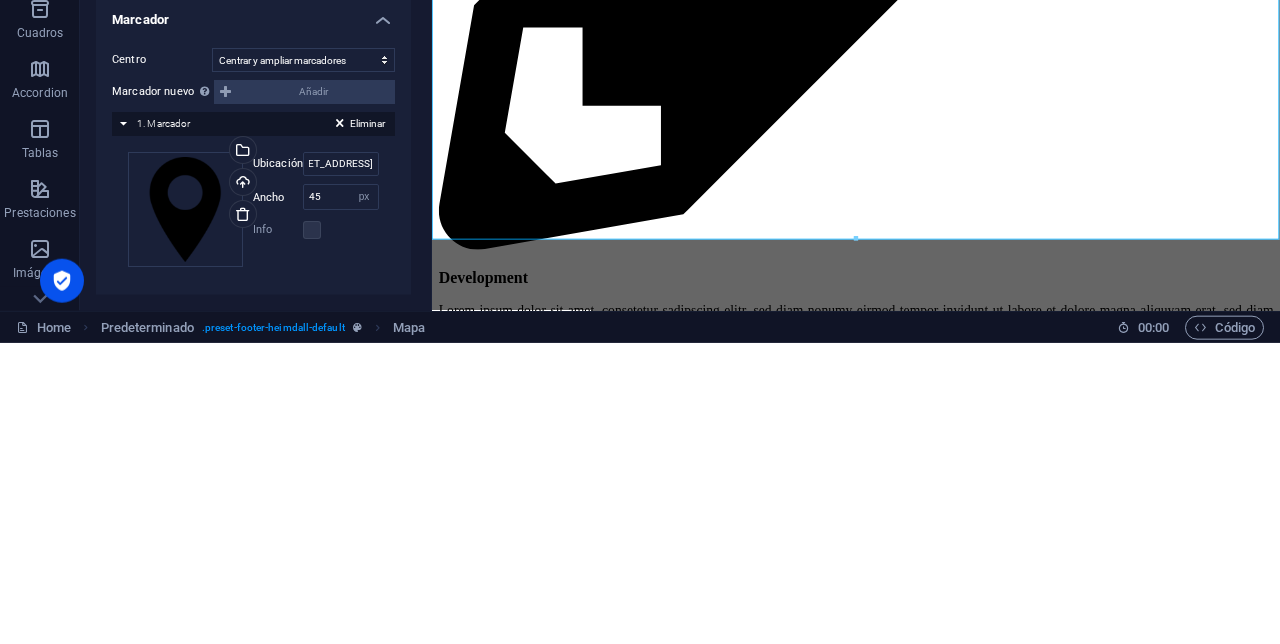 click on "Para navegar por el mapa con gestos táctiles, tócalo dos veces, mantenlo pulsado y arrástralo. ← Mover a la izquierda → Mover a la derecha ↑ Mover hacia arriba ↓ Mover hacia abajo + Ampliar - Reducir Inicio Saltar hacia la izquierda un 75 % Fin Saltar hacia la derecha un 75 % Re Pág Saltar hacia arriba un 75 % Av Pág Saltar hacia abajo un 75 % Mapa Relieve Satélite Etiquetas Combinaciones de teclas Datos [PERSON_NAME] Datos [PERSON_NAME] ©2025 Google Datos [PERSON_NAME] ©2025 Google 2 m  Haz clic para alternar entre unidades métricas e imperiales Términos Notificar un problema de Maps" at bounding box center (931, 7915) 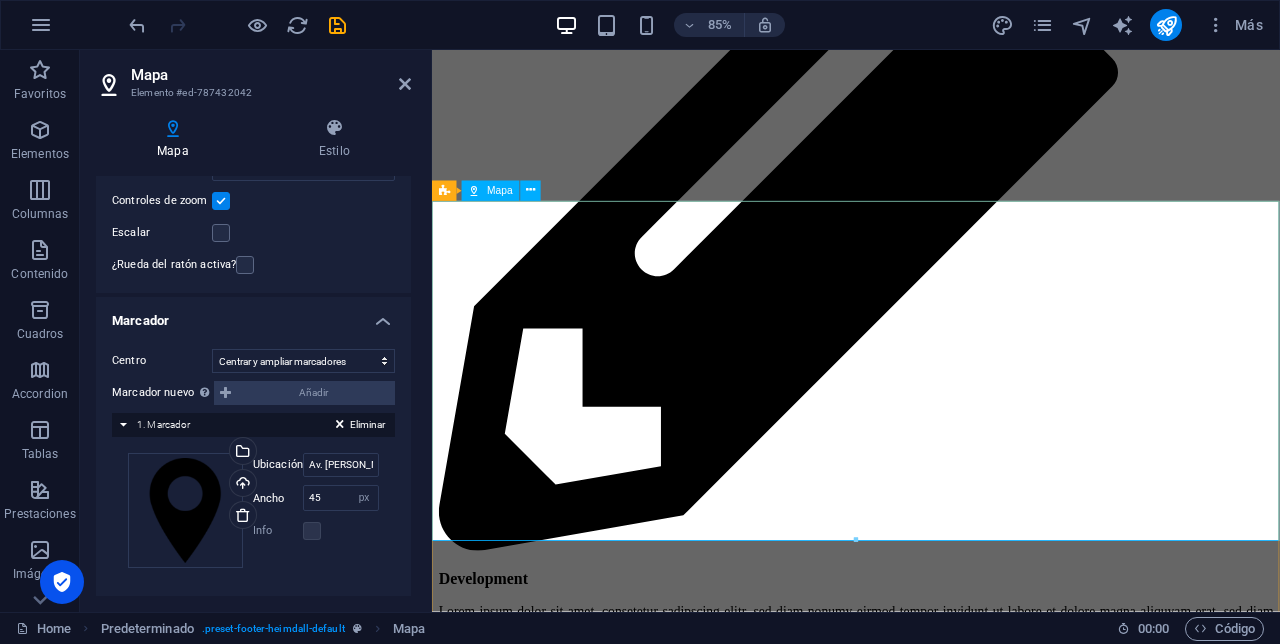 click on "Para navegar por el mapa con gestos táctiles, tócalo dos veces, mantenlo pulsado y arrástralo. ← Mover a la izquierda → Mover a la derecha ↑ Mover hacia arriba ↓ Mover hacia abajo + Ampliar - Reducir Inicio Saltar hacia la izquierda un 75 % Fin Saltar hacia la derecha un 75 % Re Pág Saltar hacia arriba un 75 % Av Pág Saltar hacia abajo un 75 % Mapa Relieve Satélite Etiquetas Combinaciones de teclas Datos [PERSON_NAME] Datos [PERSON_NAME] ©2025 Google Datos [PERSON_NAME] ©2025 Google 2 m  Haz clic para alternar entre unidades métricas e imperiales Términos Notificar un problema de Maps" at bounding box center (931, 8216) 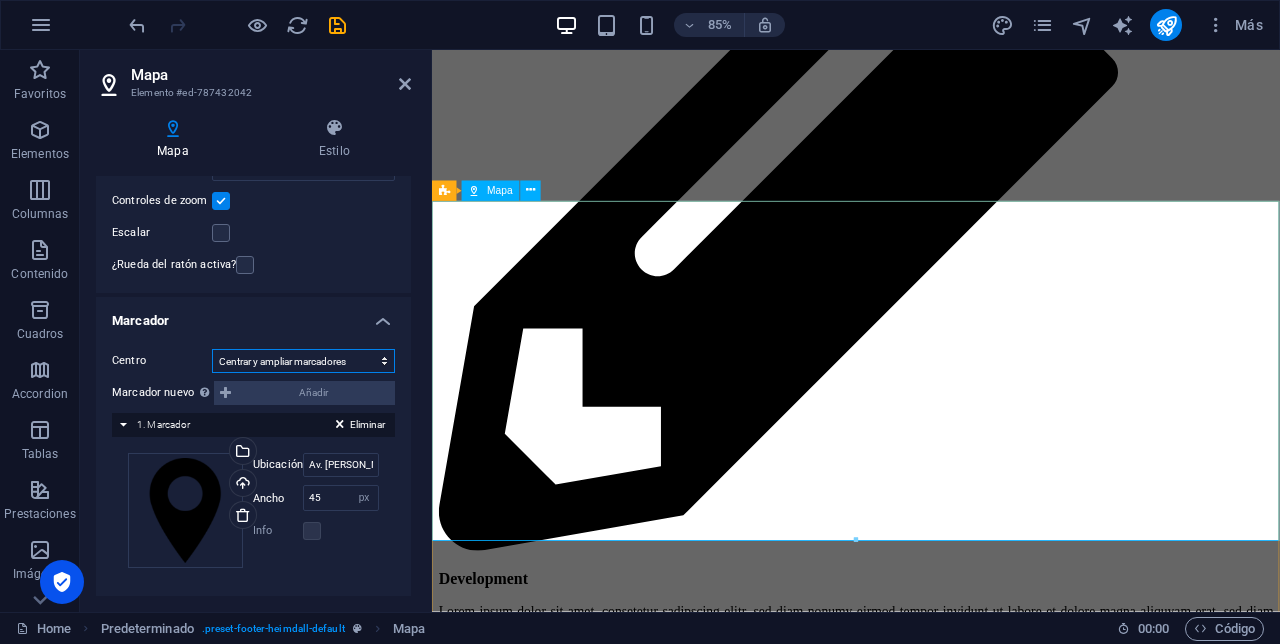 click on "No centrar Centrar marcadores Centrar y ampliar marcadores" at bounding box center [303, 361] 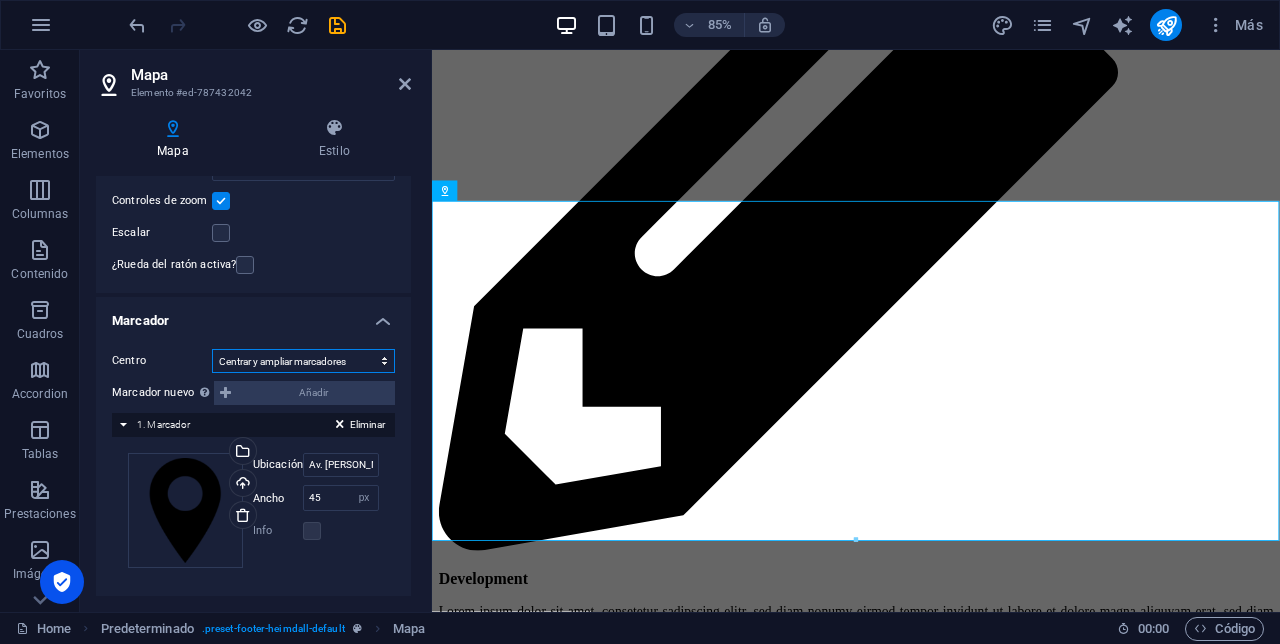 select on "0" 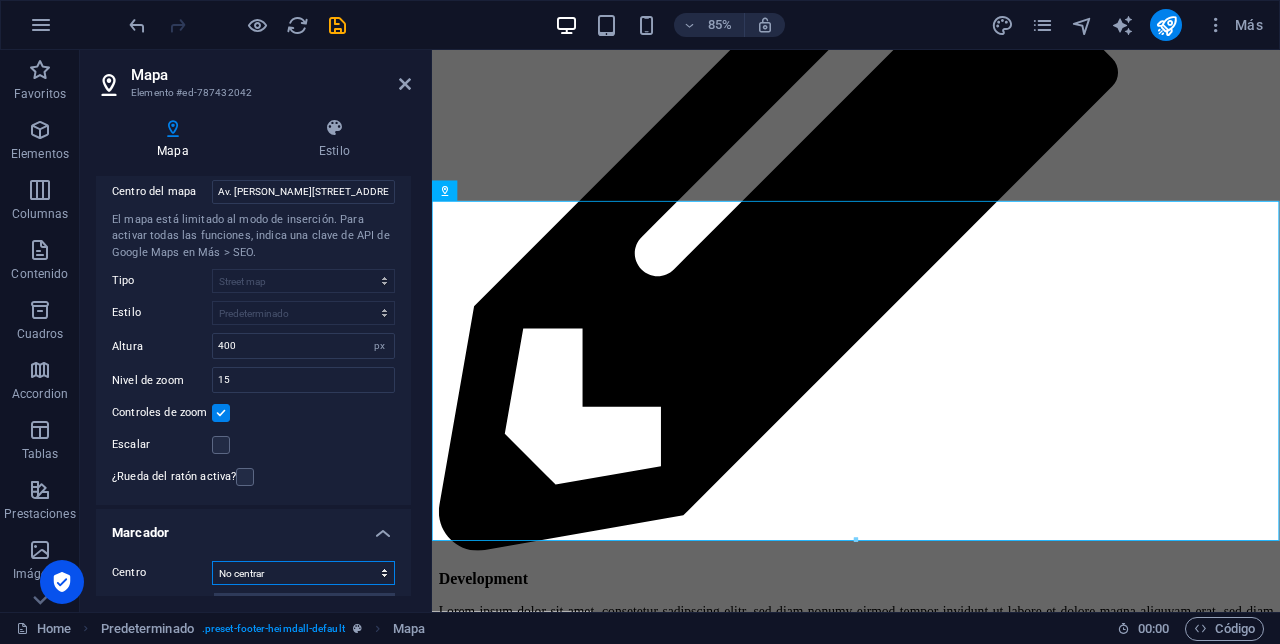 scroll, scrollTop: 47, scrollLeft: 0, axis: vertical 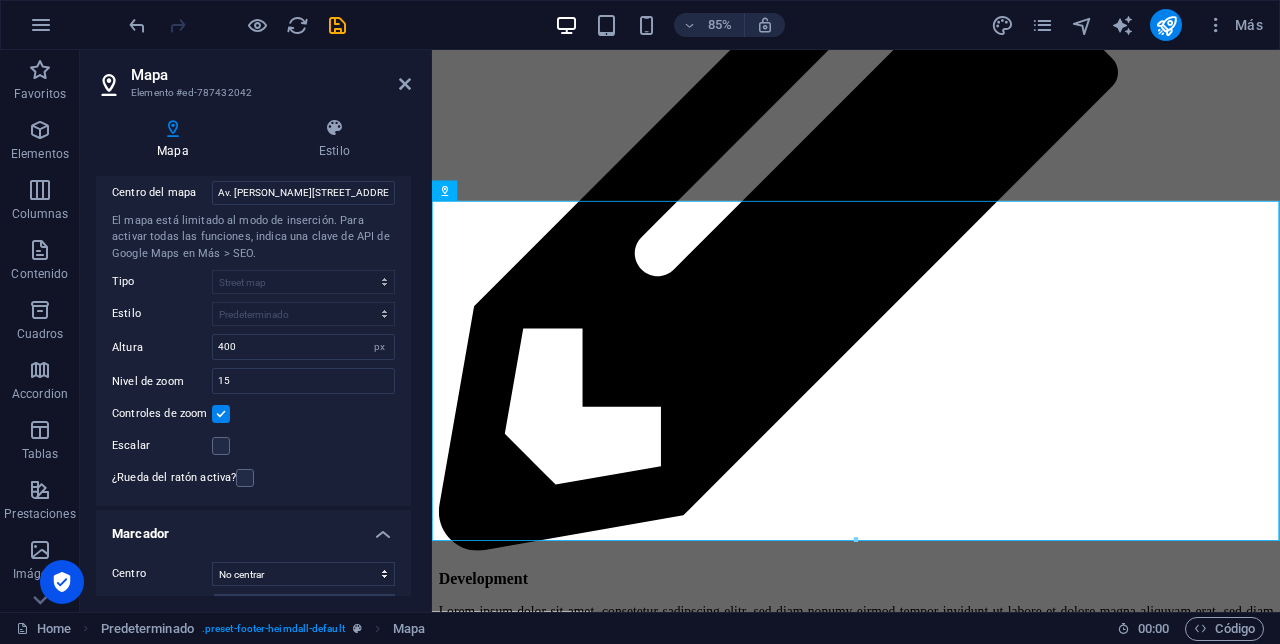 click at bounding box center [221, 446] 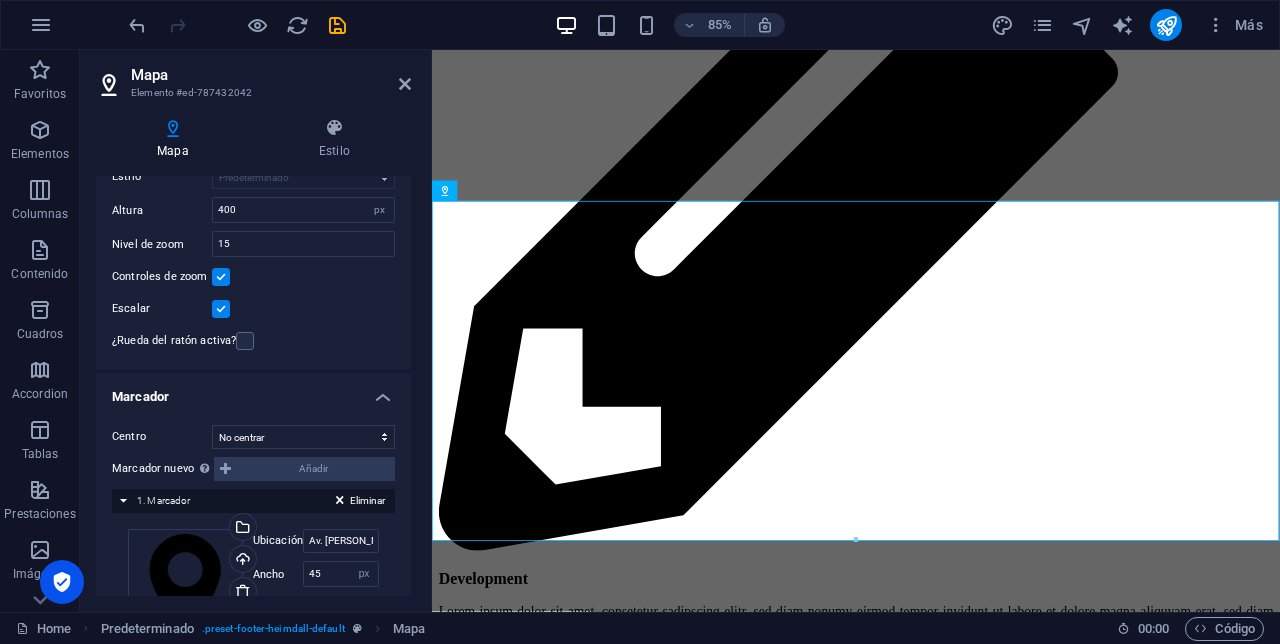 scroll, scrollTop: 260, scrollLeft: 0, axis: vertical 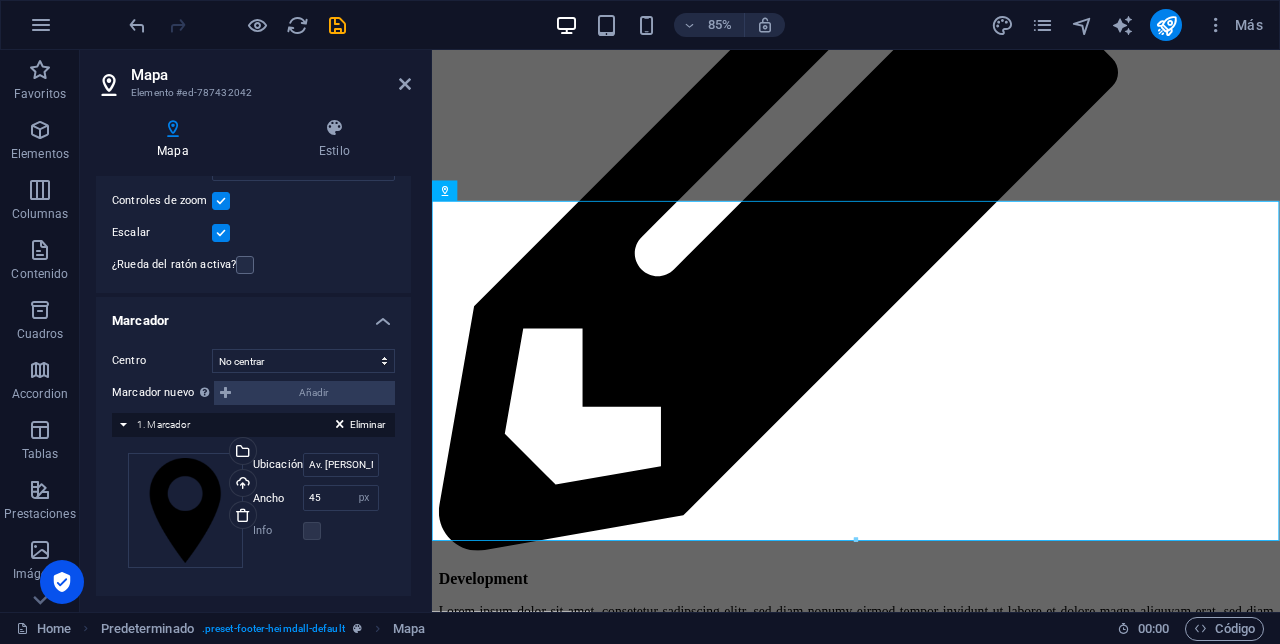 click on "Centro No centrar Centrar marcadores Centrar y ampliar marcadores Marcador nuevo Para activar esta prestación, indique una clave API de Google Maps en la configuración del sitio web. Añadir Eliminar 1. Marcador Arrastra archivos aquí, haz clic para escoger archivos o  selecciona archivos de Archivos o de nuestra galería gratuita de fotos y vídeos Selecciona archivos del administrador de archivos, de la galería de fotos o carga archivo(s) Cargar Ubicación Av. [PERSON_NAME][STREET_ADDRESS] automático px Info ¿Abierto? Cabecera Descripción SEO Paragraph Format Normal Heading 1 Heading 2 Heading 3 Heading 4 Heading 5 Heading 6 Code Font Family Arial [US_STATE] Impact Tahoma Times New [PERSON_NAME] Verdana Font Size 8 9 10 11 12 14 18 24 30 36 48 60 72 96 Bold Italic Underline Strikethrough Colors Icons Align Left Align Center Align Right Align Justify Unordered List Ordered List Insert Link Clear Formatting HTML" at bounding box center [253, 466] 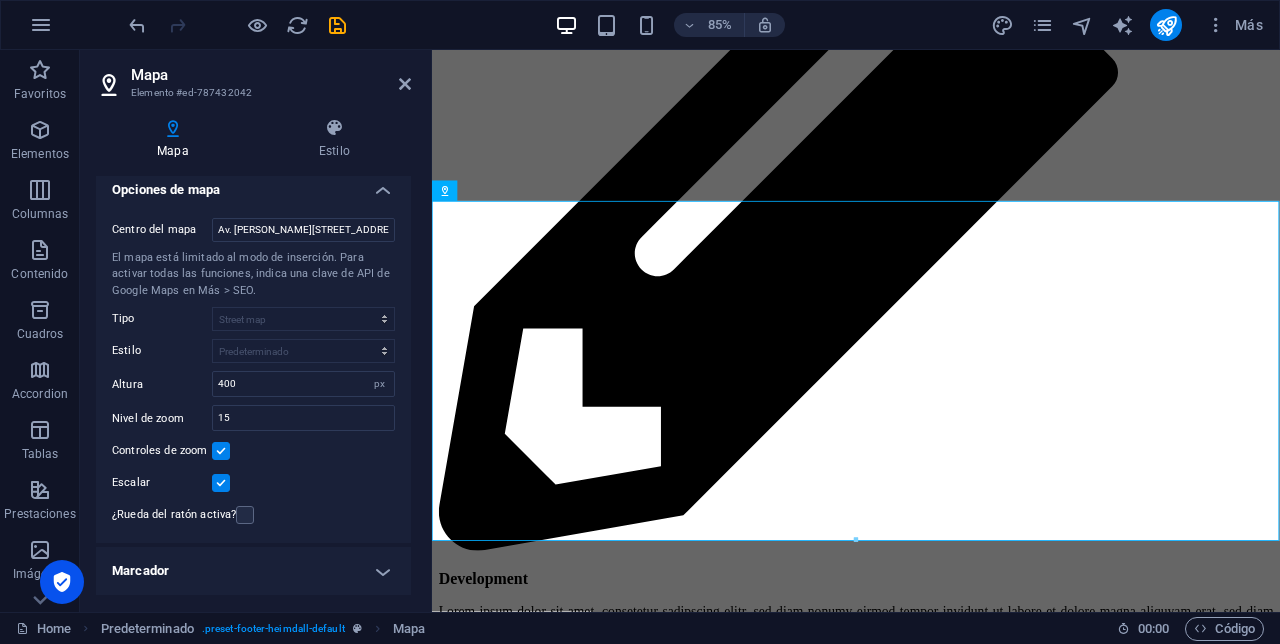 scroll, scrollTop: 7, scrollLeft: 0, axis: vertical 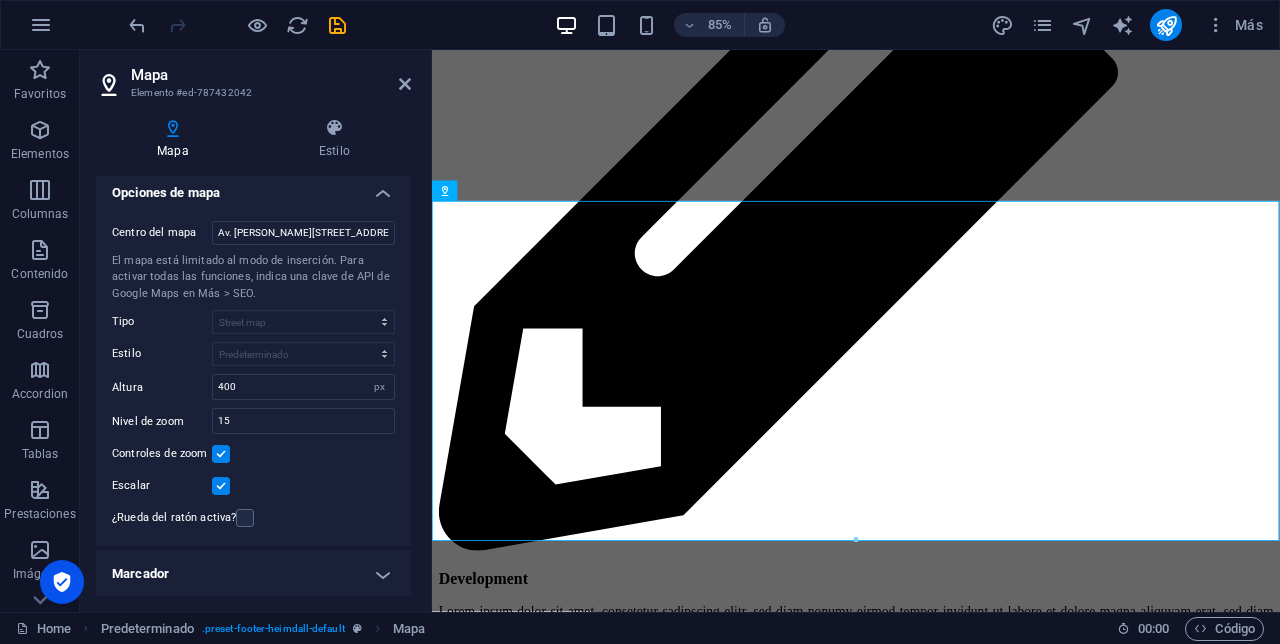 click on "Estilo" at bounding box center (334, 139) 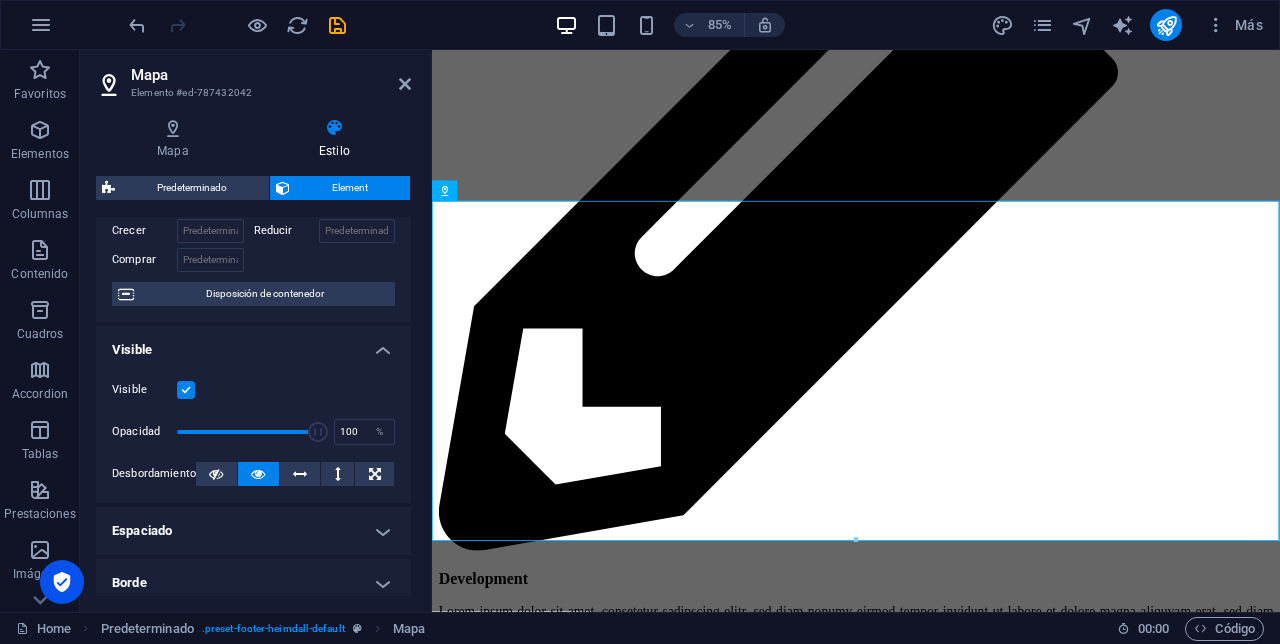 scroll, scrollTop: 0, scrollLeft: 0, axis: both 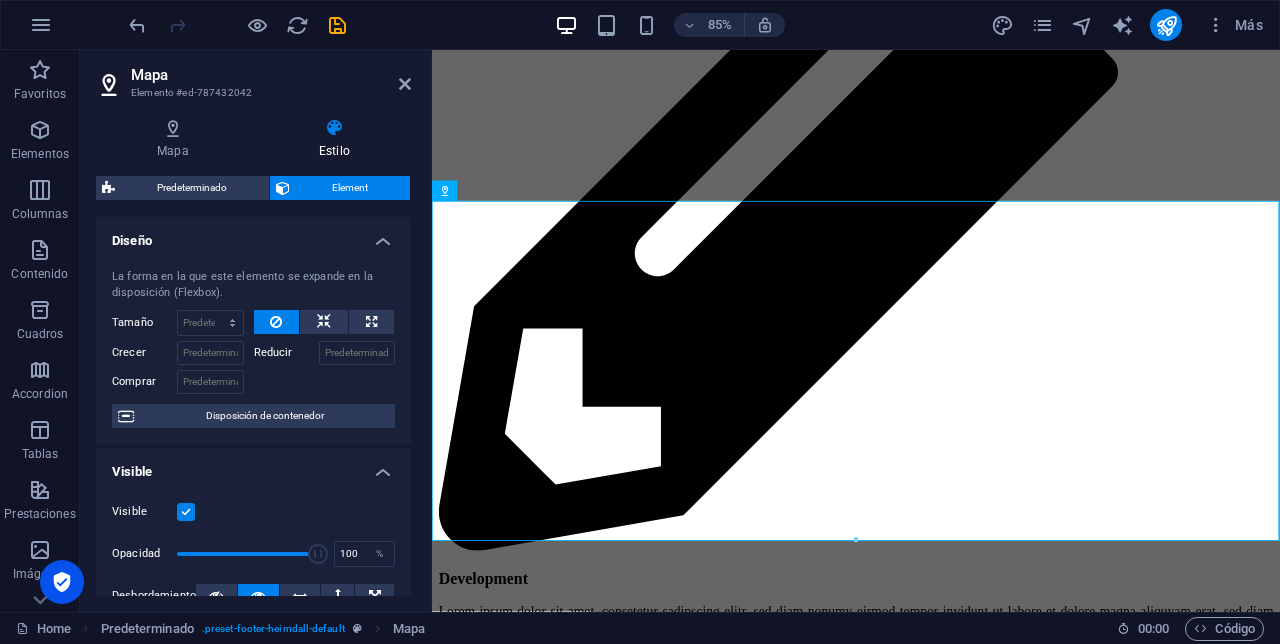click on "Proyectos" at bounding box center [931, 5570] 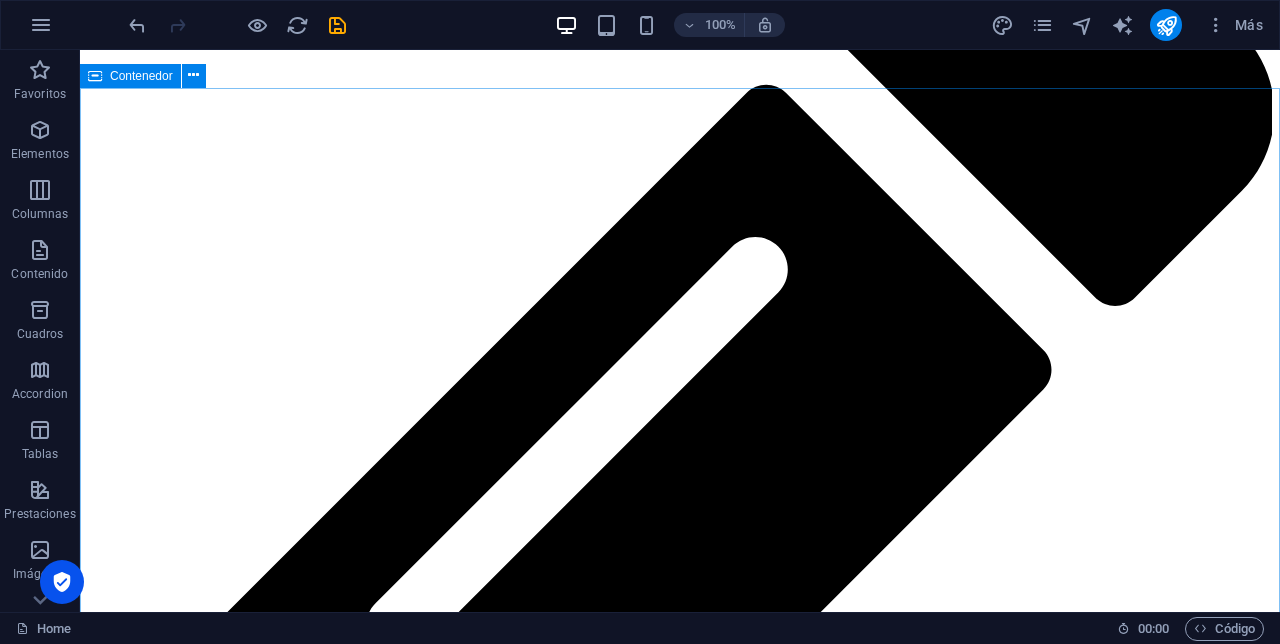 scroll, scrollTop: 3008, scrollLeft: 0, axis: vertical 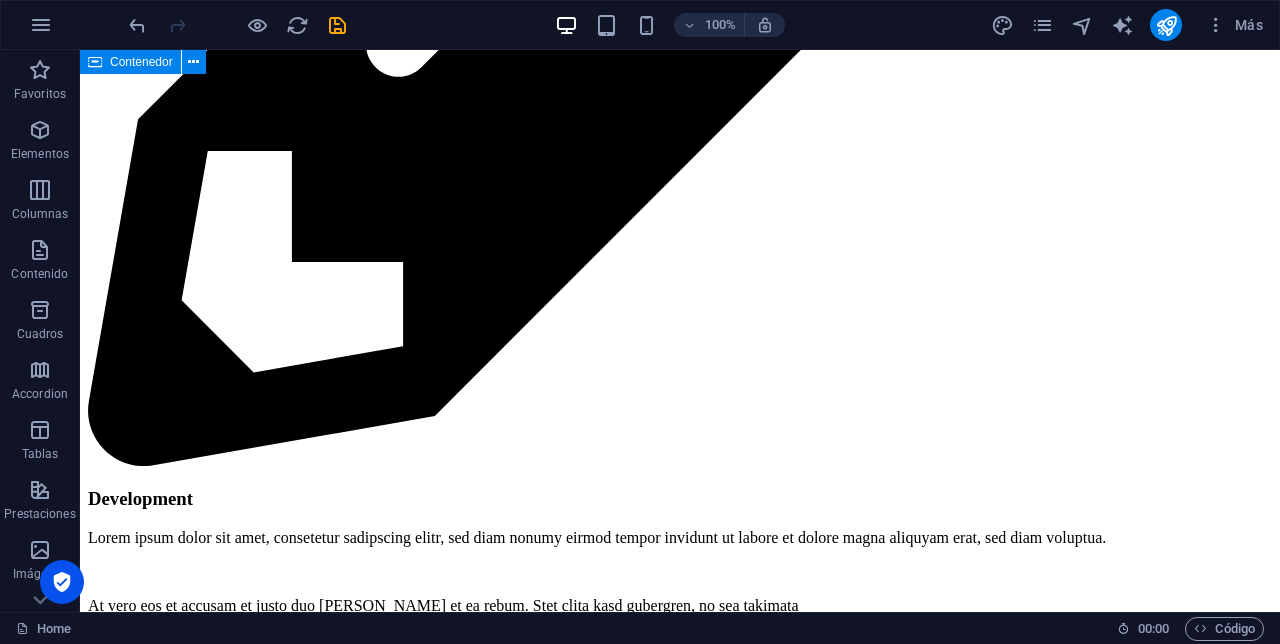 click on "[STREET_ADDRESS][US_STATE]" at bounding box center (680, 8671) 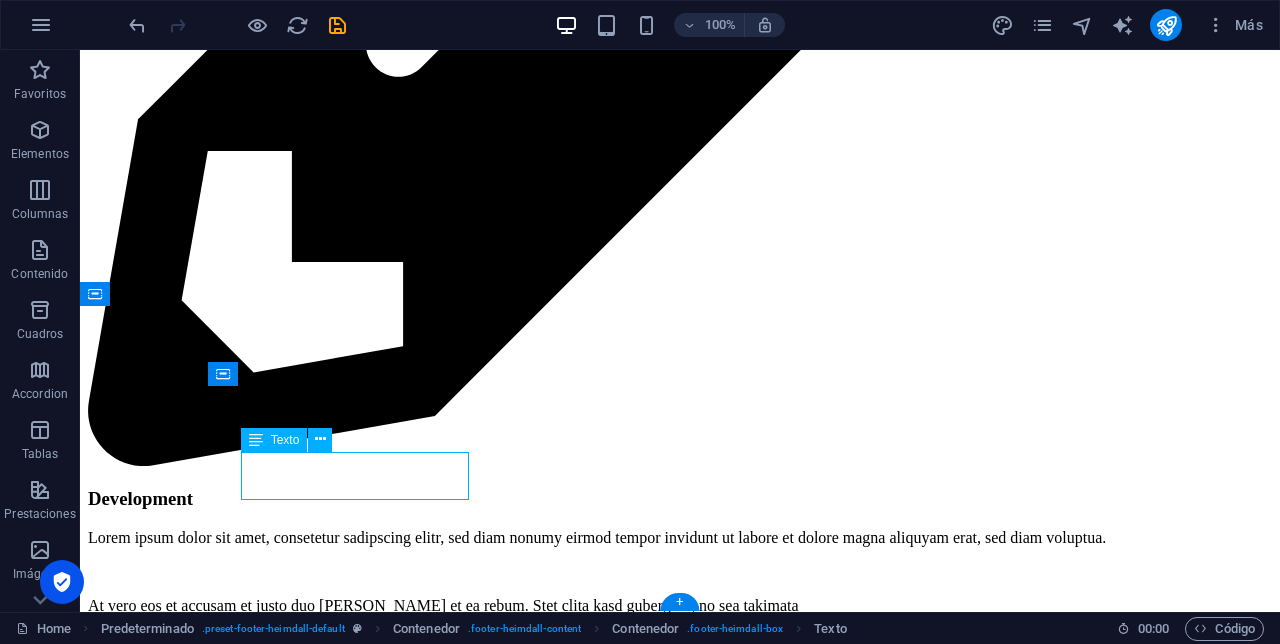 click on "Address [STREET_ADDRESS][US_STATE]" at bounding box center [680, 8650] 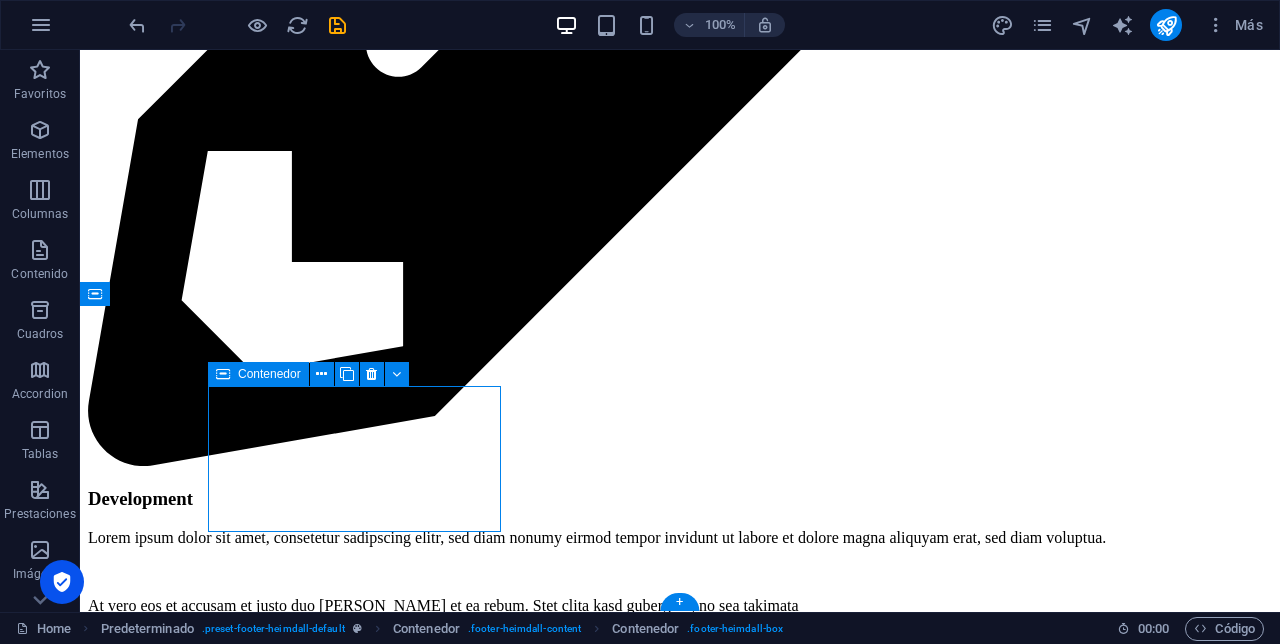 click on "[STREET_ADDRESS][US_STATE]" at bounding box center (680, 8671) 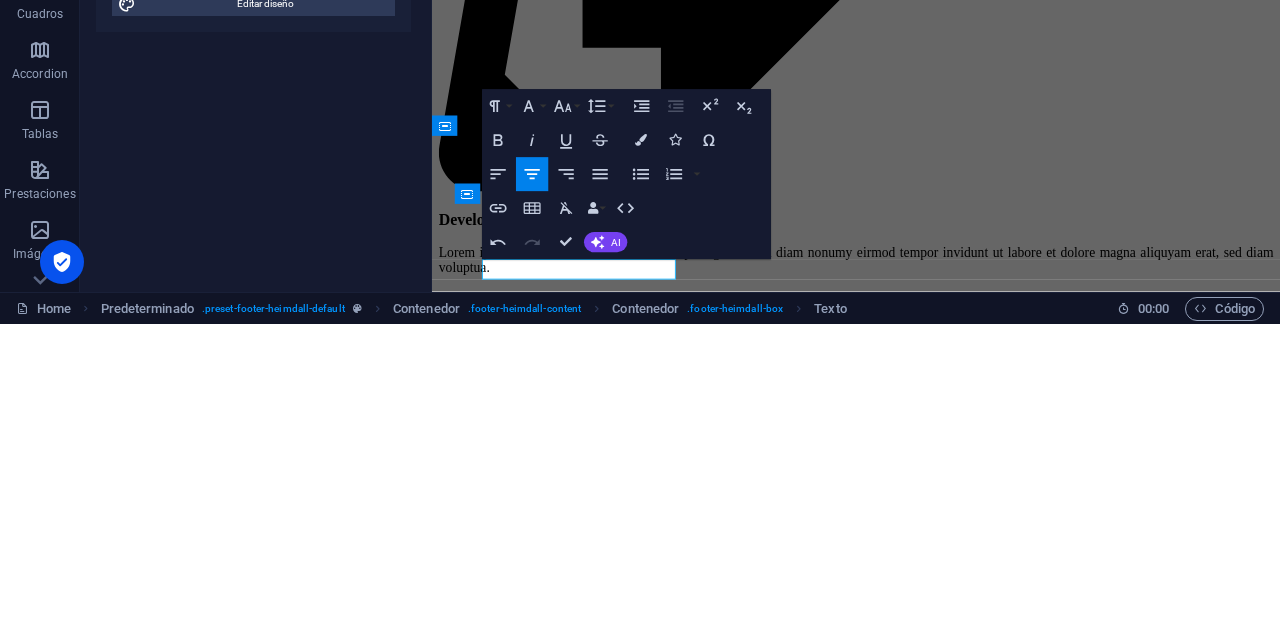 scroll, scrollTop: 2996, scrollLeft: 0, axis: vertical 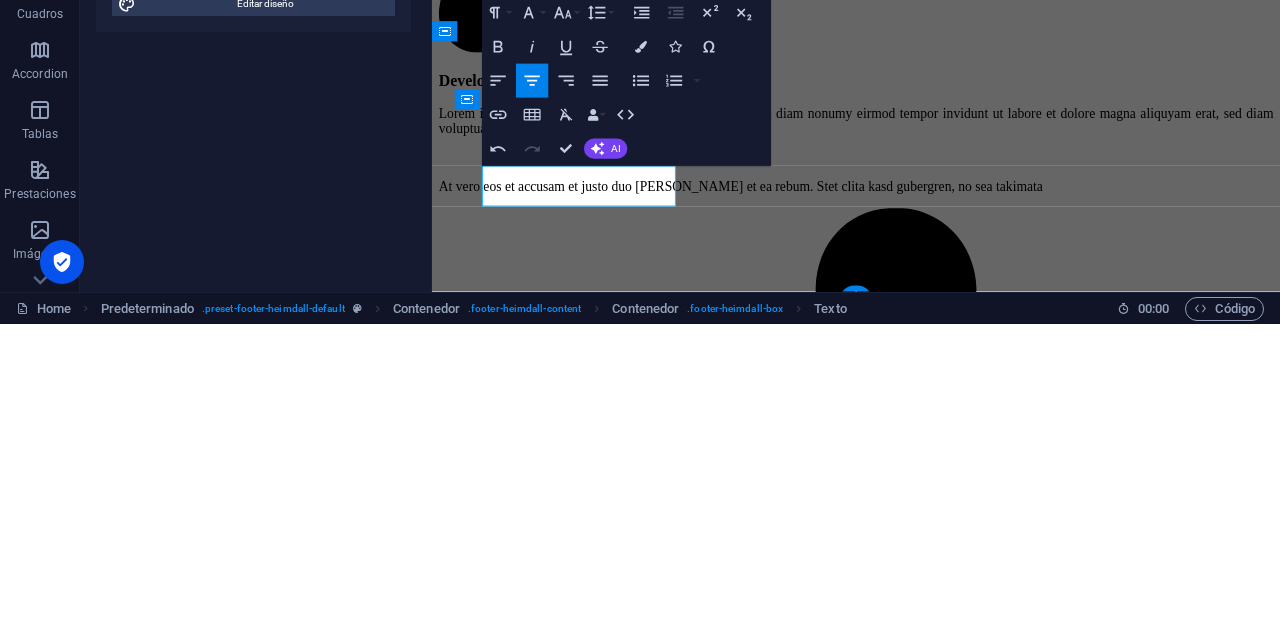click on "Address Av. [PERSON_NAME][STREET_ADDRESS] [PERSON_NAME] 6012, [GEOGRAPHIC_DATA] Phone [PHONE_NUMBER] Contact [EMAIL_ADDRESS] Legal Notice  |  Privacy" at bounding box center (931, 8030) 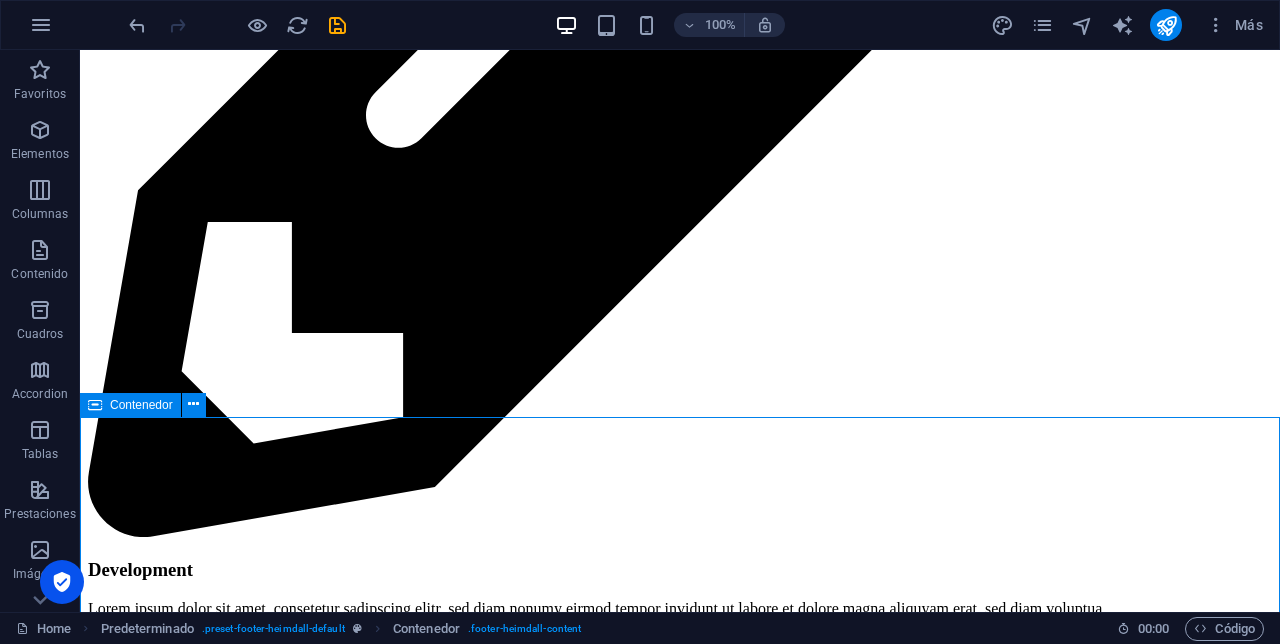 scroll, scrollTop: 3008, scrollLeft: 0, axis: vertical 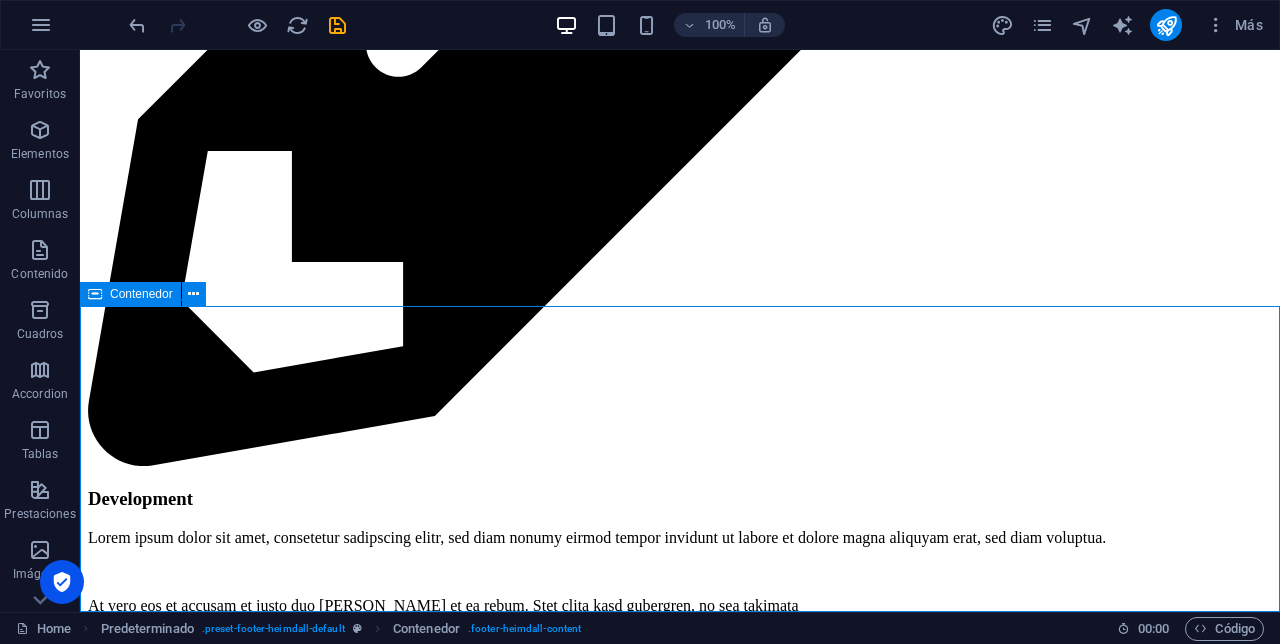 click on "[EMAIL_ADDRESS] Legal Notice  |  Privacy" at bounding box center [680, 8826] 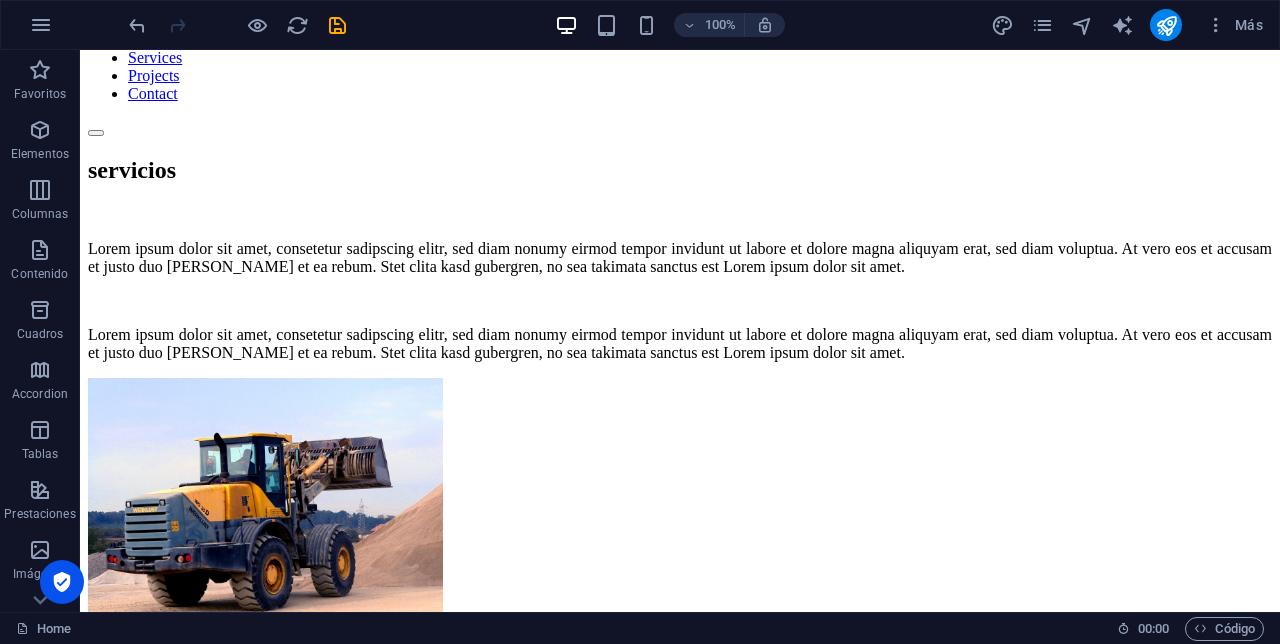 scroll, scrollTop: 720, scrollLeft: 0, axis: vertical 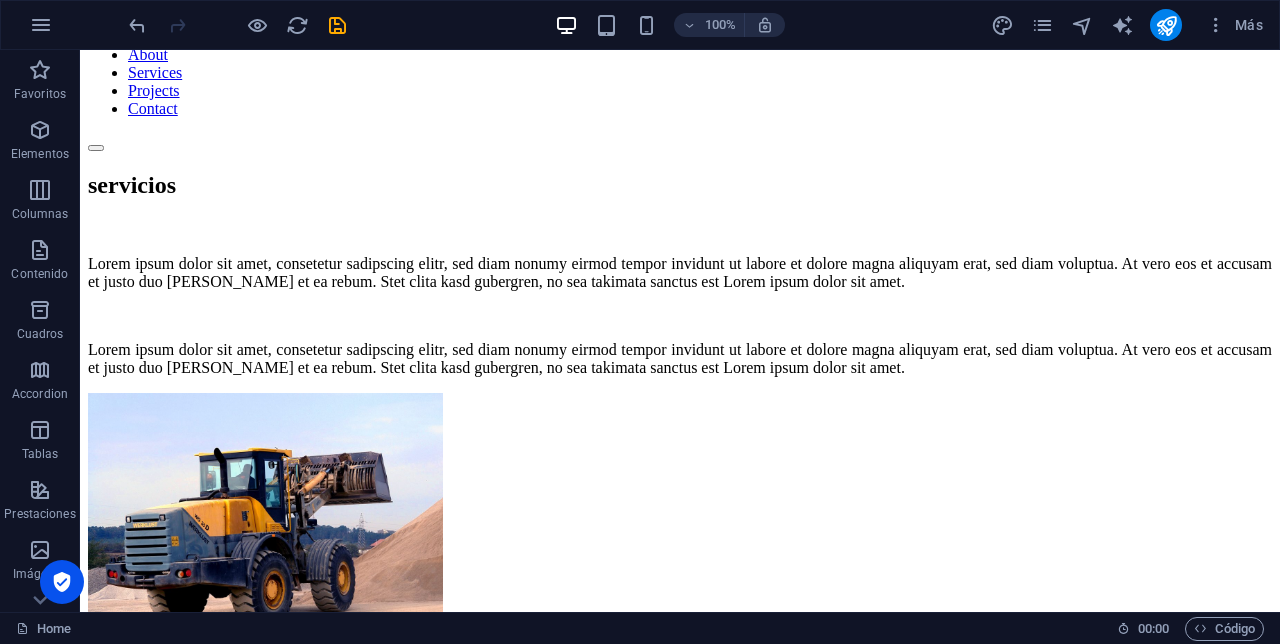 click on "Home About Services Projects Contact" at bounding box center (680, 73) 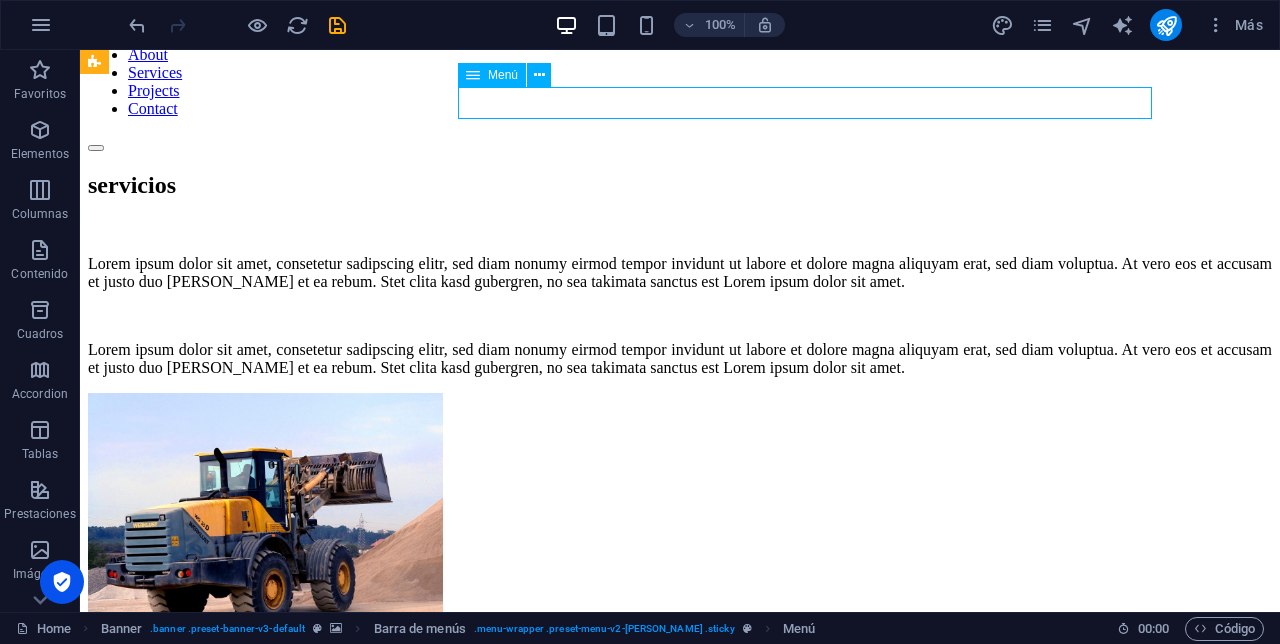 click on "Menú" at bounding box center [492, 75] 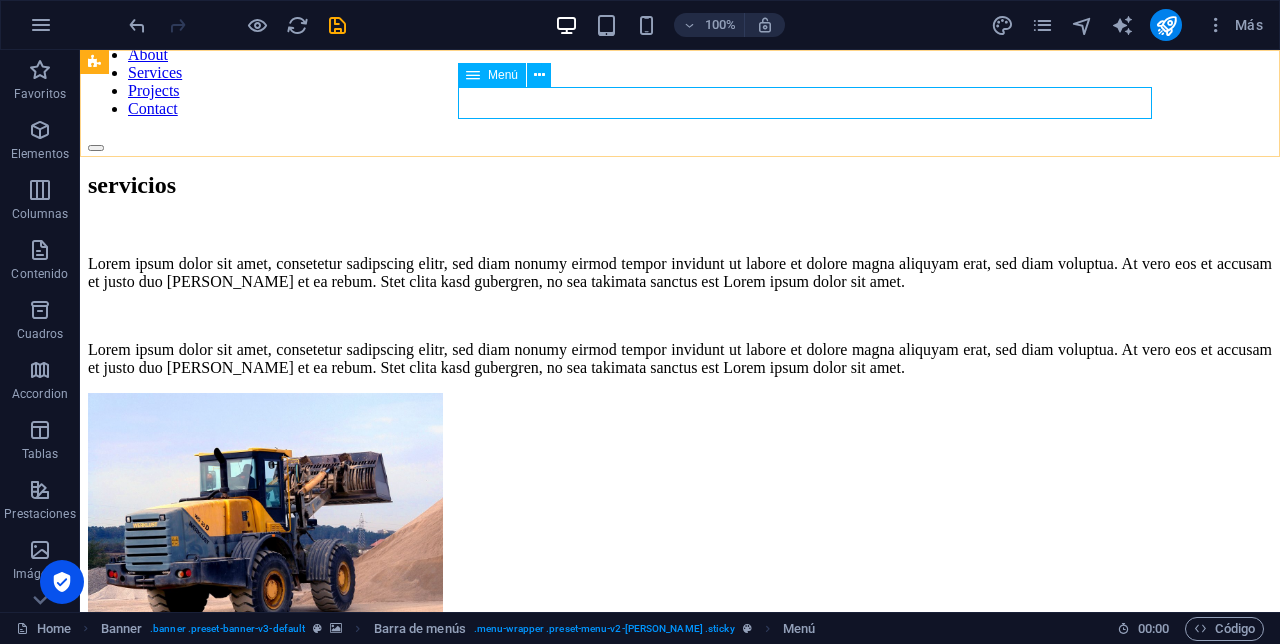 click on "Menú" at bounding box center (503, 75) 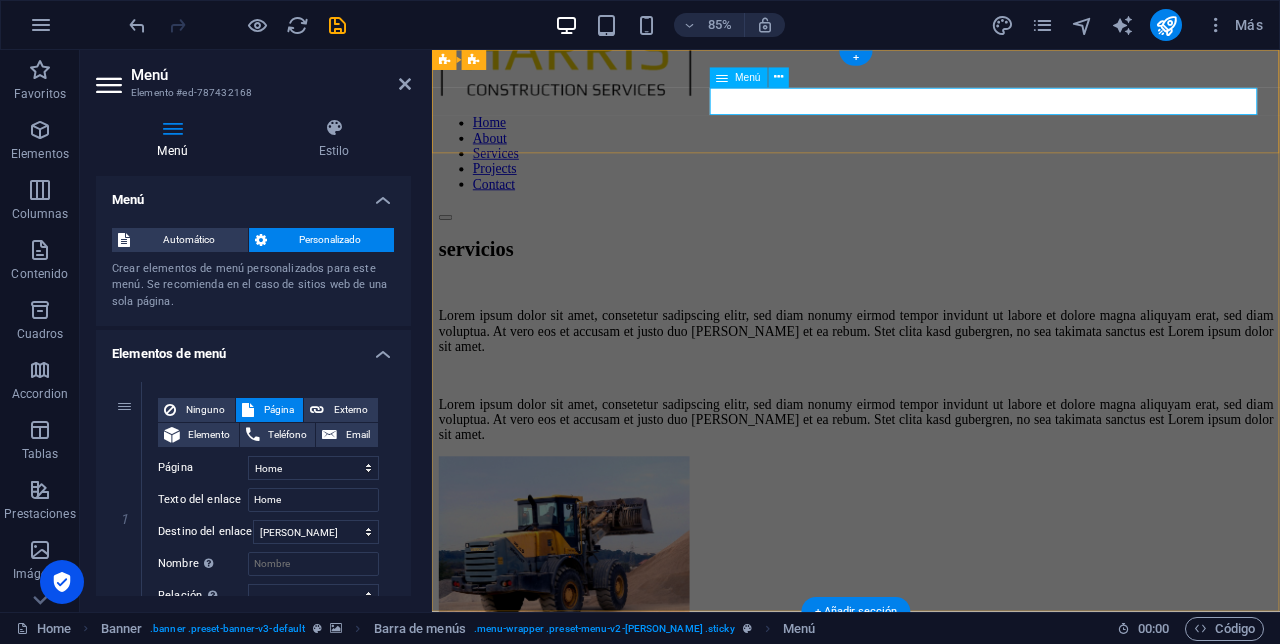 scroll, scrollTop: 0, scrollLeft: 0, axis: both 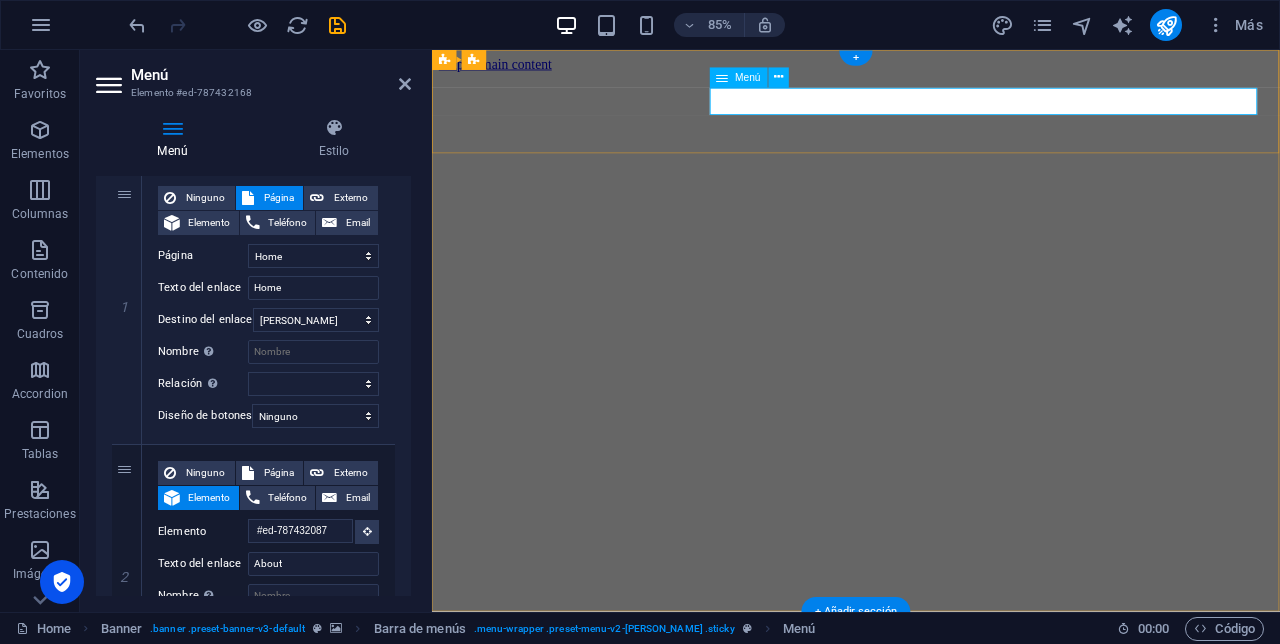 click at bounding box center (931, 76) 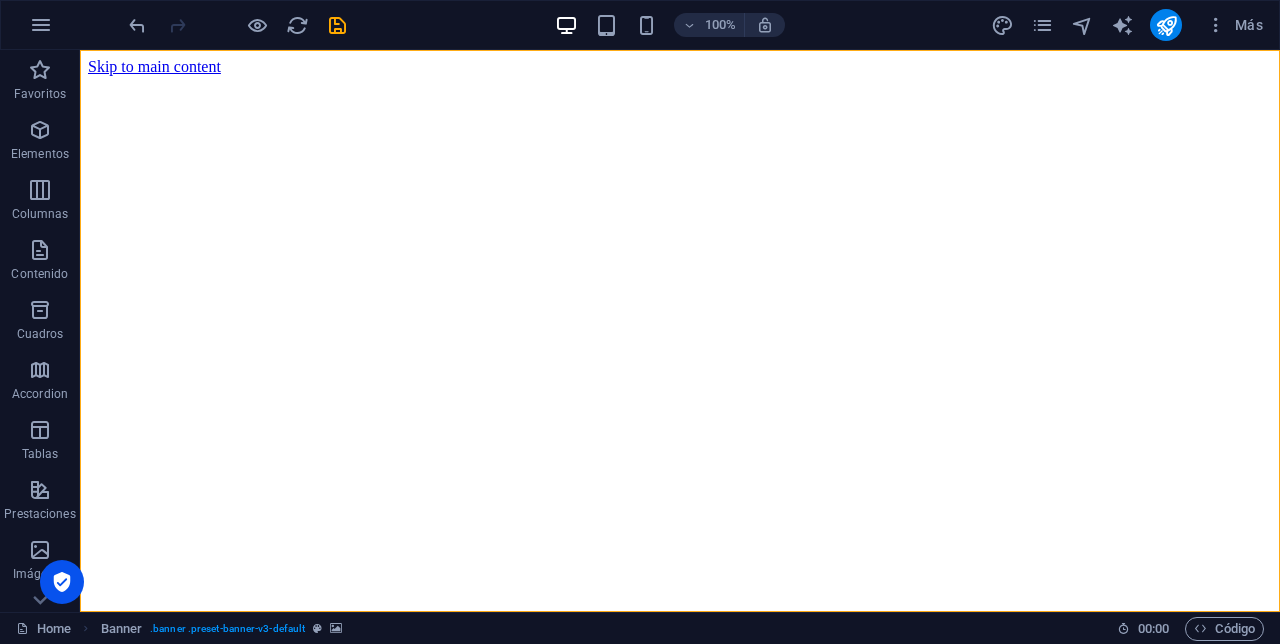 click at bounding box center (680, 76) 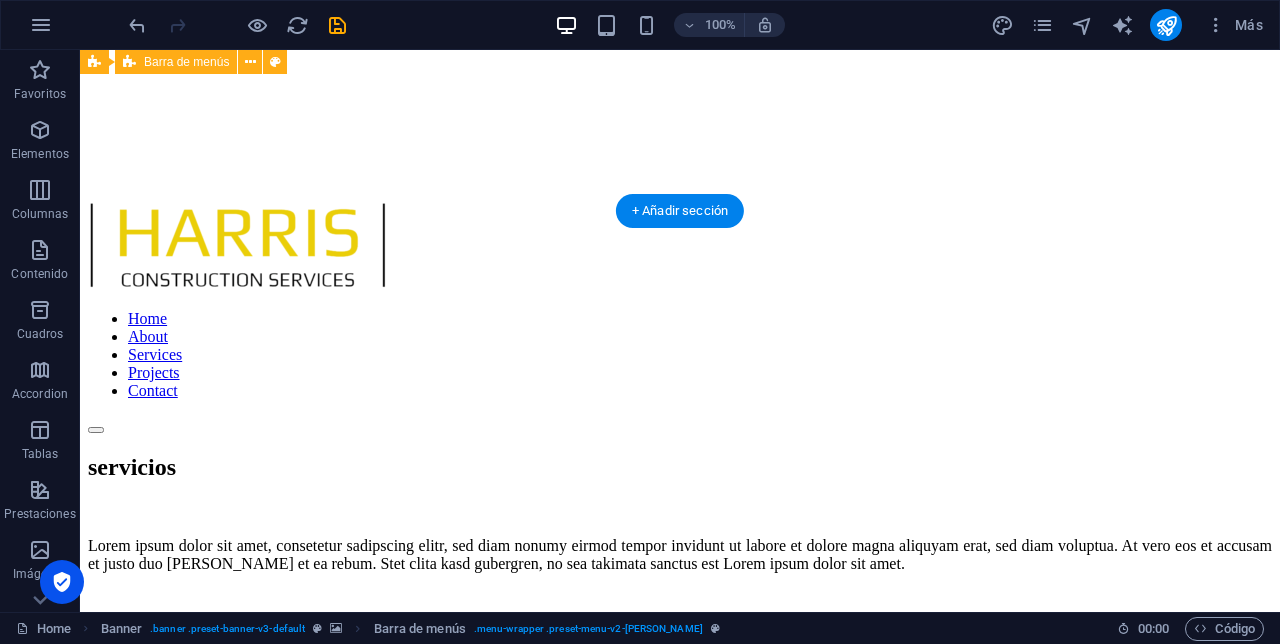 scroll, scrollTop: 446, scrollLeft: 0, axis: vertical 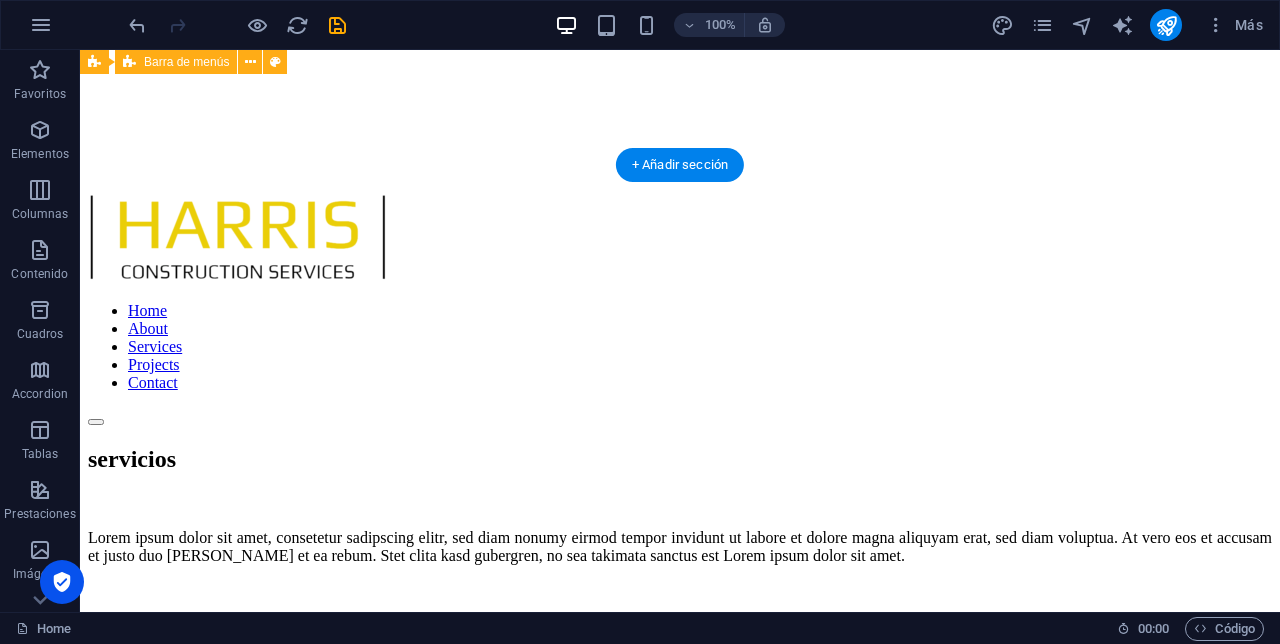click on "Elementos" at bounding box center [40, 142] 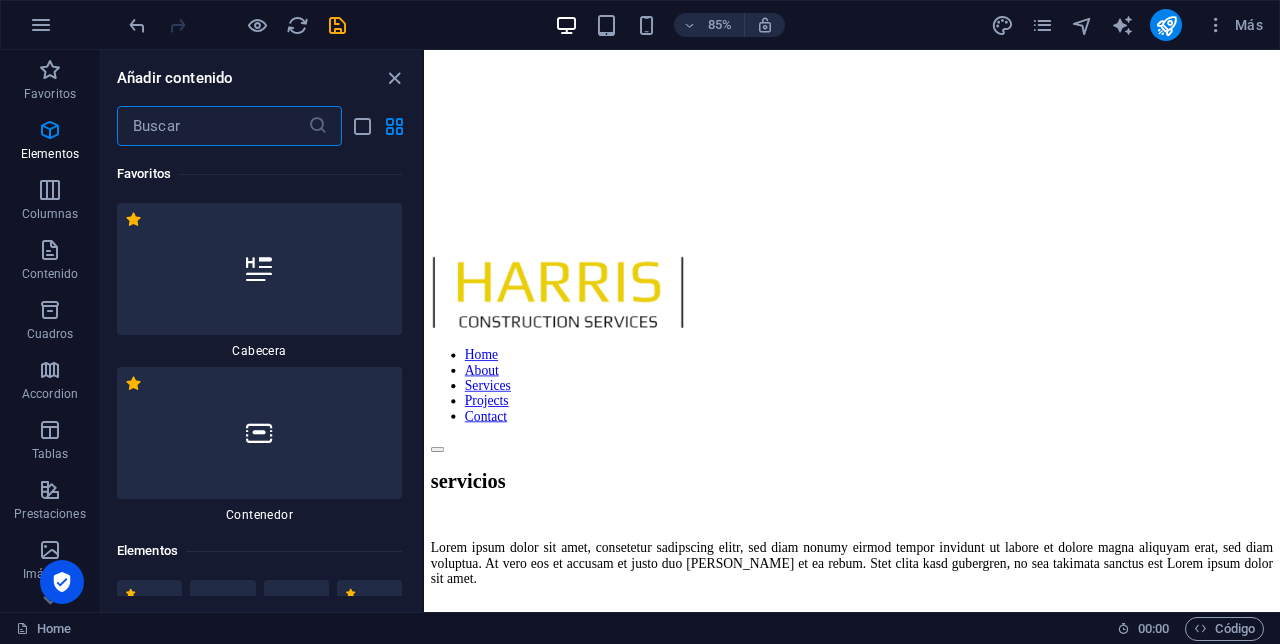 scroll, scrollTop: 606, scrollLeft: 0, axis: vertical 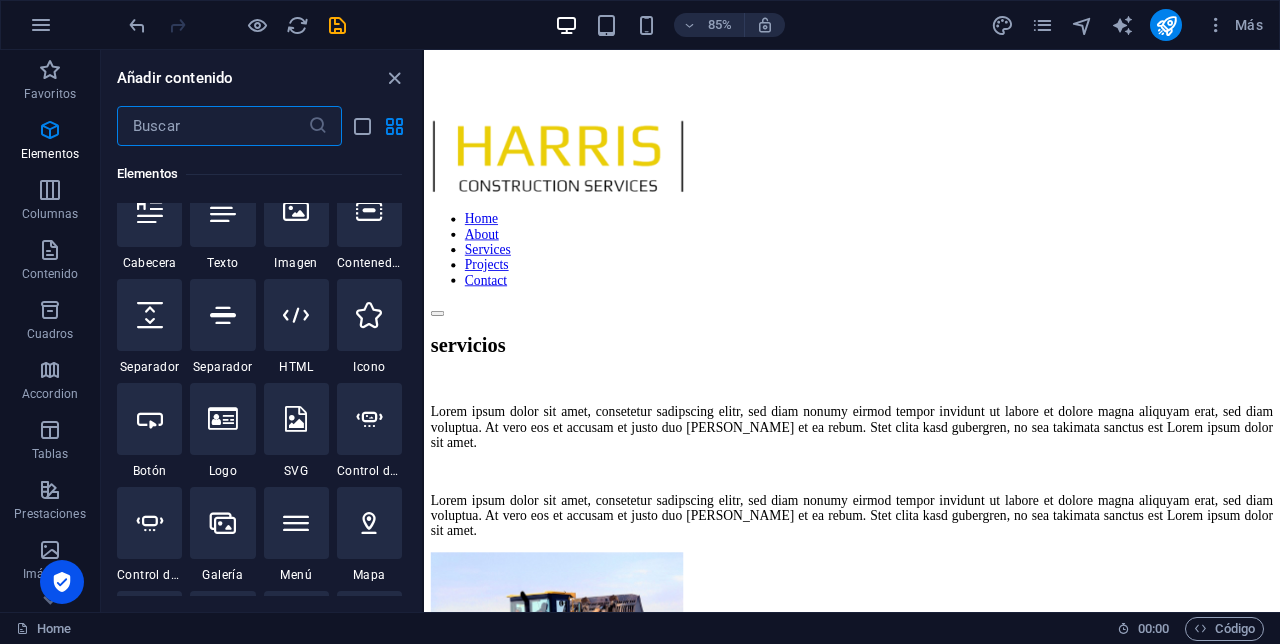 click on "servicios Lorem ipsum dolor sit amet, consetetur sadipscing elitr, sed diam nonumy eirmod tempor invidunt ut labore et dolore magna aliquyam erat, sed diam voluptua. At vero eos et accusam et justo duo [PERSON_NAME] et ea rebum. Stet clita kasd gubergren, no sea takimata sanctus est Lorem ipsum dolor sit amet.  Lorem ipsum dolor sit amet, consetetur sadipscing elitr, sed diam nonumy eirmod tempor invidunt ut labore et dolore magna aliquyam erat, sed diam voluptua. At vero eos et accusam et justo duo [PERSON_NAME] et ea rebum. Stet clita kasd gubergren, no sea takimata sanctus est Lorem ipsum dolor sit amet." at bounding box center (927, 633) 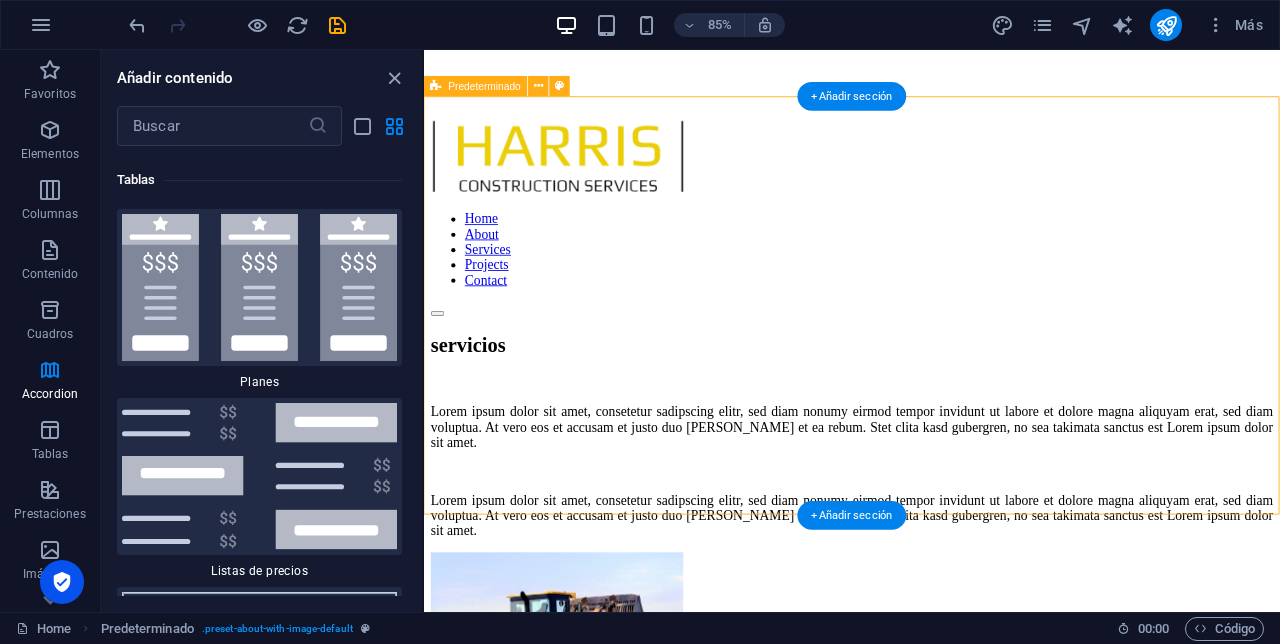 scroll, scrollTop: 13330, scrollLeft: 0, axis: vertical 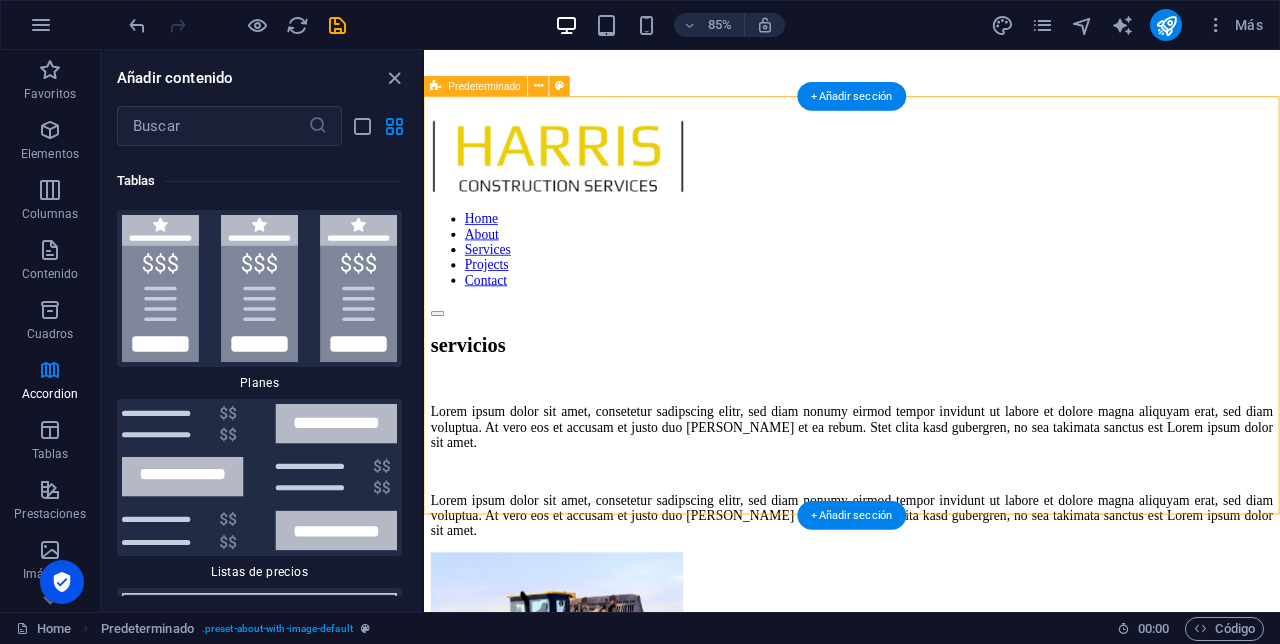 click on "Contenido" at bounding box center [50, 274] 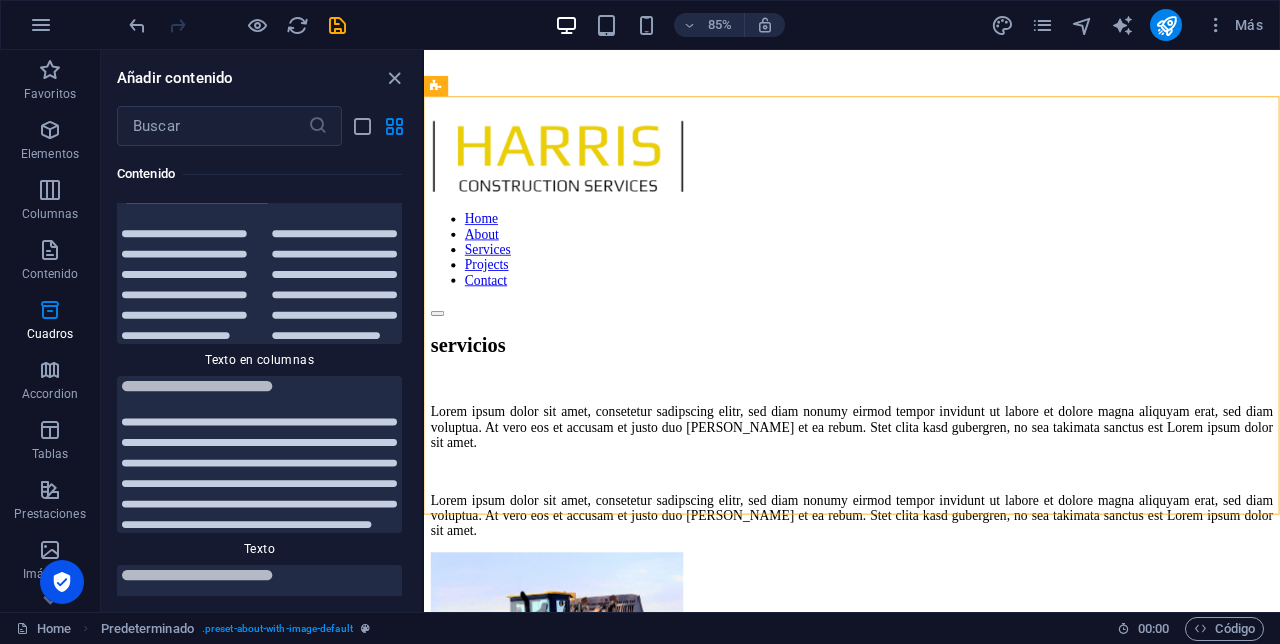 scroll, scrollTop: 6798, scrollLeft: 0, axis: vertical 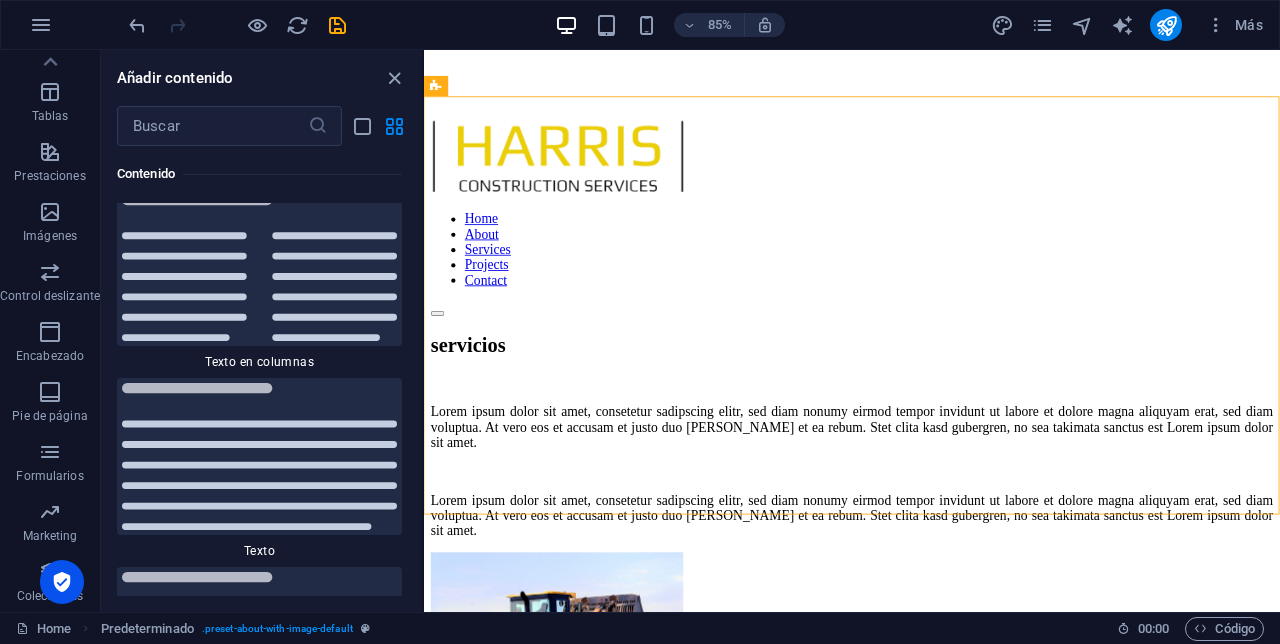 click on "Marketing" at bounding box center [50, 524] 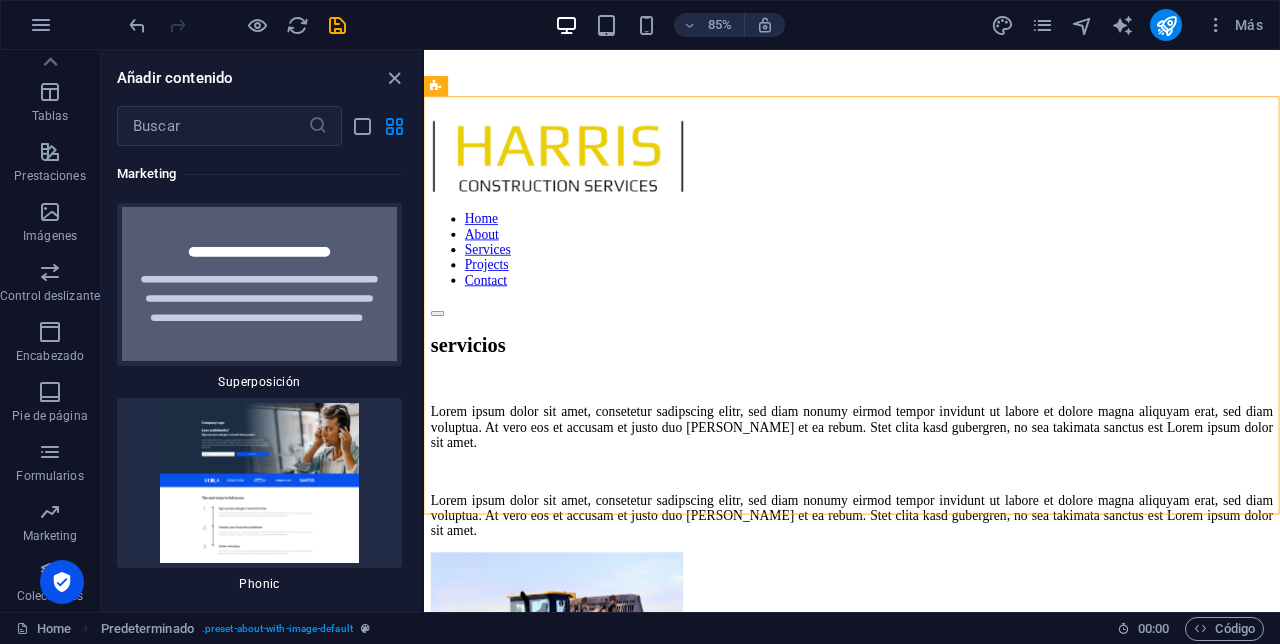 scroll, scrollTop: 32248, scrollLeft: 0, axis: vertical 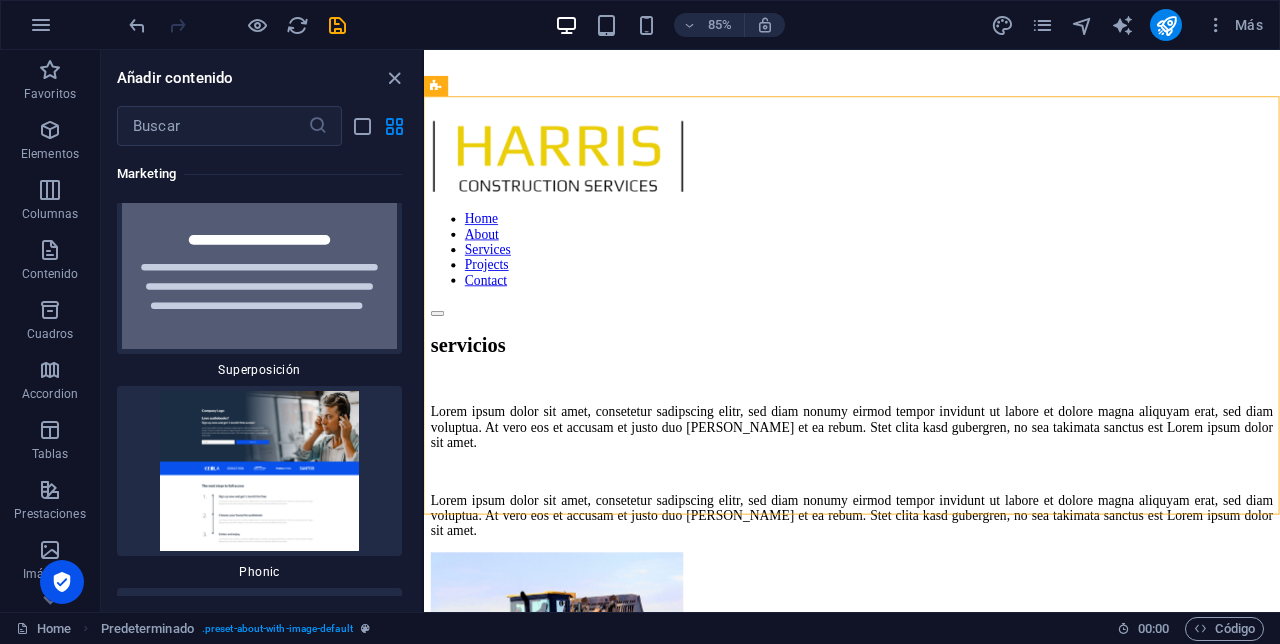 click on "Elementos" at bounding box center [50, 154] 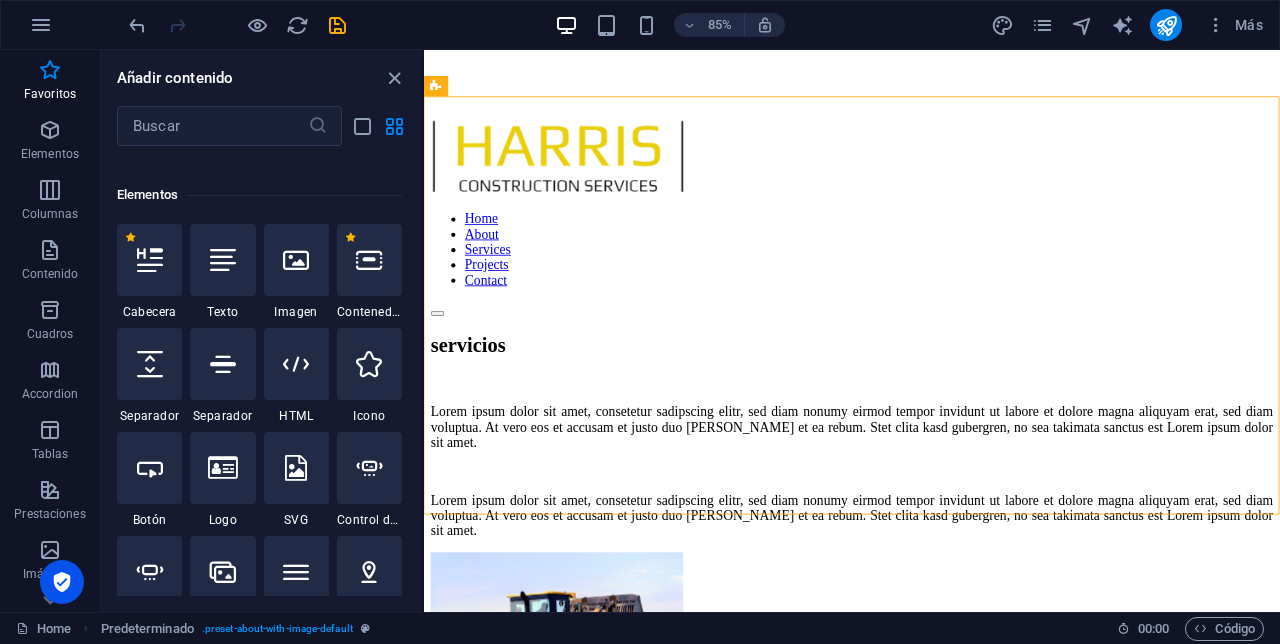 scroll, scrollTop: 353, scrollLeft: 0, axis: vertical 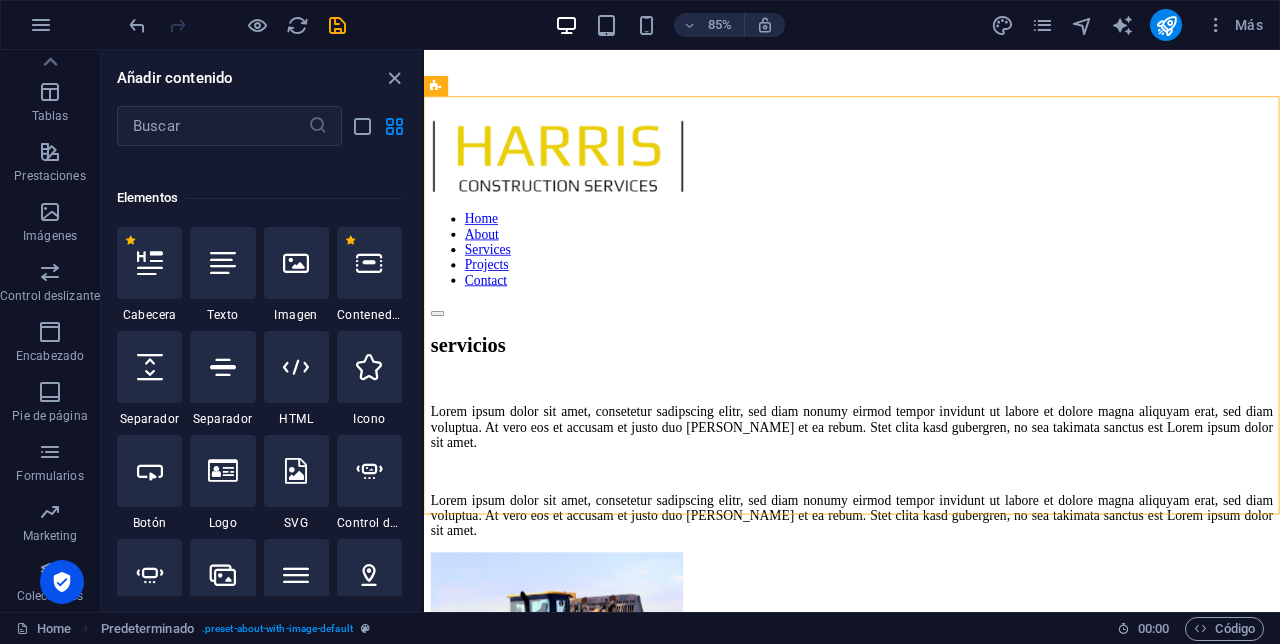 click on "Colecciones" at bounding box center [50, 596] 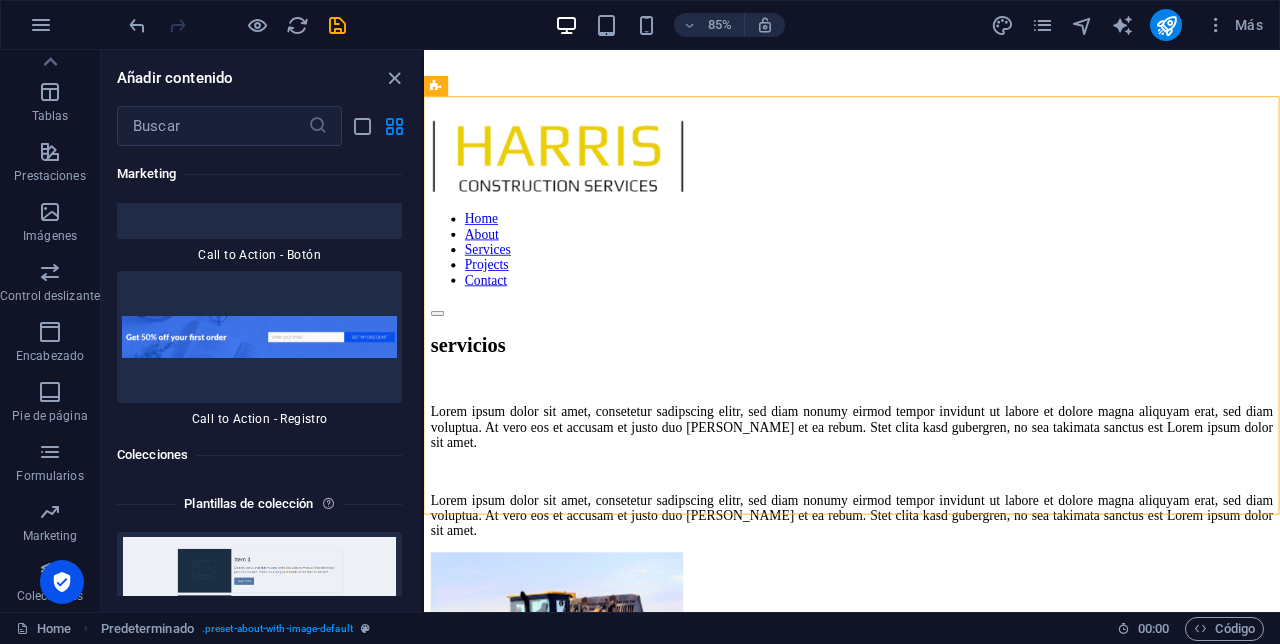 scroll, scrollTop: 36615, scrollLeft: 0, axis: vertical 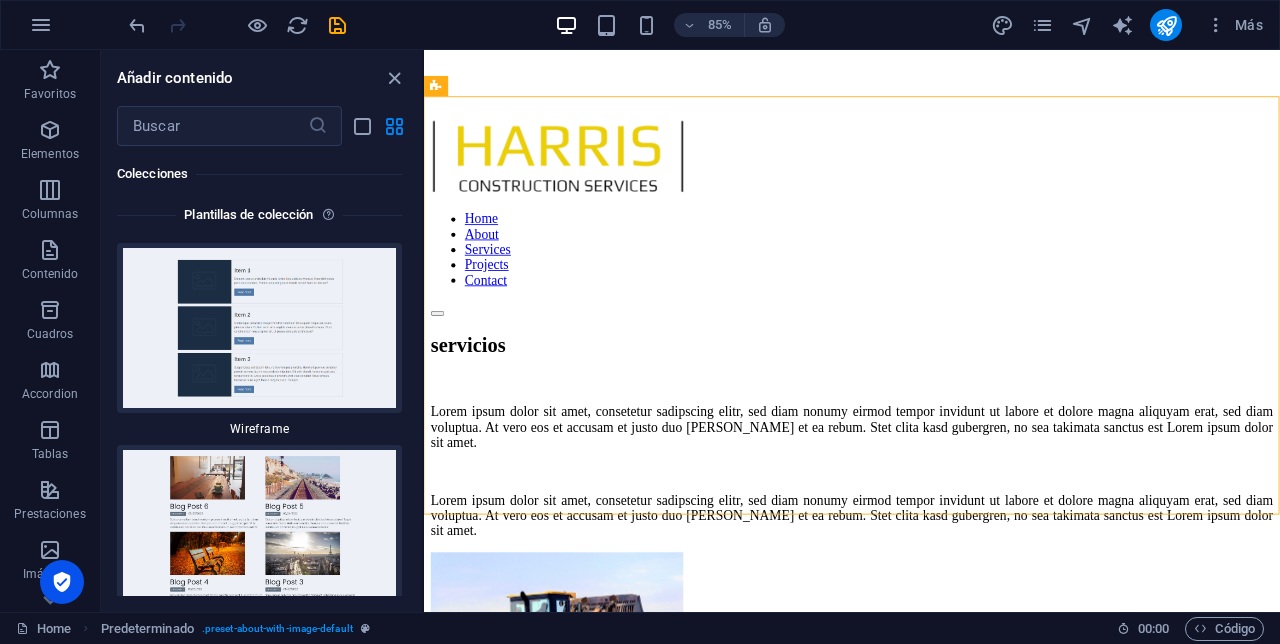 click on "Favoritos" at bounding box center (50, 82) 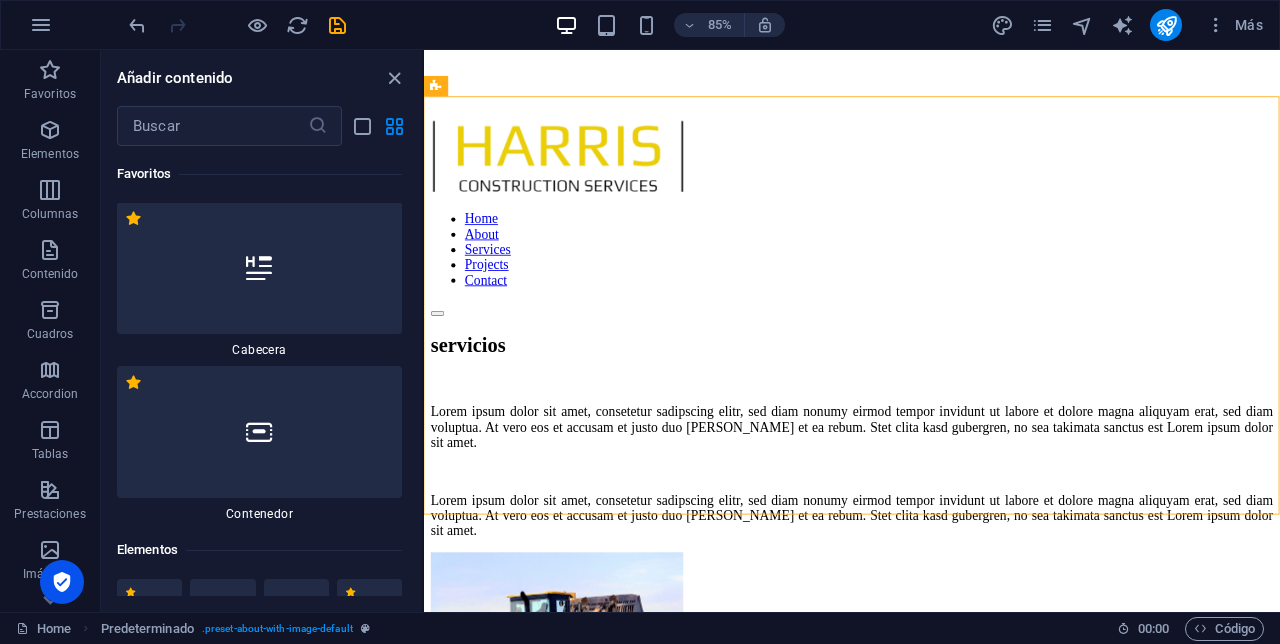 scroll, scrollTop: 0, scrollLeft: 0, axis: both 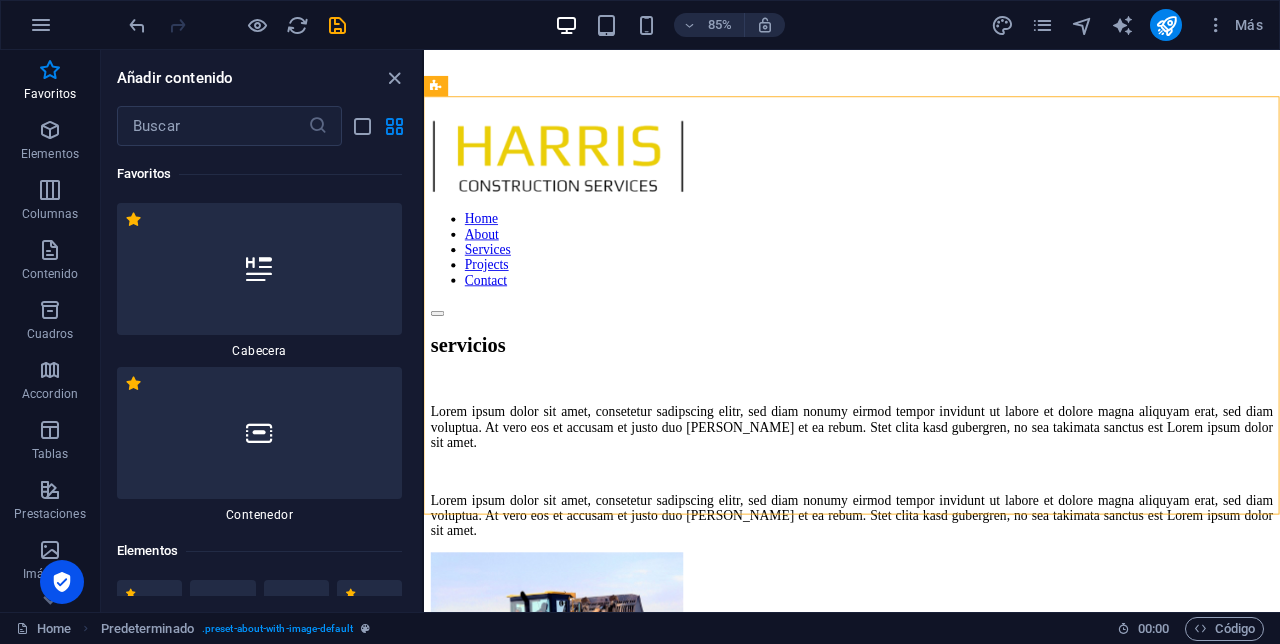 click on "Columnas" at bounding box center [50, 214] 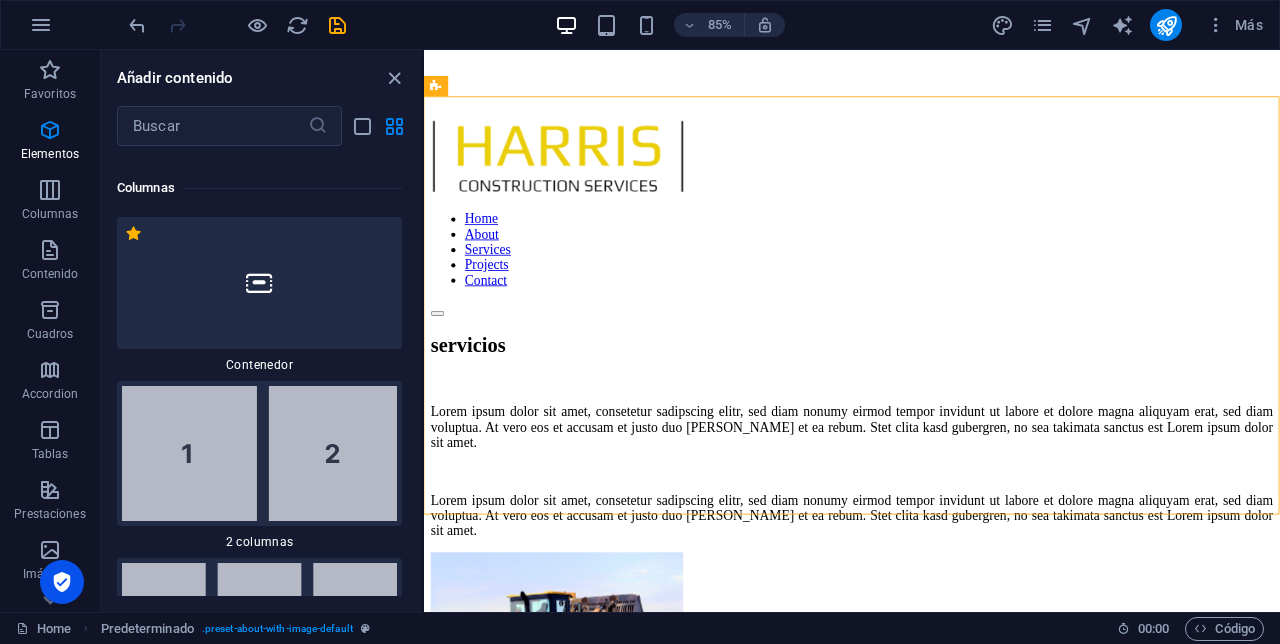scroll, scrollTop: 1154, scrollLeft: 0, axis: vertical 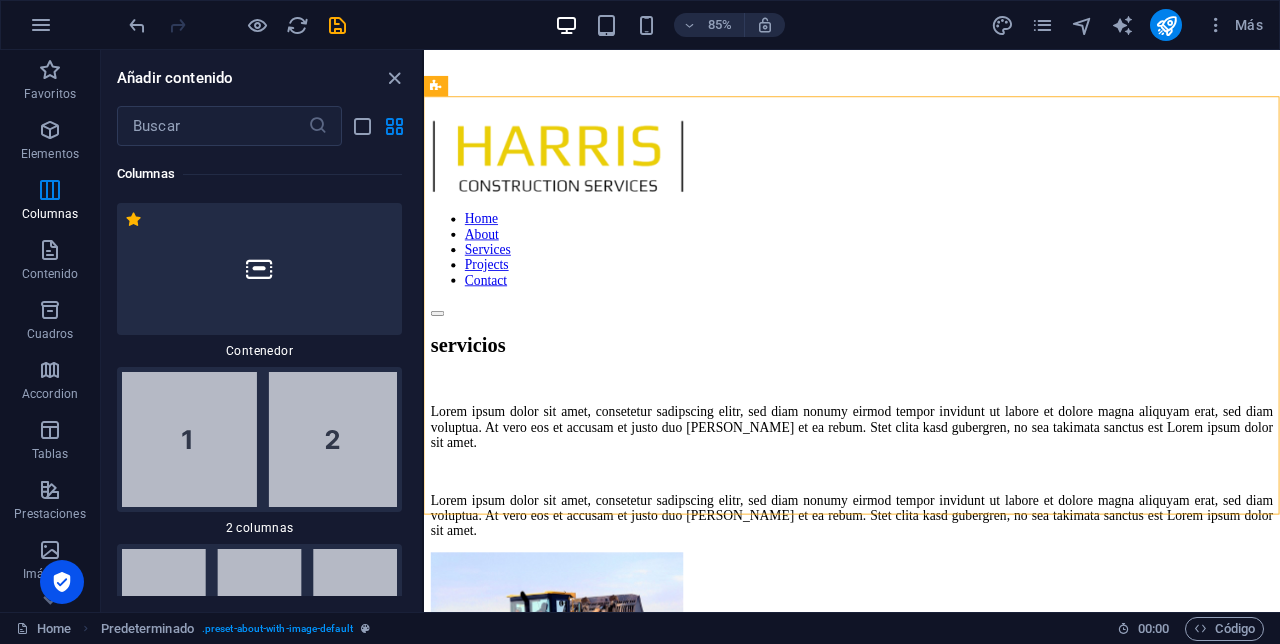 click on "Contenido" at bounding box center (50, 262) 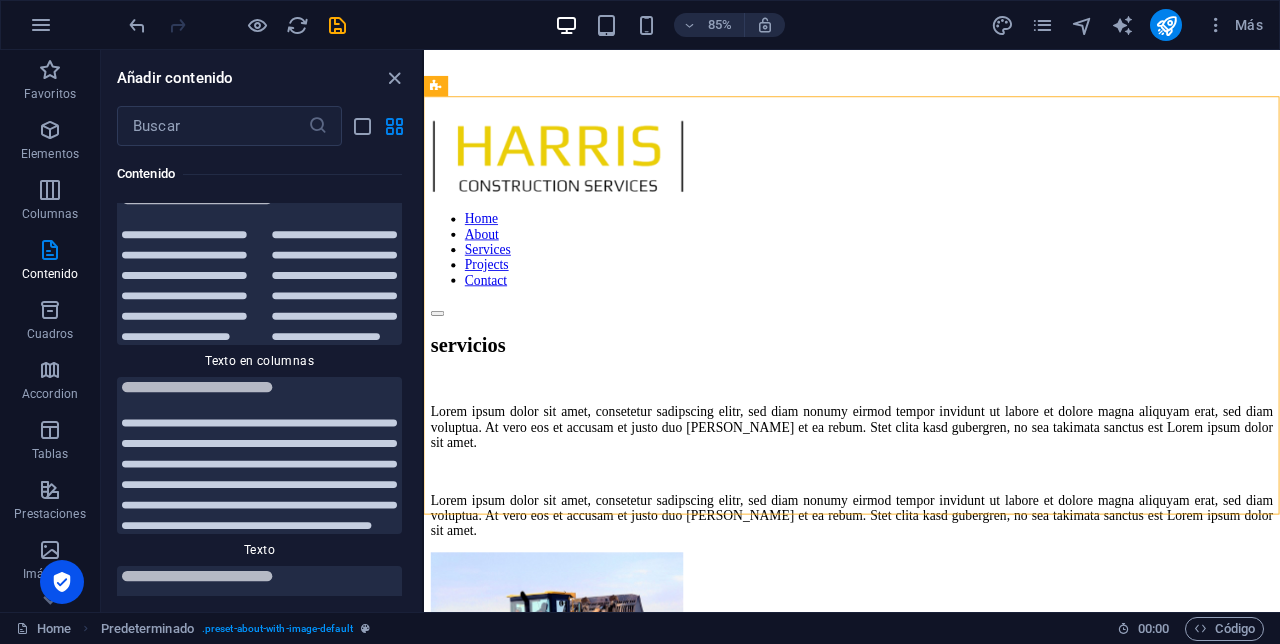 scroll, scrollTop: 6799, scrollLeft: 0, axis: vertical 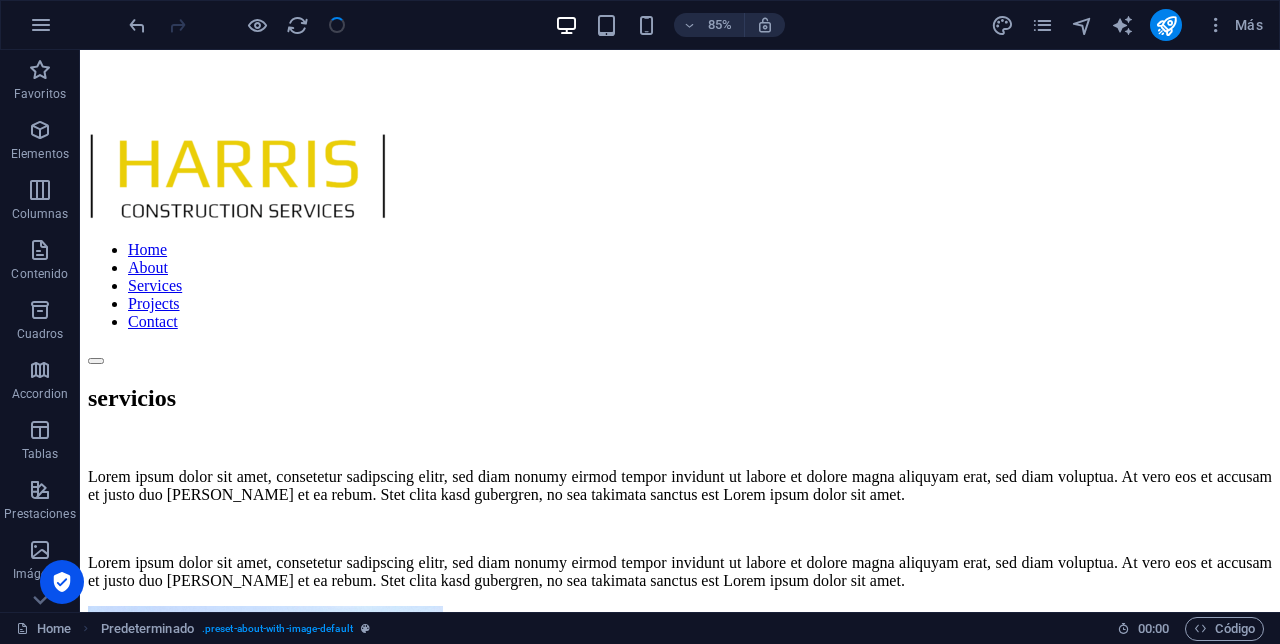 click at bounding box center (237, 25) 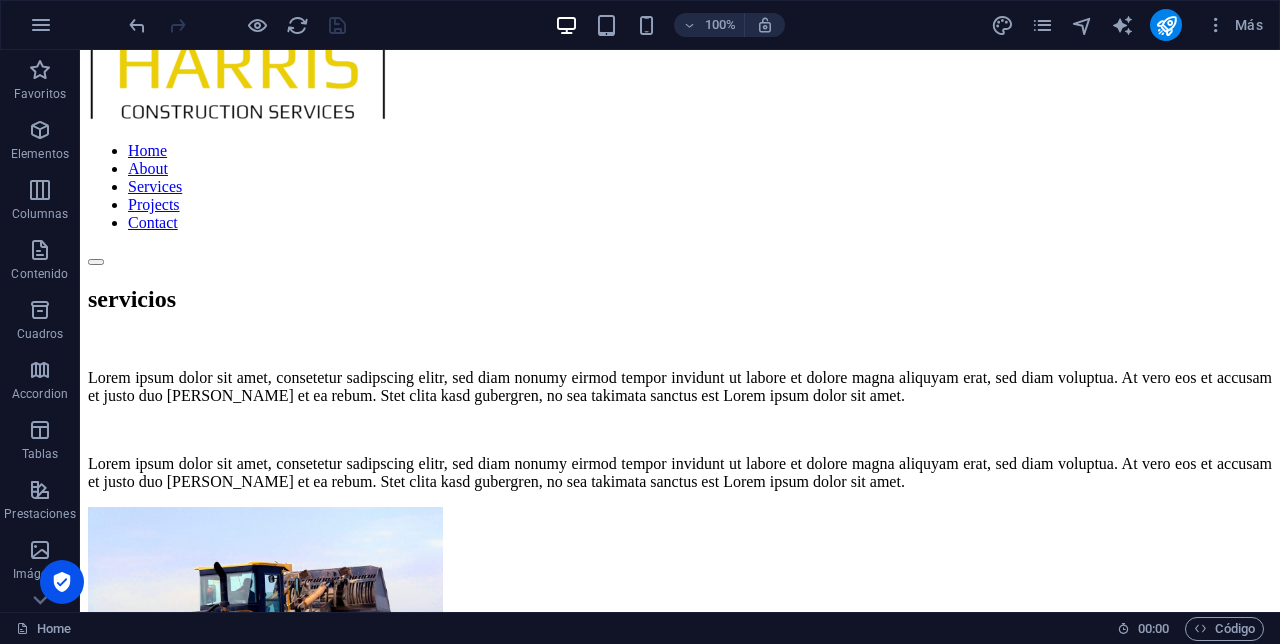 click at bounding box center (1082, 25) 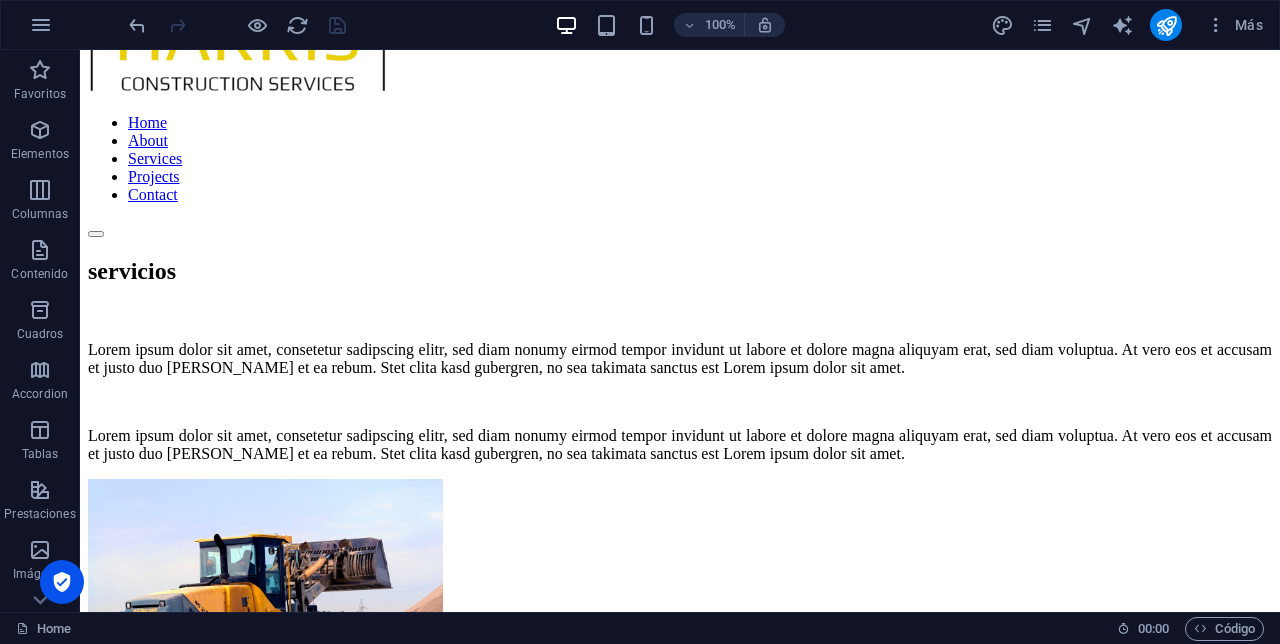 scroll, scrollTop: 584, scrollLeft: 0, axis: vertical 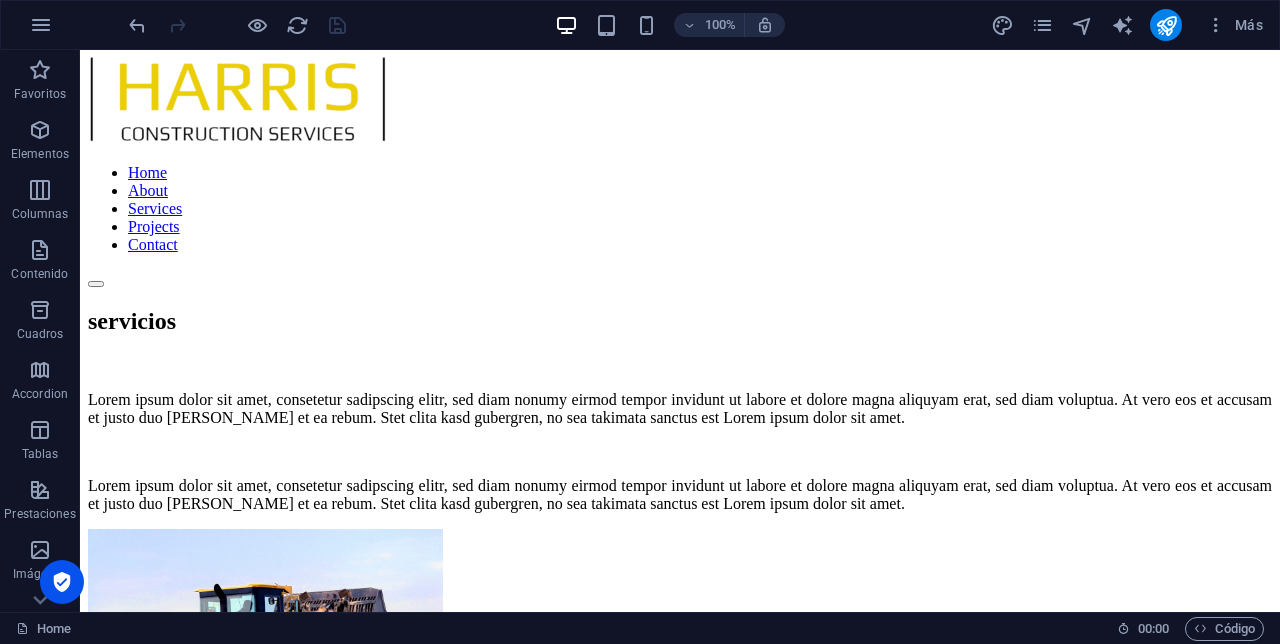 click on "Más" at bounding box center (1234, 25) 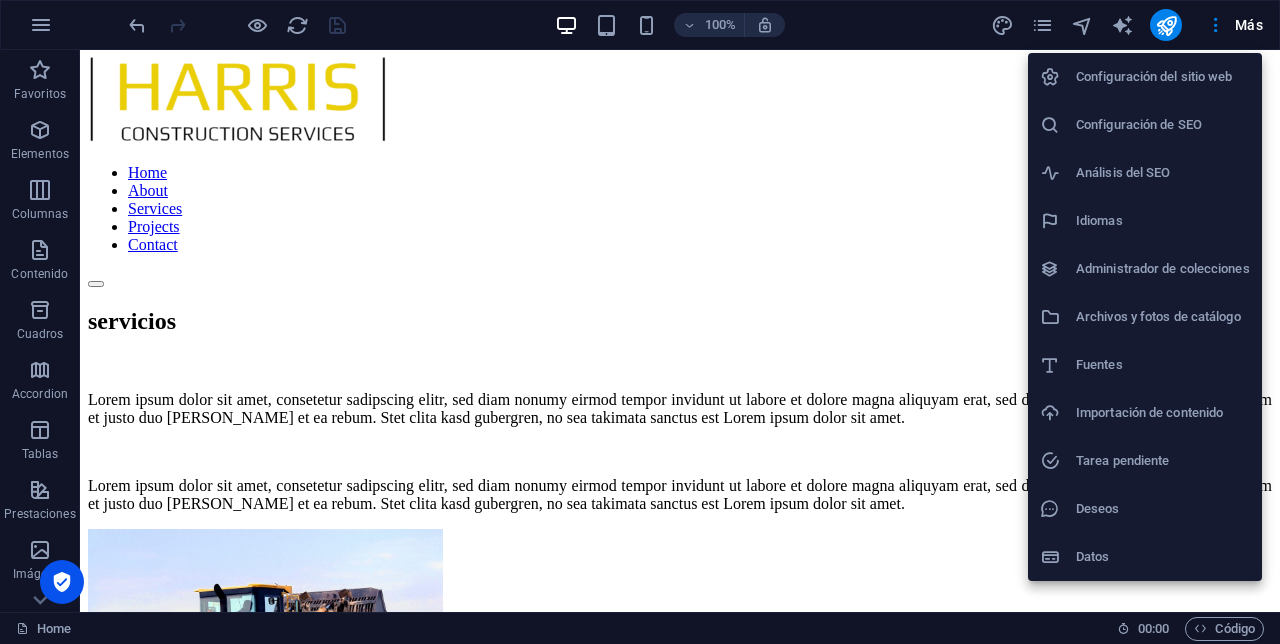 click on "Configuración del sitio web" at bounding box center (1163, 77) 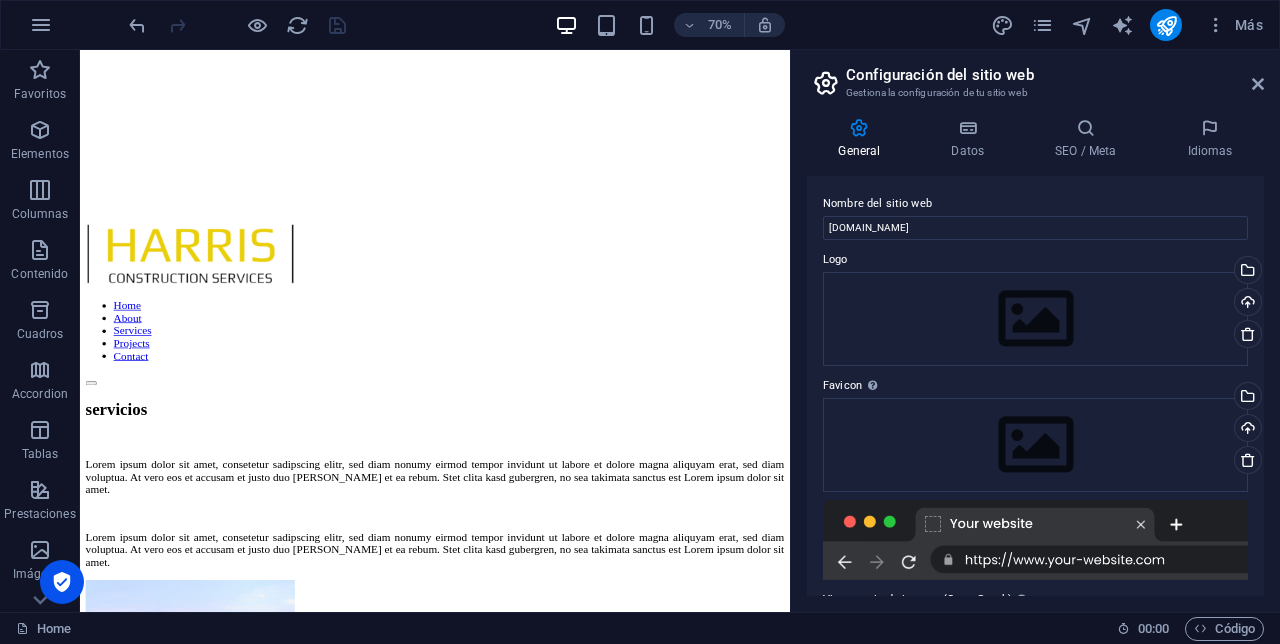 scroll, scrollTop: 824, scrollLeft: 0, axis: vertical 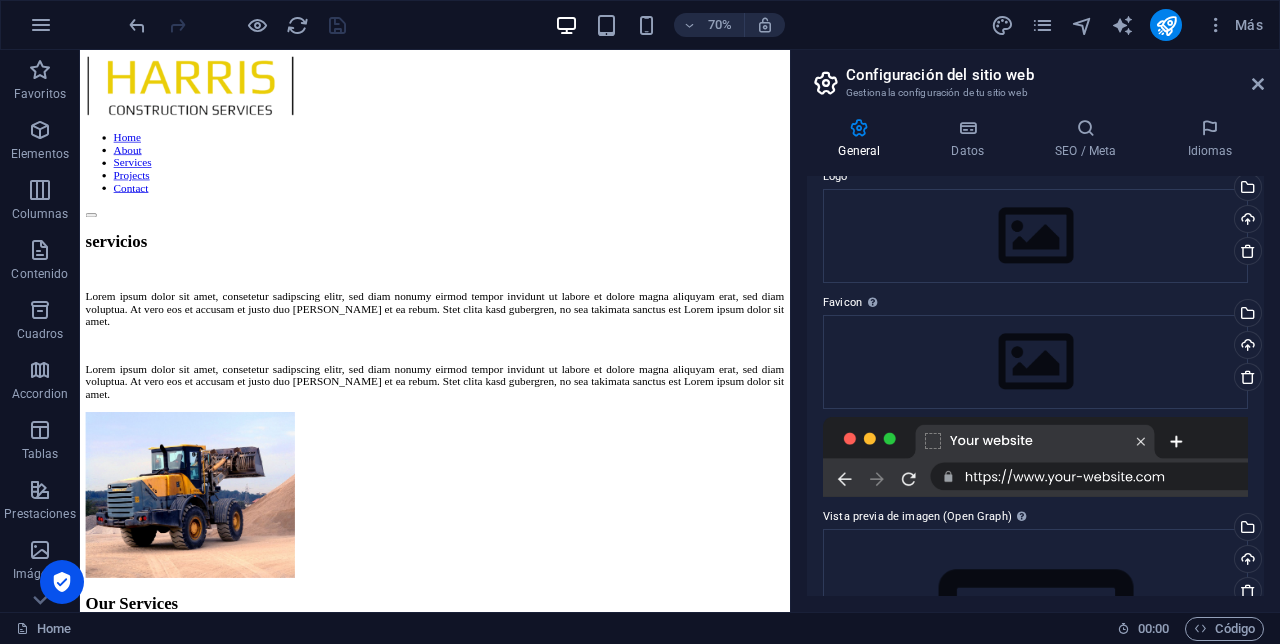 click on "Datos" at bounding box center [972, 139] 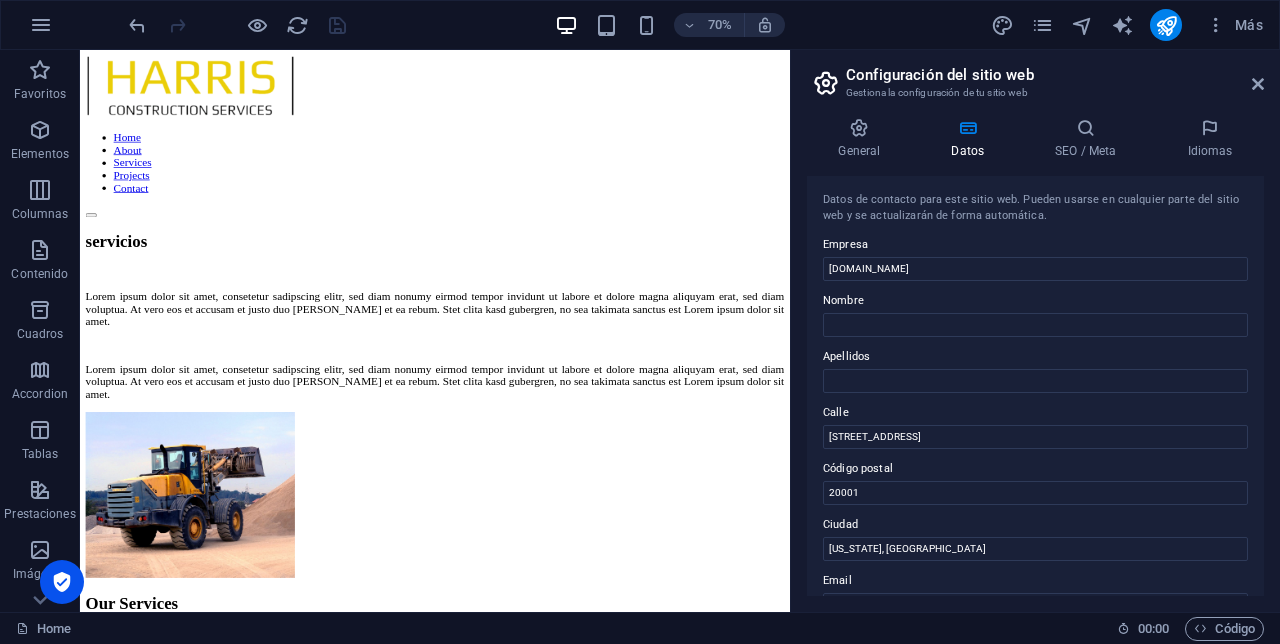 click on "SEO / Meta" at bounding box center [1090, 139] 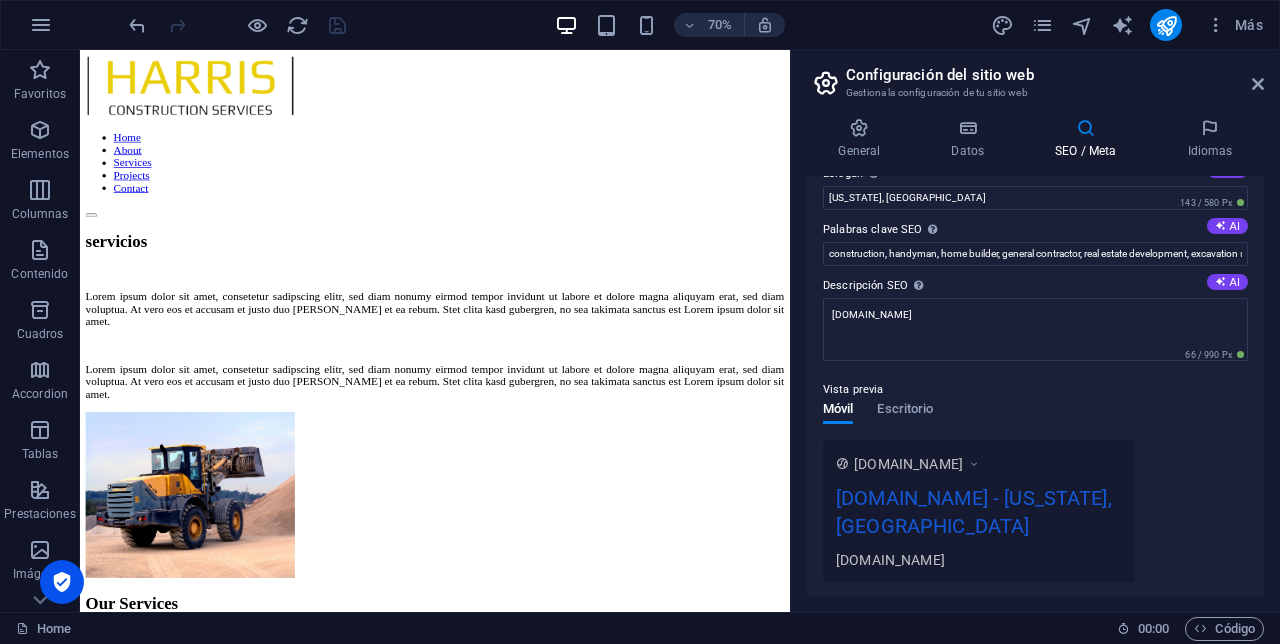 scroll, scrollTop: 0, scrollLeft: 0, axis: both 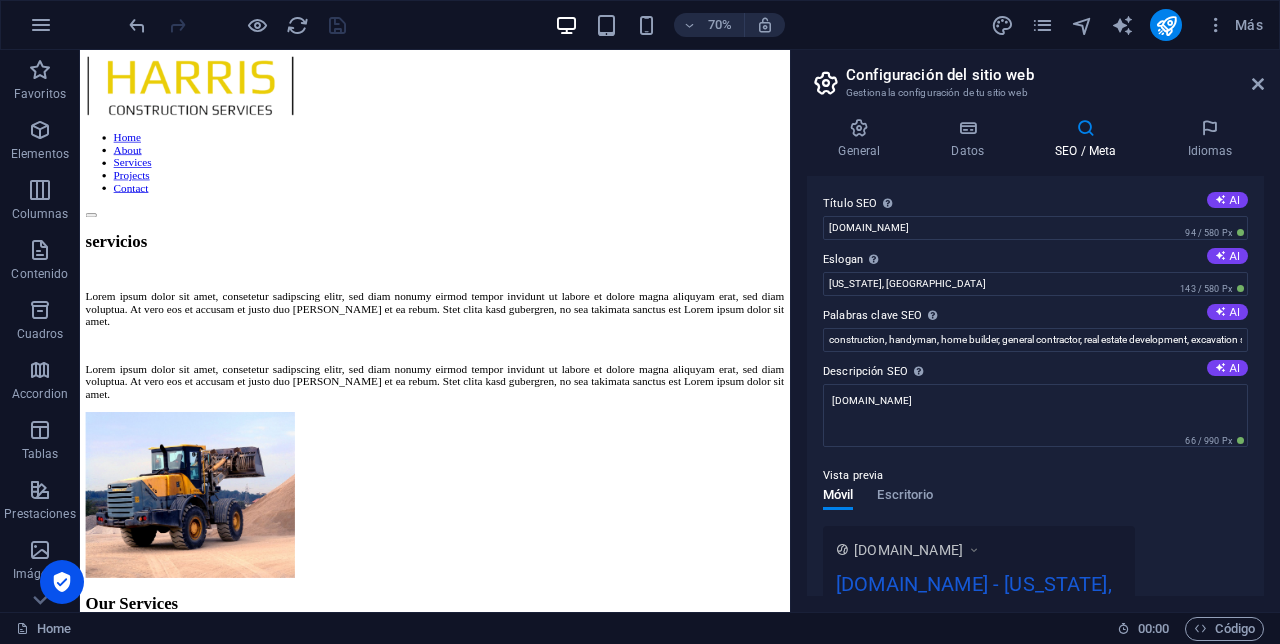click at bounding box center (1210, 128) 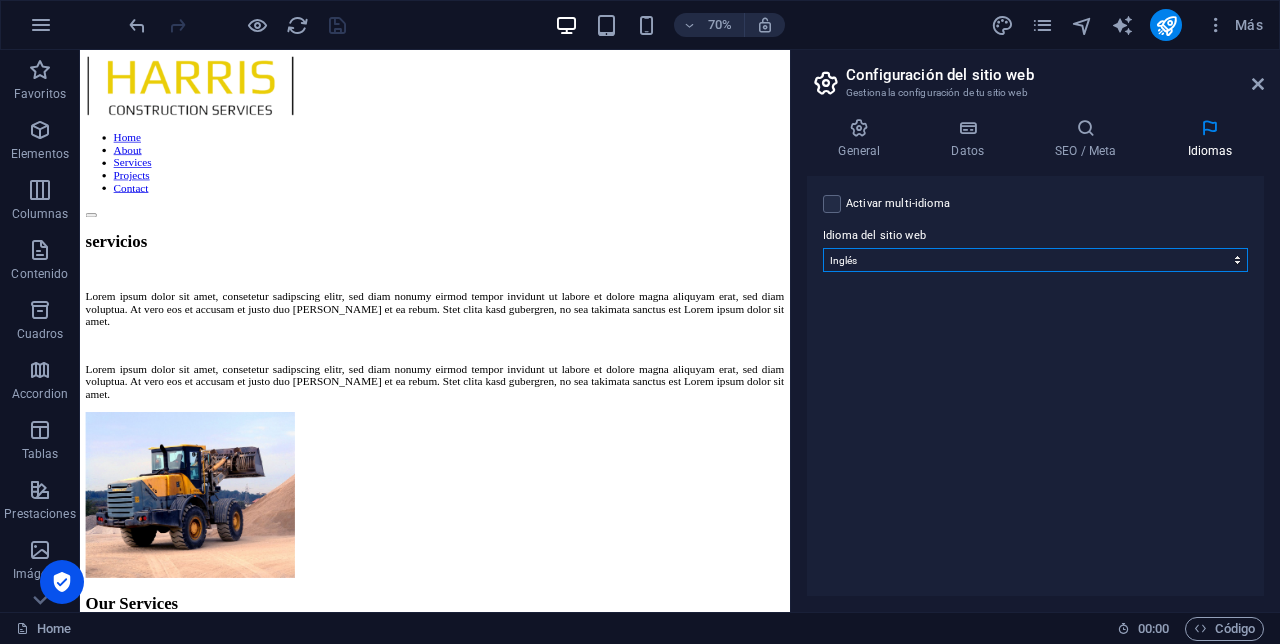 click on "Abkhazian Afar Afrikaans Akan Albanés Alemán Amharic Árabe Aragonese Armenian Assamese Avaric Avestan Aymara Azerbaijani Bambara Bashkir Basque Belarusian Bengalí Bihari languages Bislama Bokmål Bosnian Breton [GEOGRAPHIC_DATA] Burmese Catalán Central Khmer [PERSON_NAME] Chechen Checo Chino Church Slavic Chuvash Coreano [PERSON_NAME] Corsican Cree Croata Danés Dzongkha Eslovaco Esloveno Español Esperanto Estonian Ewe Faroese Farsi ([GEOGRAPHIC_DATA]) Fijian Finlandés Francés Fulah Gaelic Galician Ganda Georgian Greenlandic Griego Guaraní Gujarati Haitian Creole Hausa Hebreo Herero Hindi Hiri Motu Holandés Húngaro Ido Igbo Indonesio Inglés Interlingua Interlingue Inuktitut Inupiaq Irish Islandés Italiano Japonés Javanese Kannada Kanuri Kashmiri Kazakh Kikuyu Kinyarwanda Komi Kongo Kurdish Kwanyama Kyrgyz Lao Latín Letón Limburgish Lingala [GEOGRAPHIC_DATA] [PERSON_NAME]-[GEOGRAPHIC_DATA] [GEOGRAPHIC_DATA] [GEOGRAPHIC_DATA] Malagasy Malay Malayalam Maldivian Maltés Manx Maori Marathi Marshallese Mongolian [GEOGRAPHIC_DATA] [GEOGRAPHIC_DATA] [GEOGRAPHIC_DATA] [GEOGRAPHIC_DATA] [GEOGRAPHIC_DATA] Northern [PERSON_NAME]" at bounding box center (1035, 260) 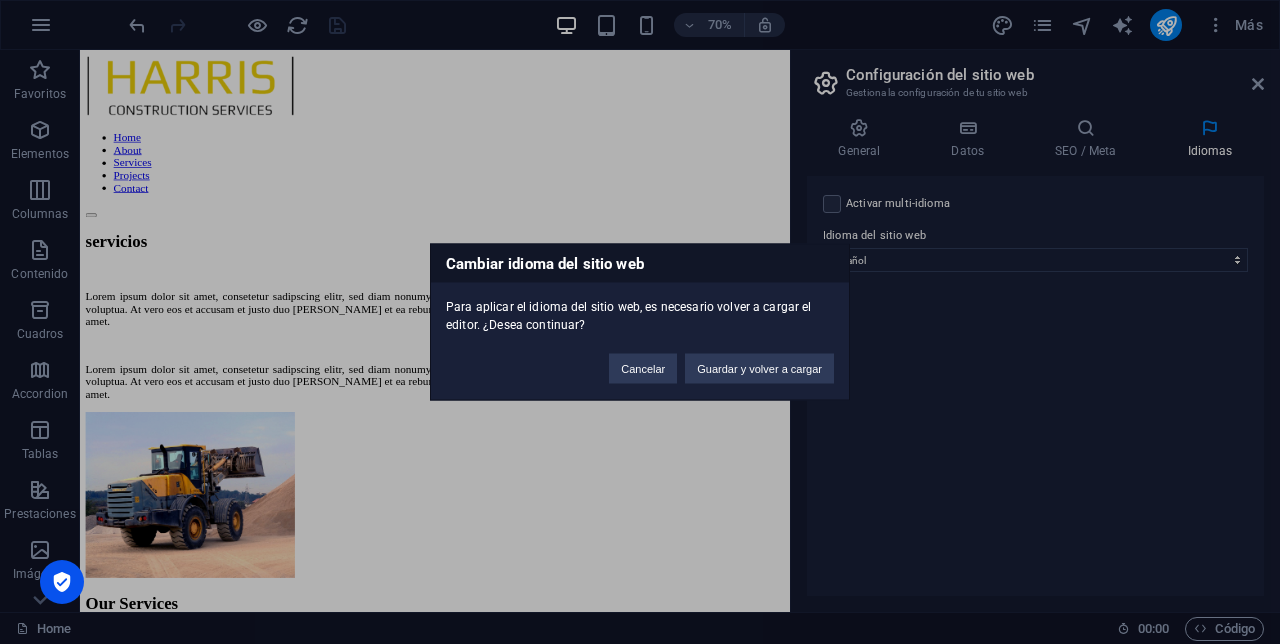 click on "Guardar y volver a cargar" at bounding box center [759, 369] 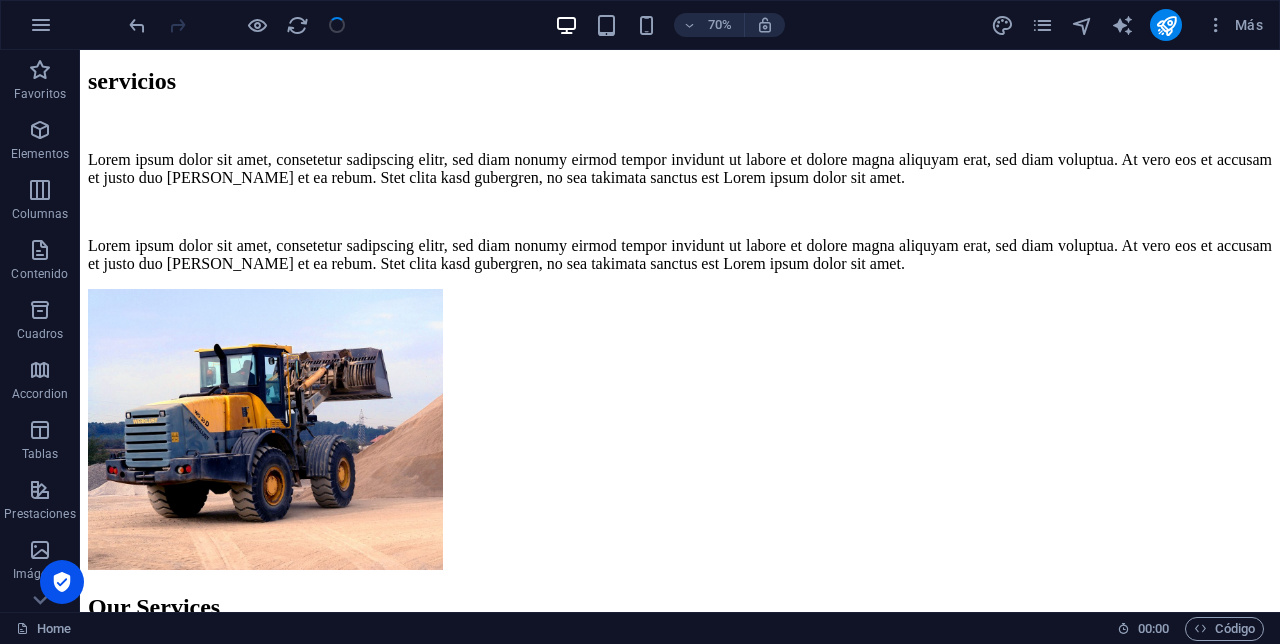 scroll, scrollTop: 584, scrollLeft: 0, axis: vertical 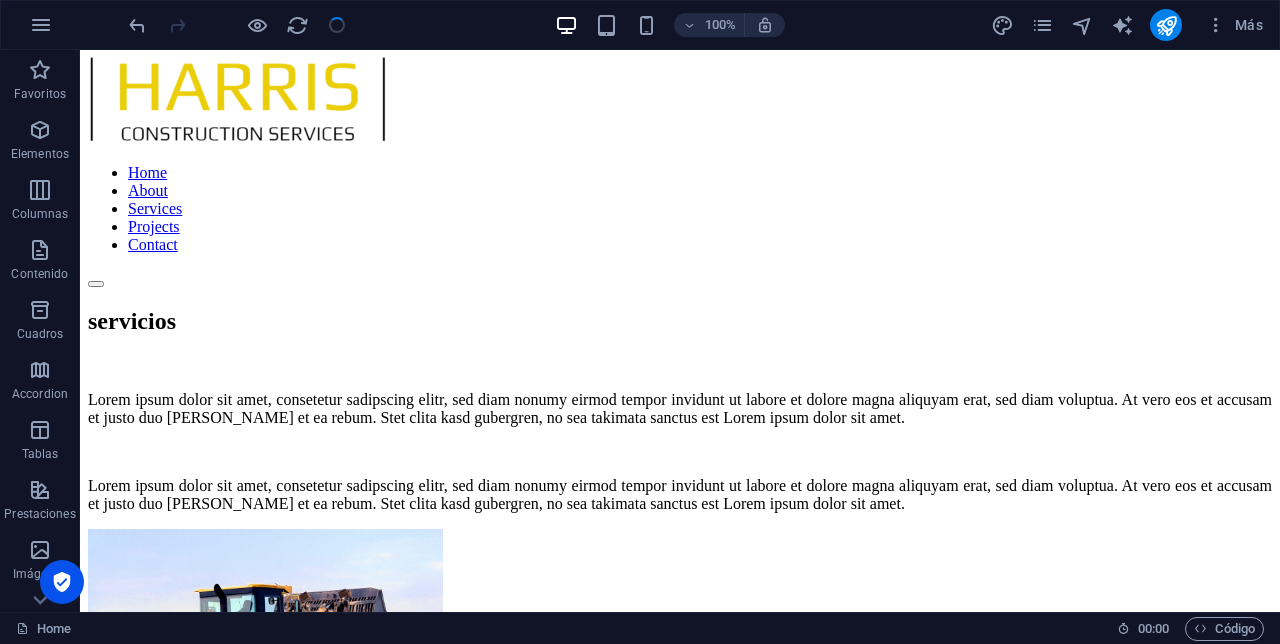 click on "servicios Lorem ipsum dolor sit amet, consetetur sadipscing elitr, sed diam nonumy eirmod tempor invidunt ut labore et dolore magna aliquyam erat, sed diam voluptua. At vero eos et accusam et justo duo [PERSON_NAME] et ea rebum. Stet clita kasd gubergren, no sea takimata sanctus est Lorem ipsum dolor sit amet.  Lorem ipsum dolor sit amet, consetetur sadipscing elitr, sed diam nonumy eirmod tempor invidunt ut labore et dolore magna aliquyam erat, sed diam voluptua. At vero eos et accusam et justo duo [PERSON_NAME] et ea rebum. Stet clita kasd gubergren, no sea takimata sanctus est Lorem ipsum dolor sit amet." at bounding box center (680, 561) 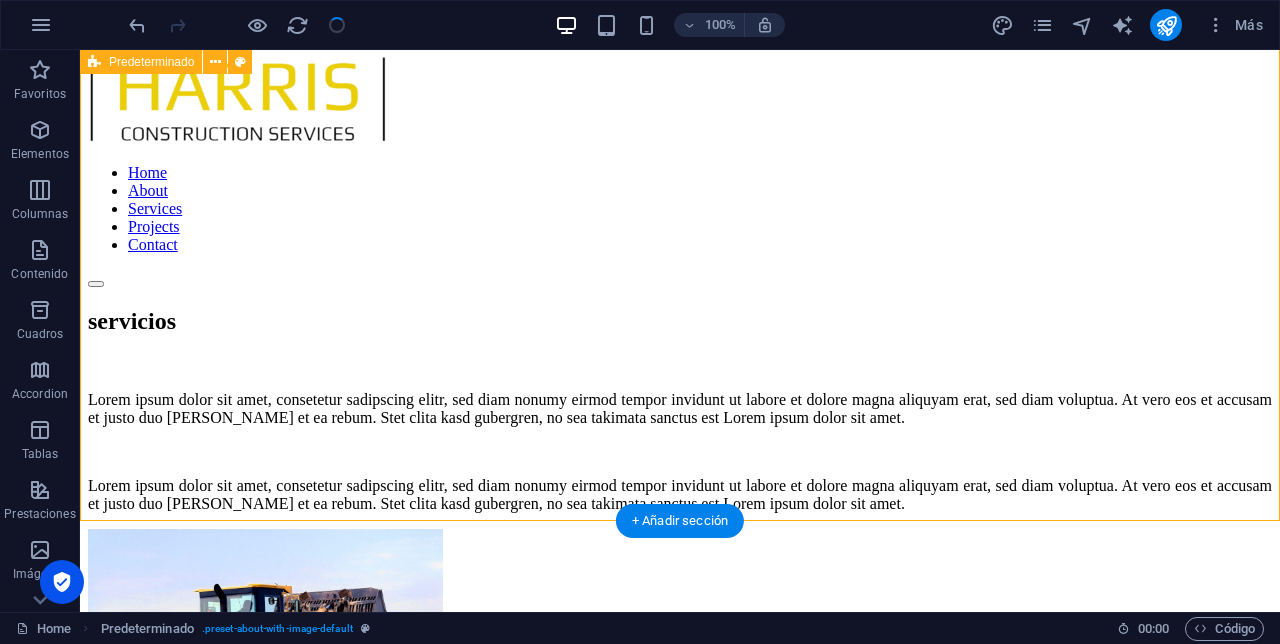 click on "Más" at bounding box center (1234, 25) 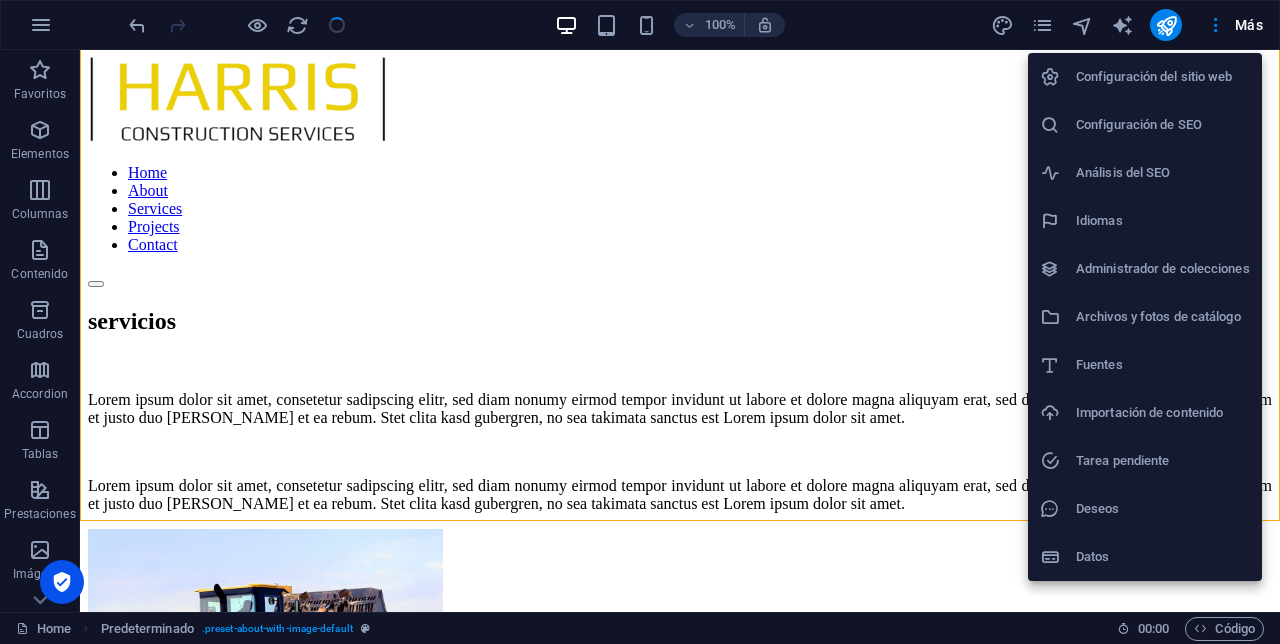 click on "Configuración del sitio web" at bounding box center [1145, 77] 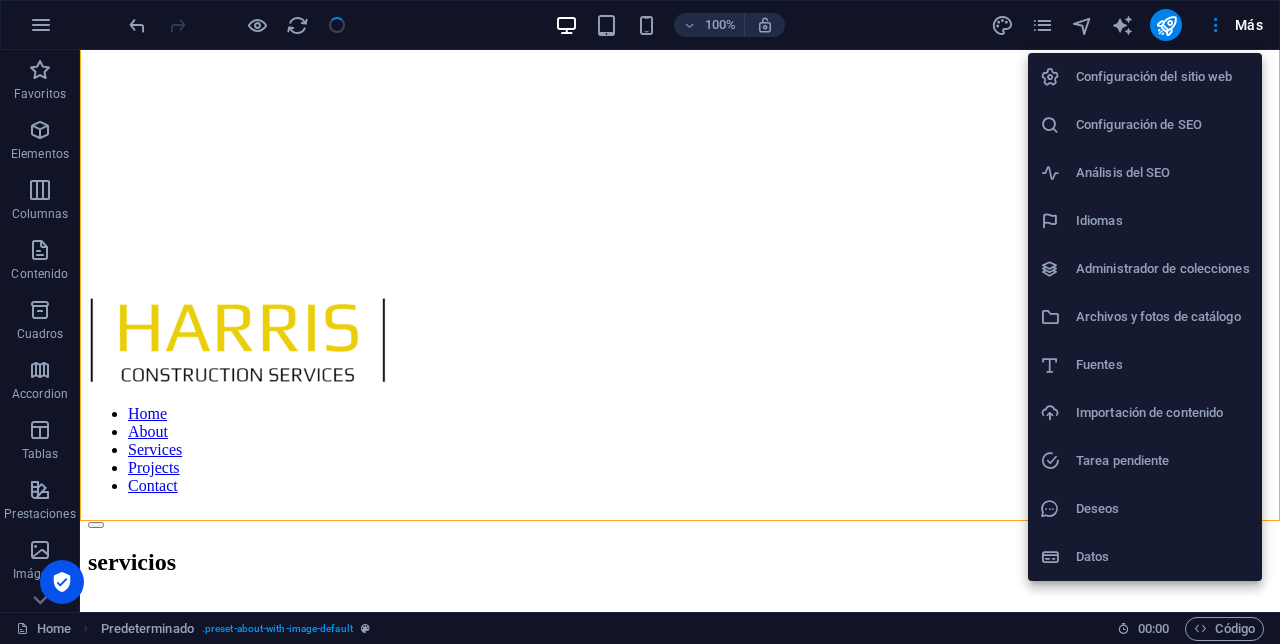 select on "44" 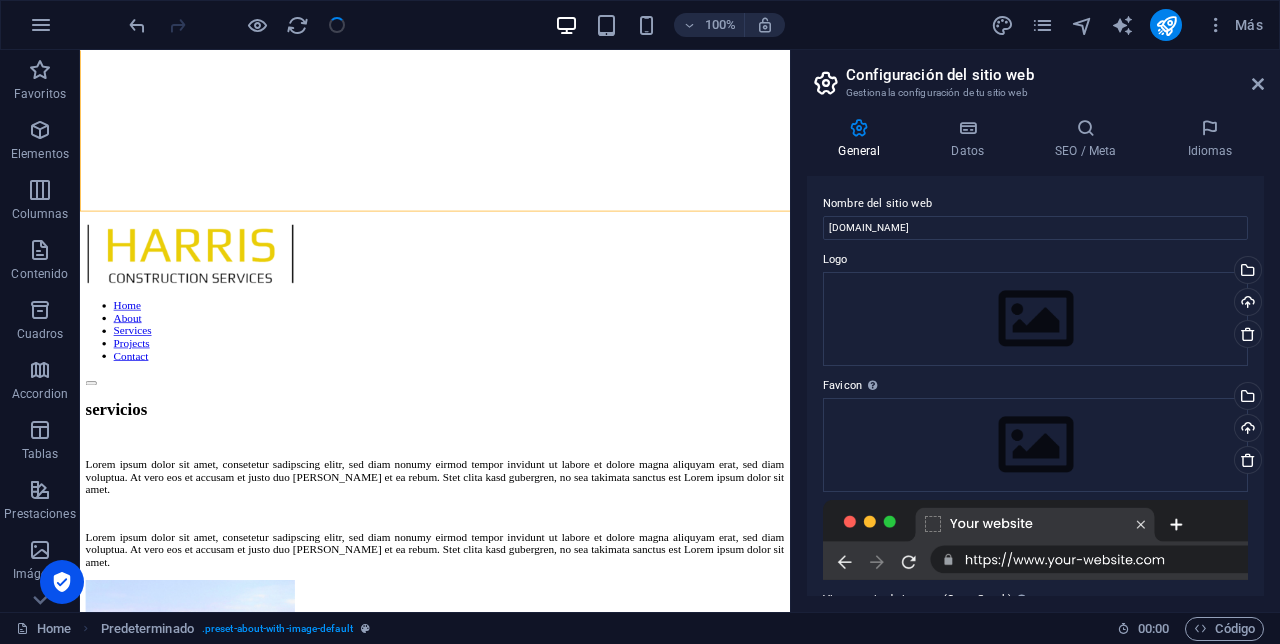 scroll, scrollTop: 824, scrollLeft: 0, axis: vertical 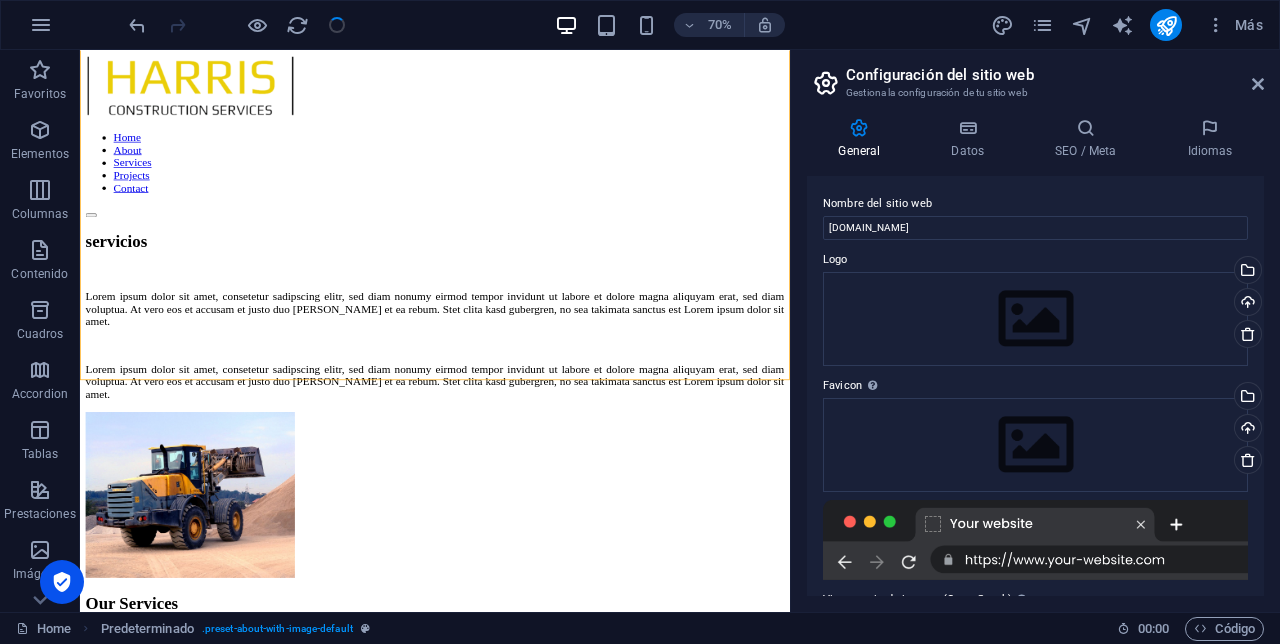 click on "Idiomas" at bounding box center (1210, 139) 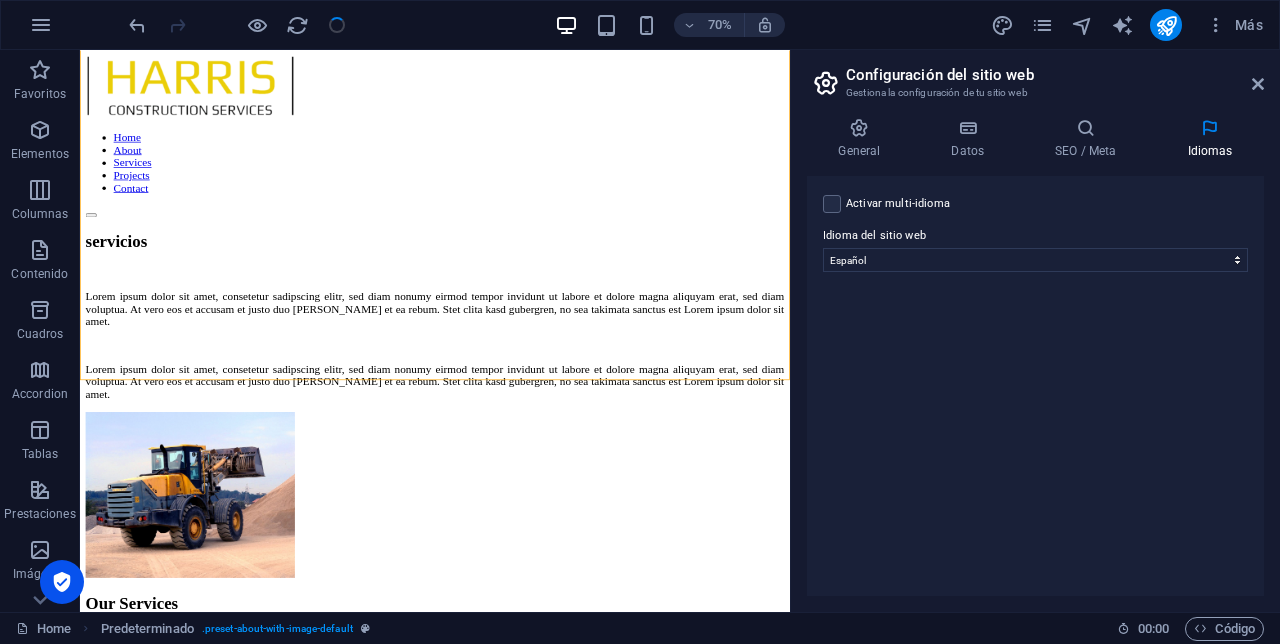 click at bounding box center (1086, 128) 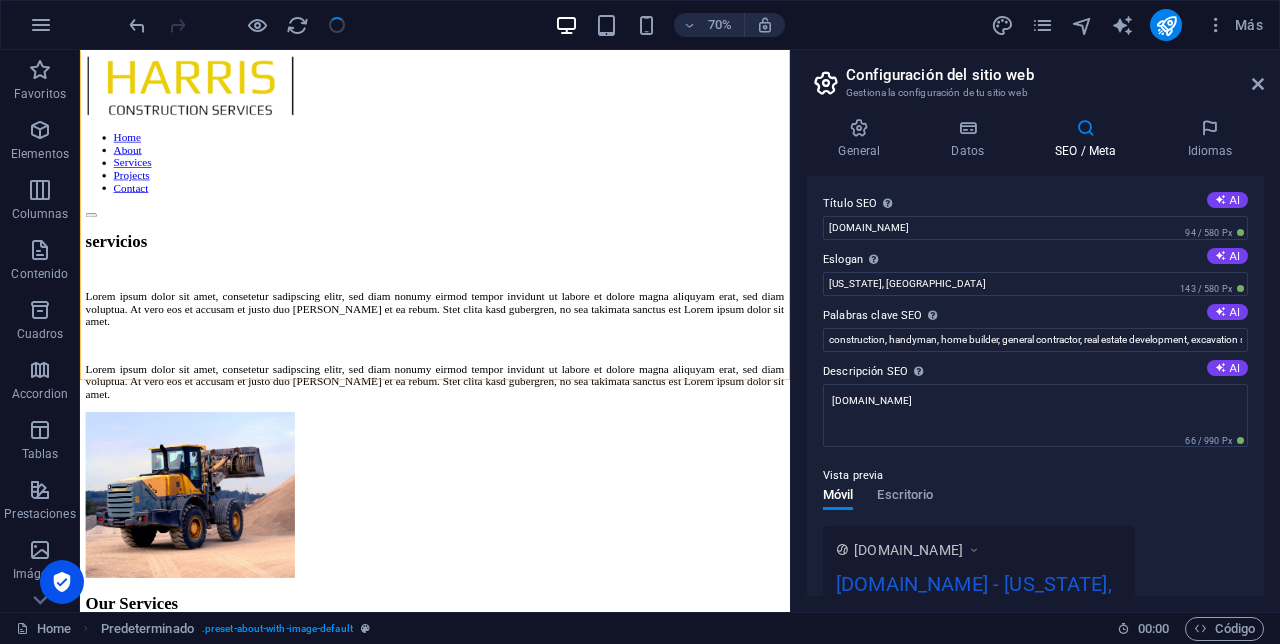 click at bounding box center [968, 128] 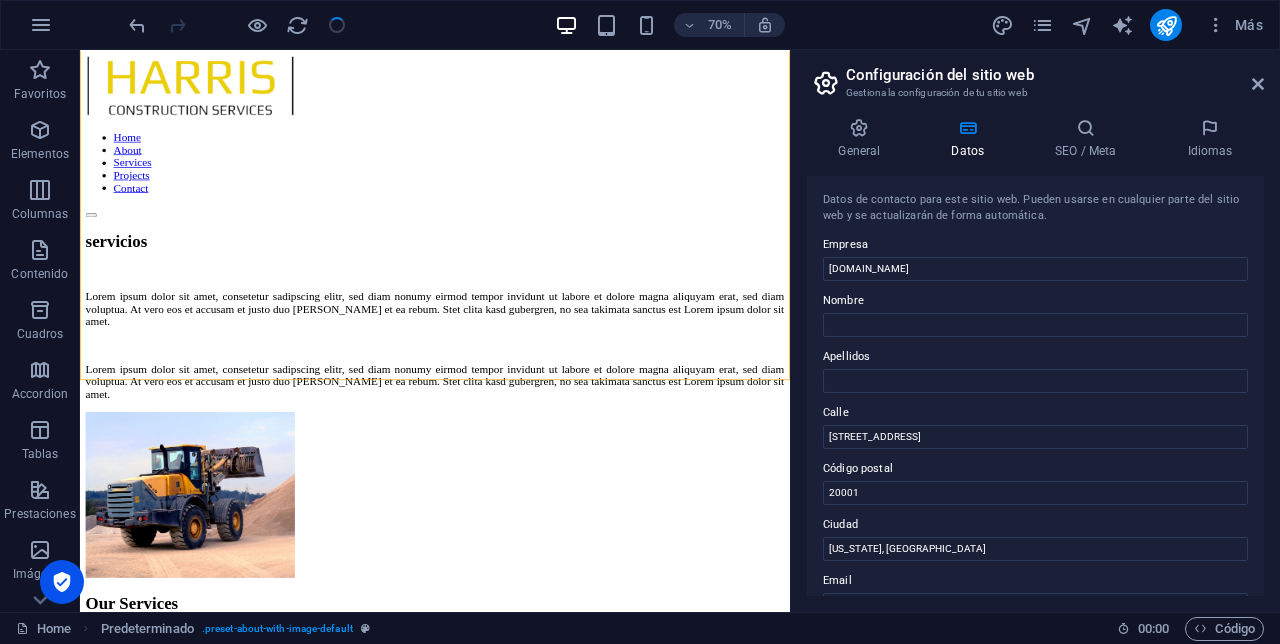 click at bounding box center [859, 128] 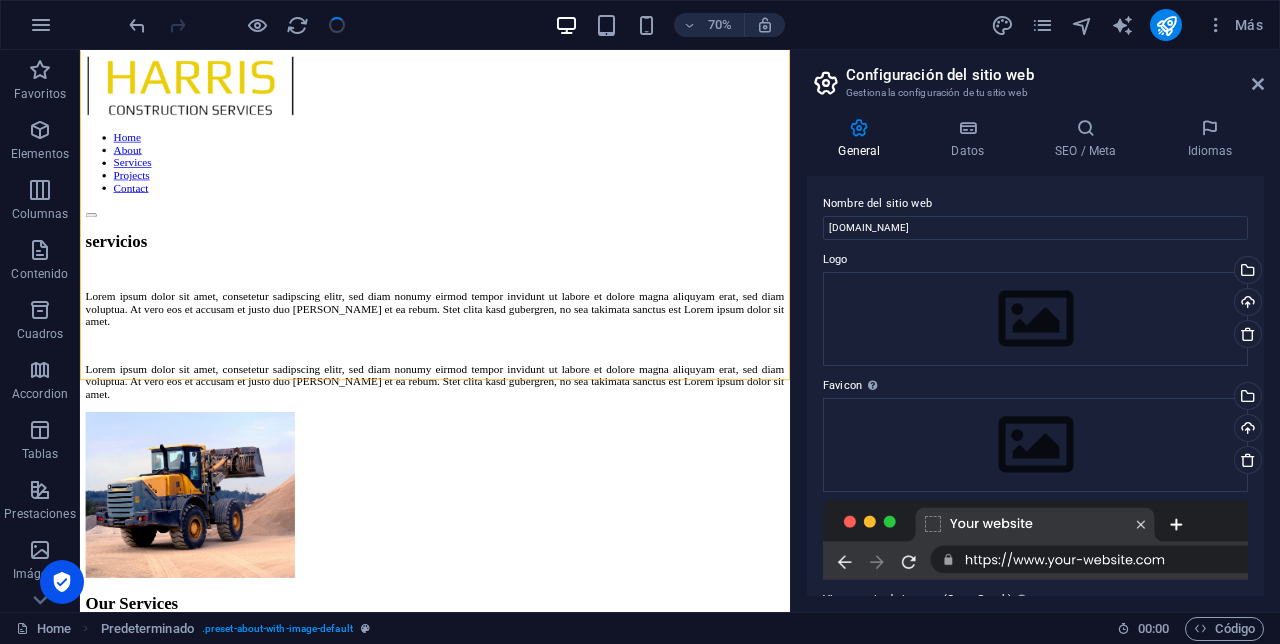 click on "Más" at bounding box center (1234, 25) 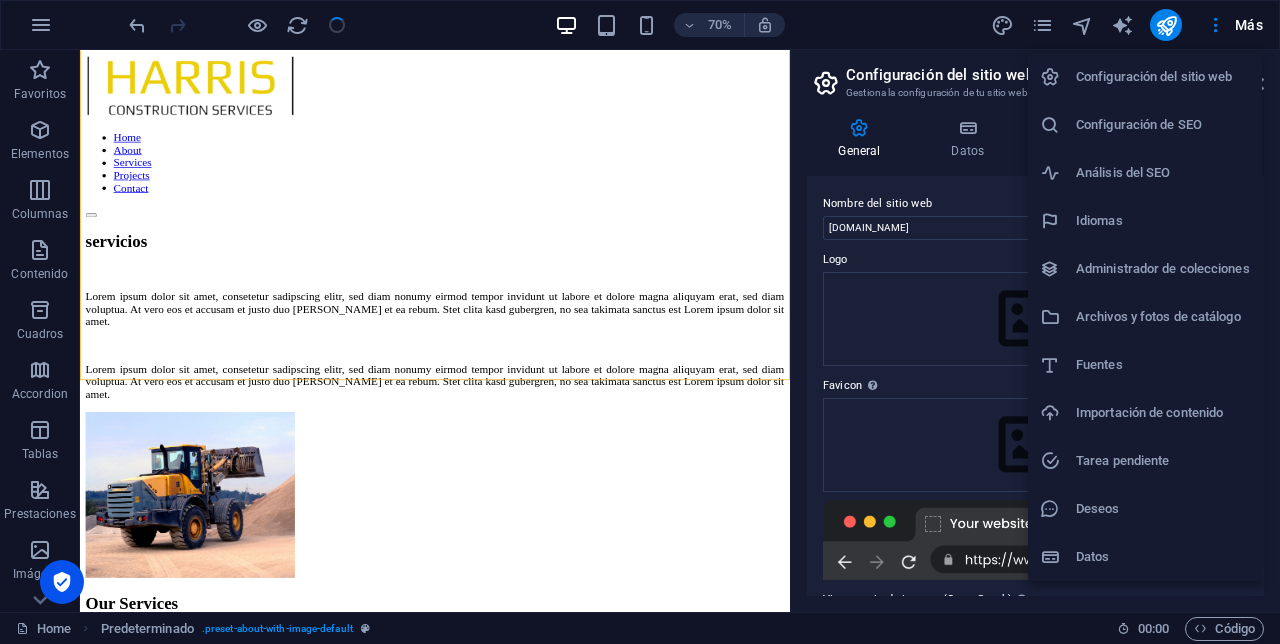 click on "Análisis del SEO" at bounding box center (1145, 173) 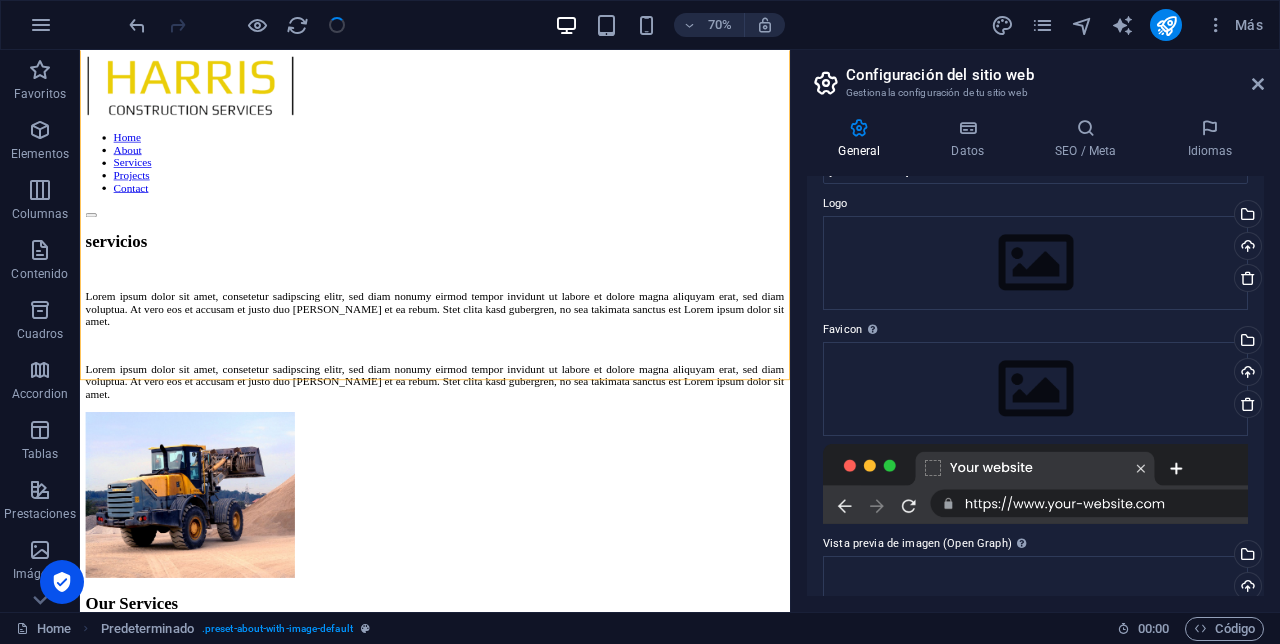 scroll, scrollTop: 0, scrollLeft: 0, axis: both 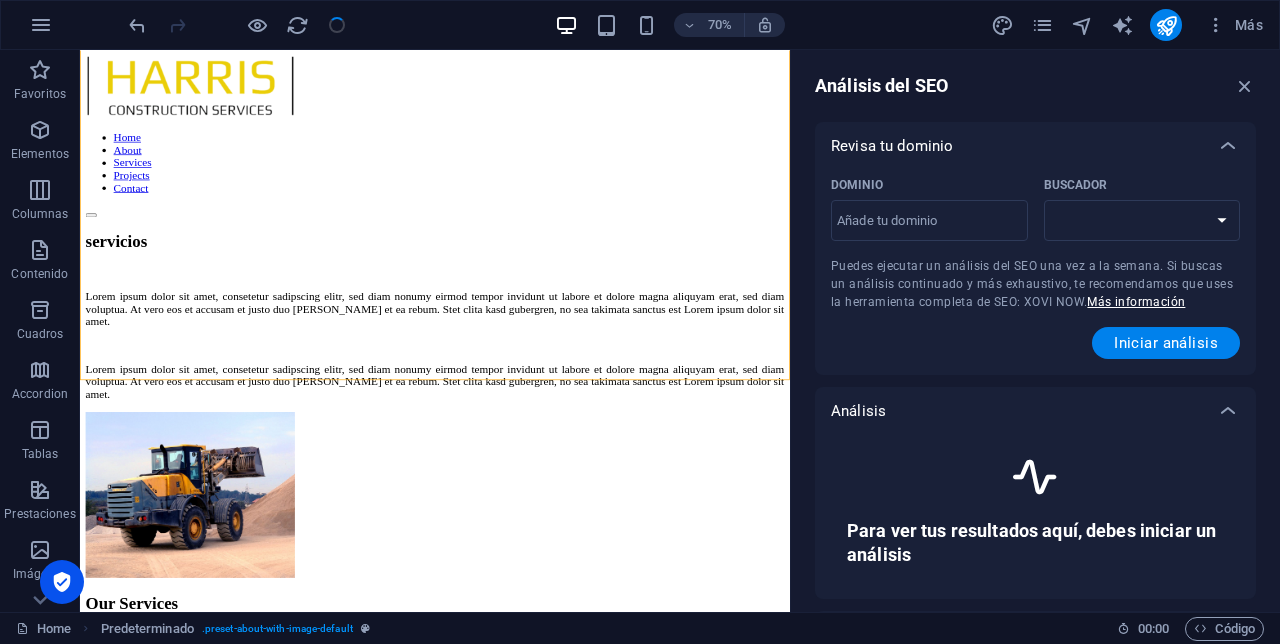 click on "Dominio ​" at bounding box center (929, 221) 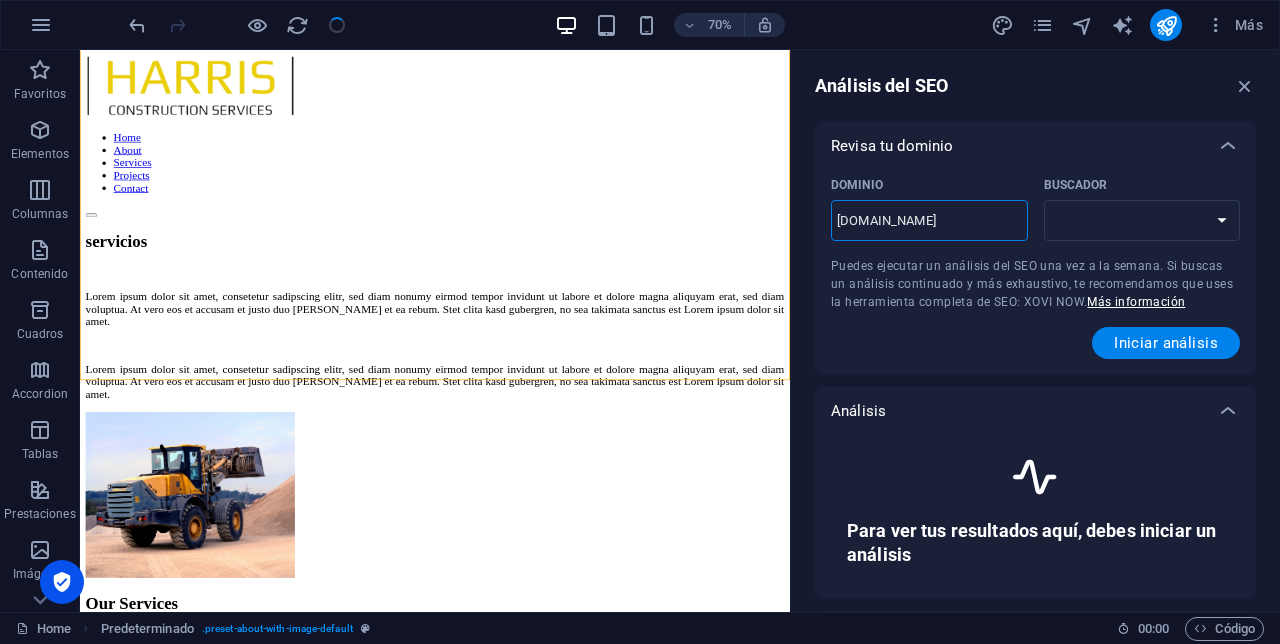 type on "[DOMAIN_NAME]" 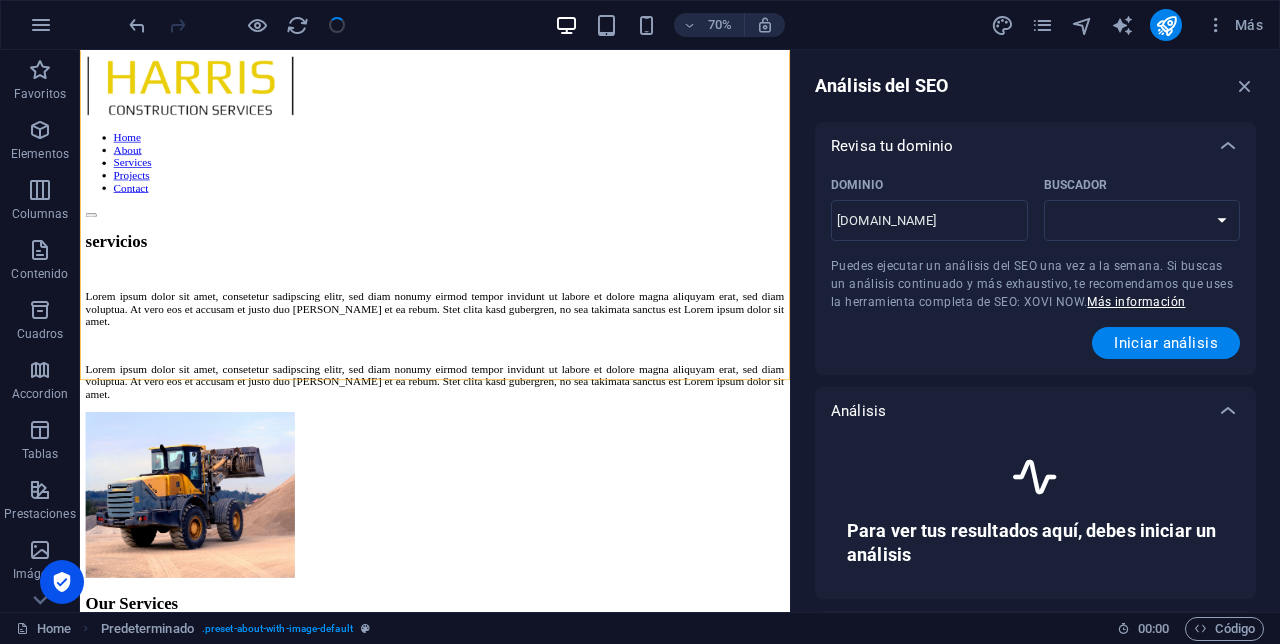 click on "Buscador" at bounding box center [1142, 220] 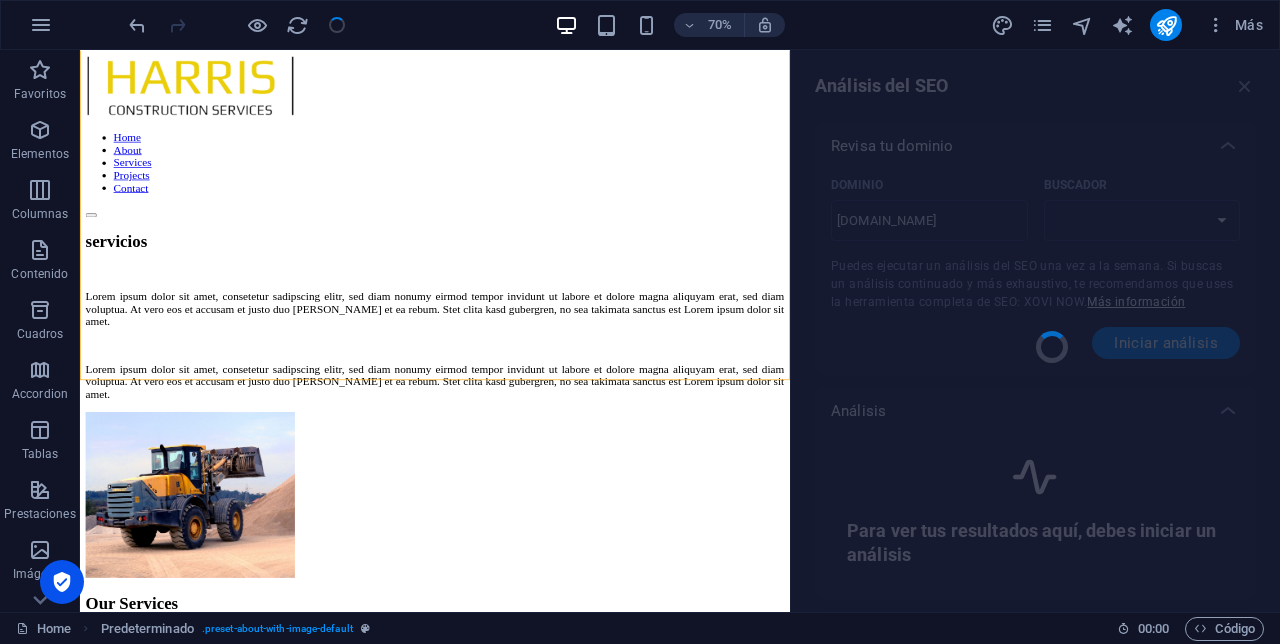 select on "[DOMAIN_NAME]" 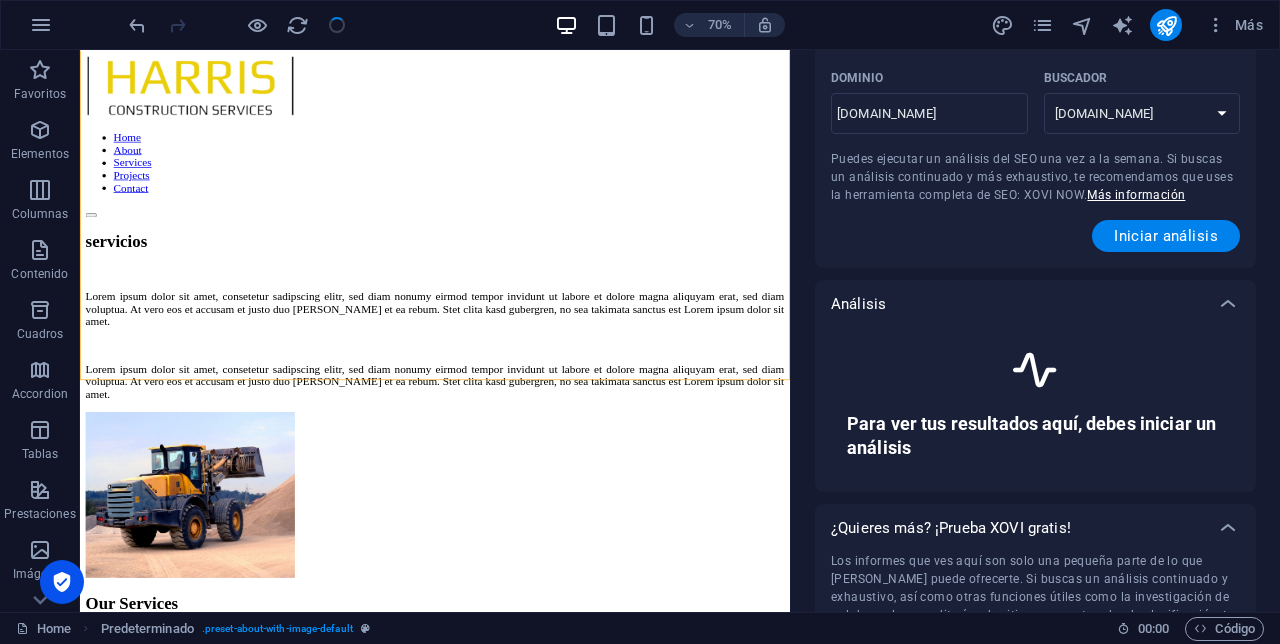 scroll, scrollTop: 104, scrollLeft: 0, axis: vertical 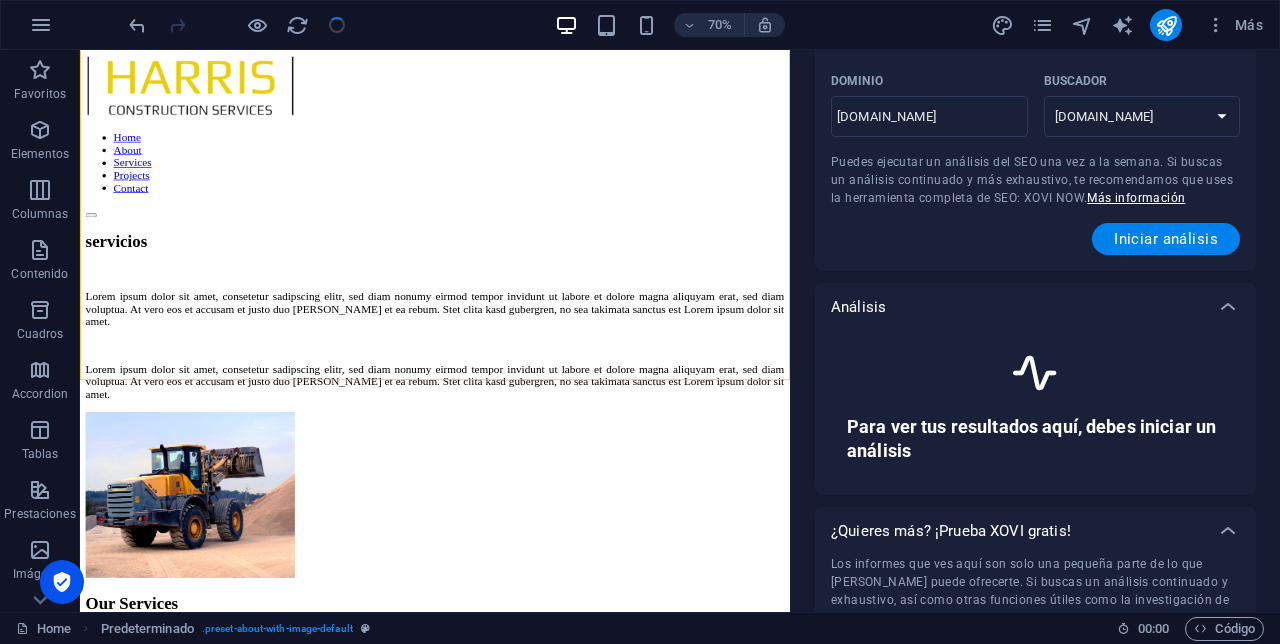 click on "Iniciar análisis" at bounding box center [1166, 239] 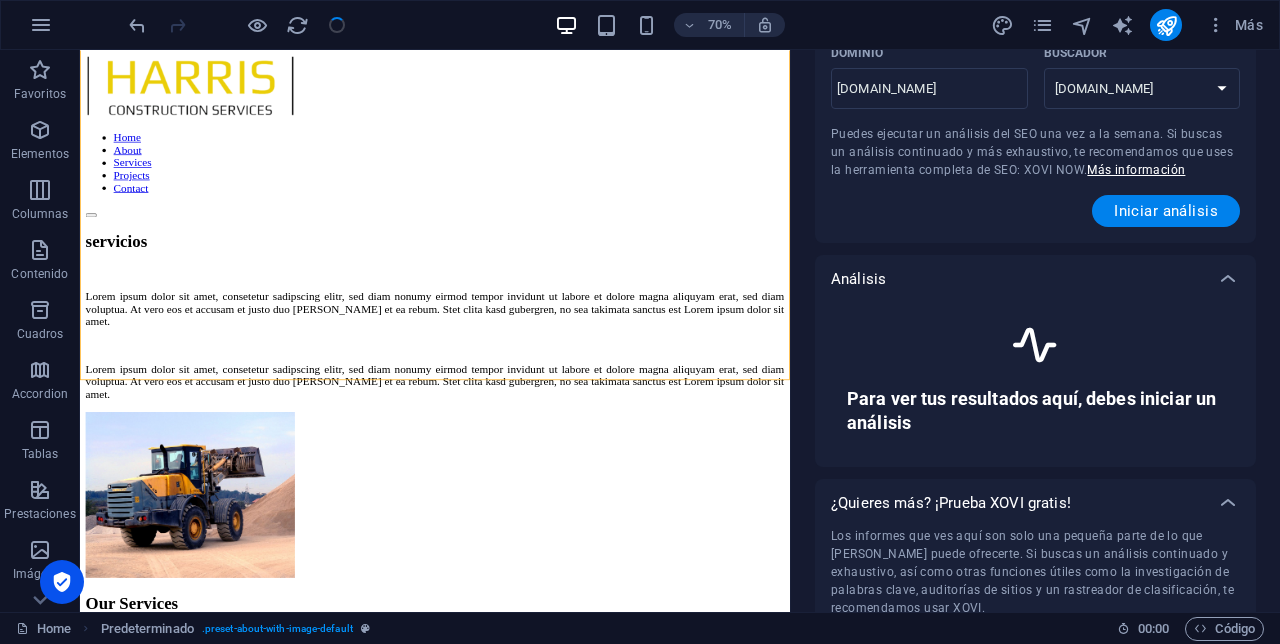 scroll, scrollTop: 122, scrollLeft: 0, axis: vertical 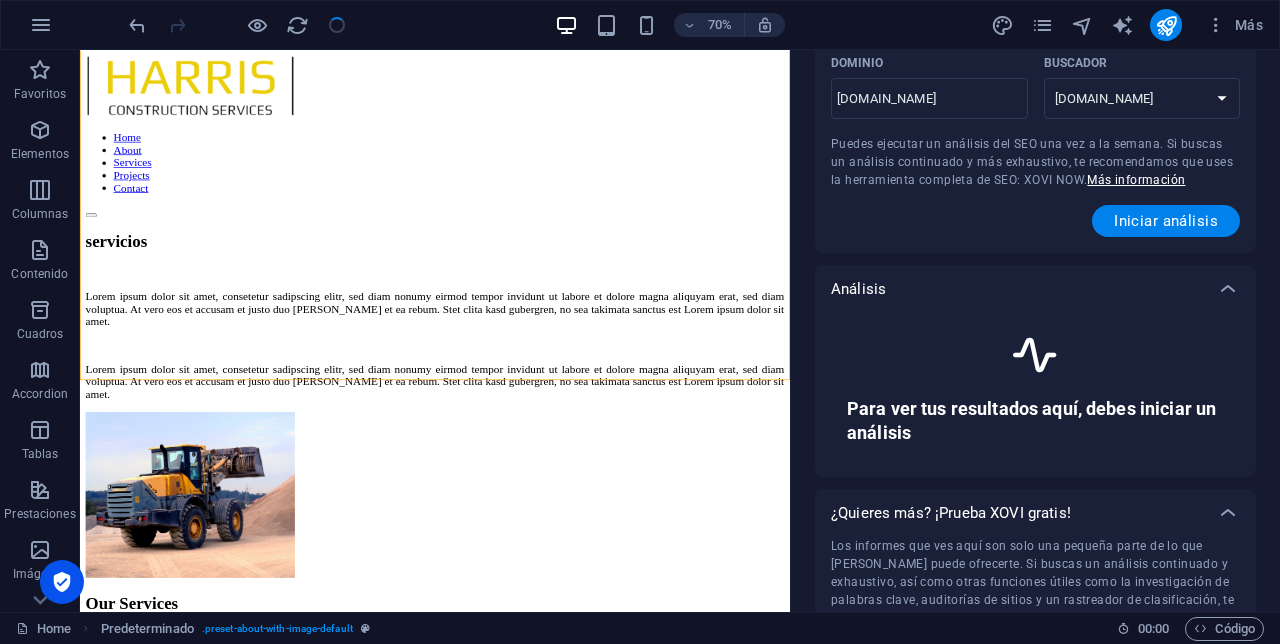 click on "Más" at bounding box center [1234, 25] 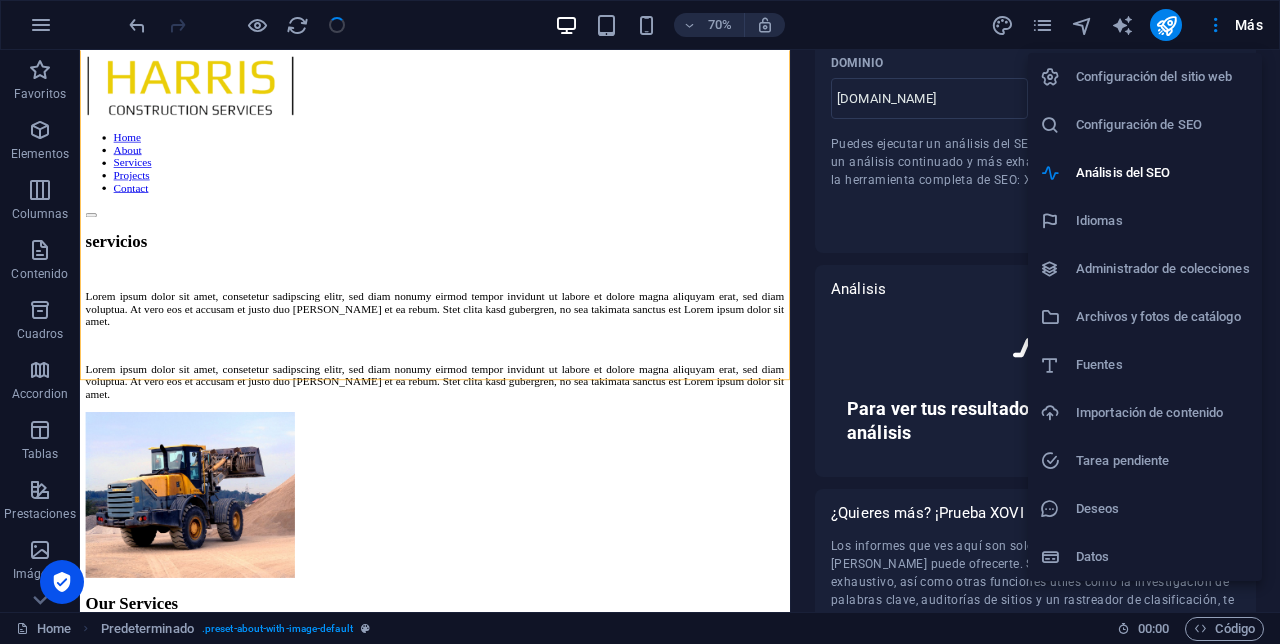 click at bounding box center (640, 322) 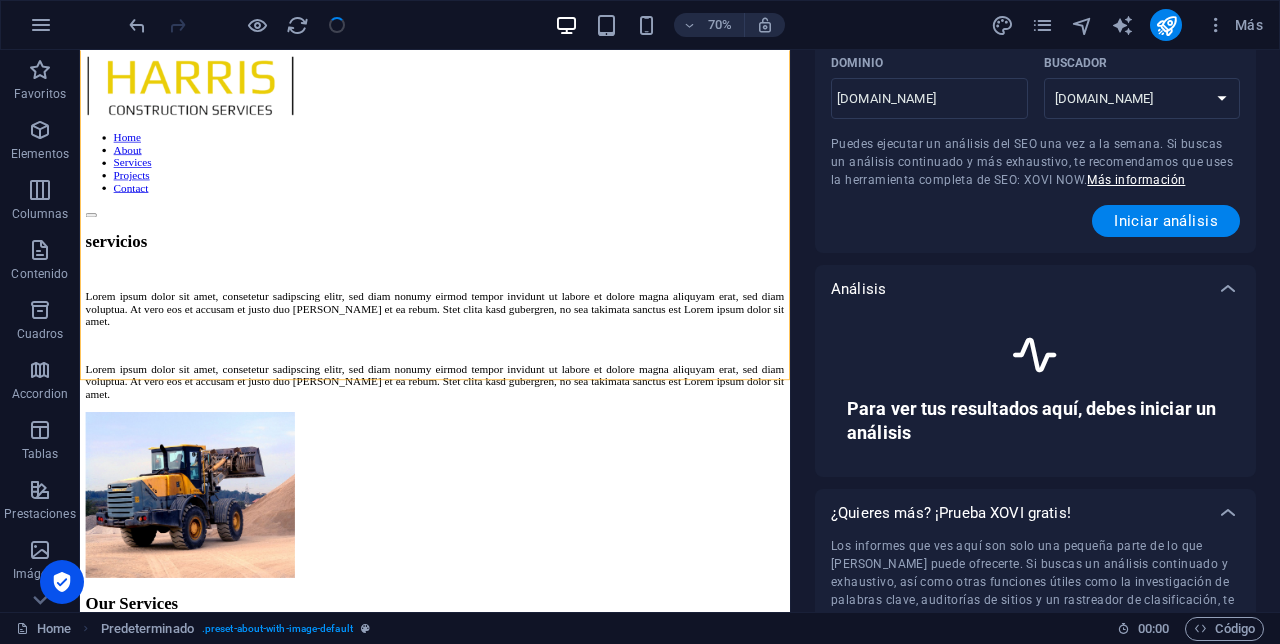 click on "Código" at bounding box center (1224, 629) 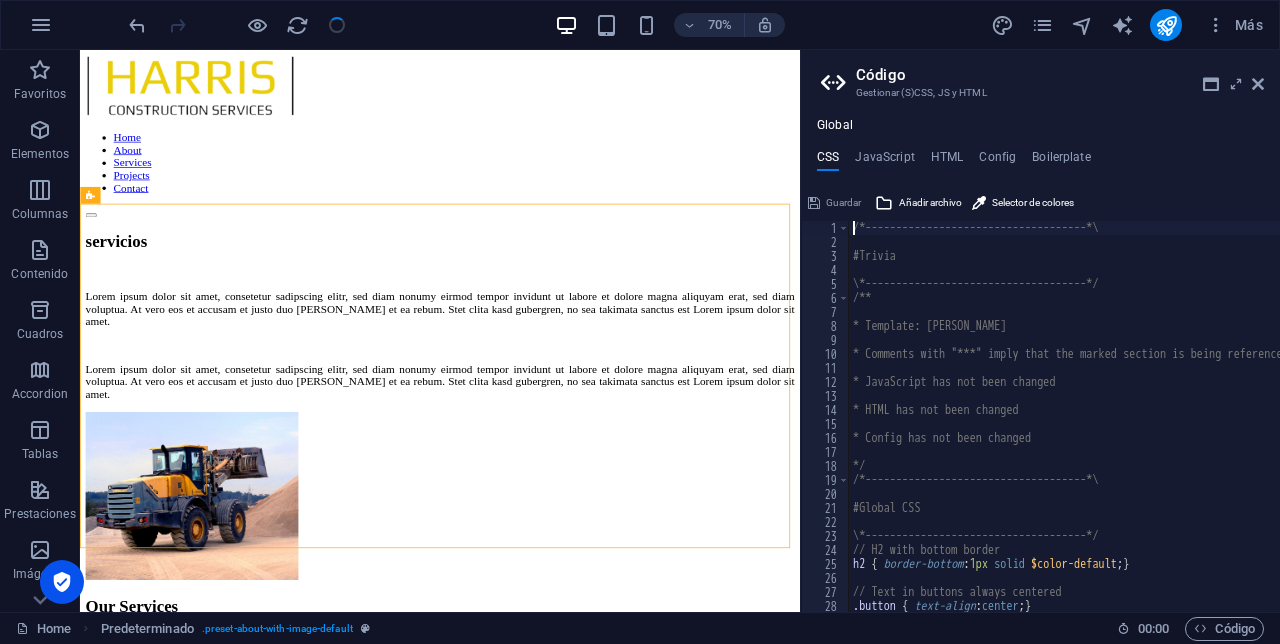 scroll, scrollTop: 584, scrollLeft: 0, axis: vertical 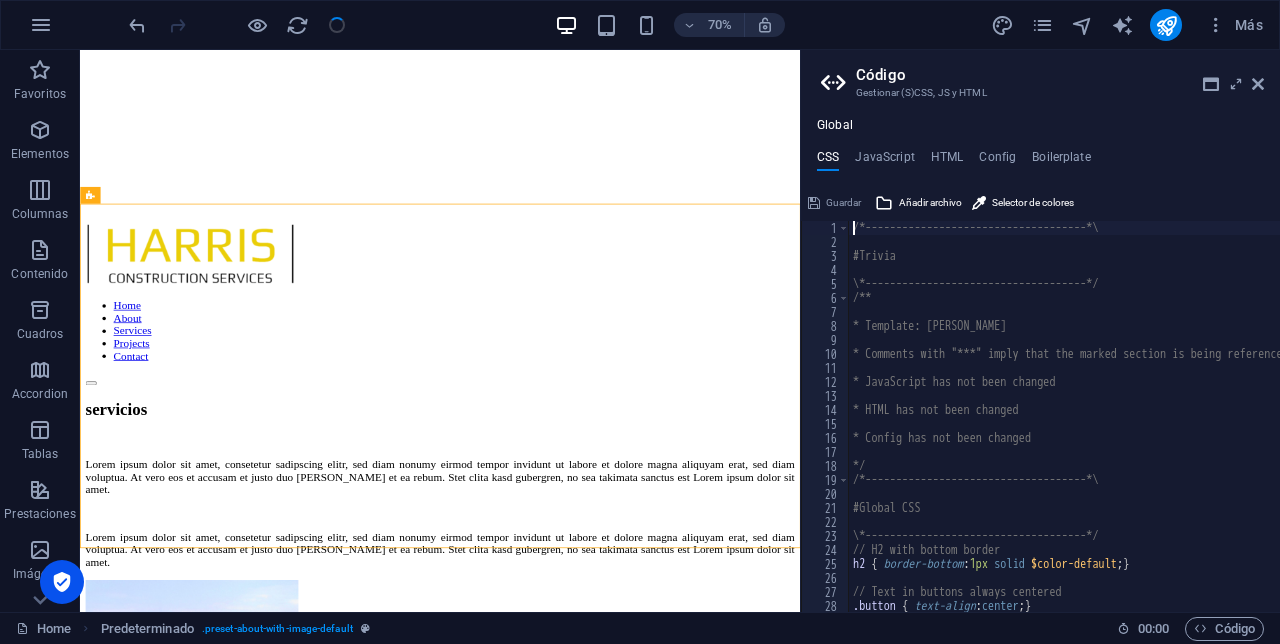 click on "Guardar Añadir archivo Selector de colores" at bounding box center [1040, 200] 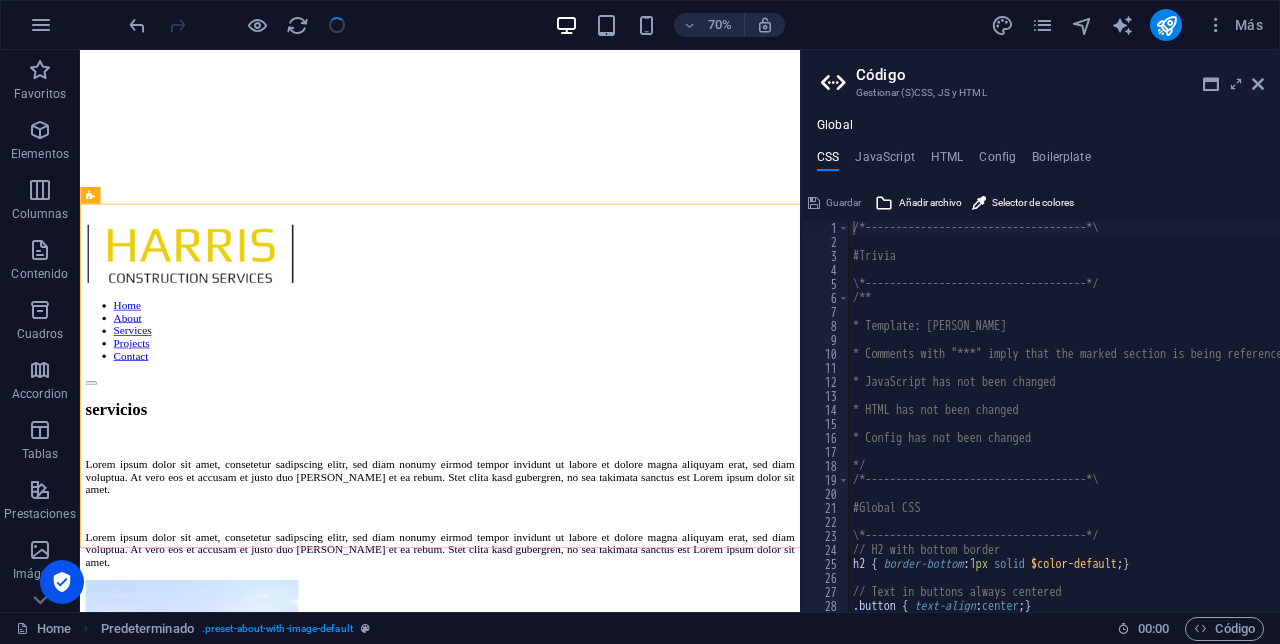 scroll, scrollTop: 54, scrollLeft: 0, axis: vertical 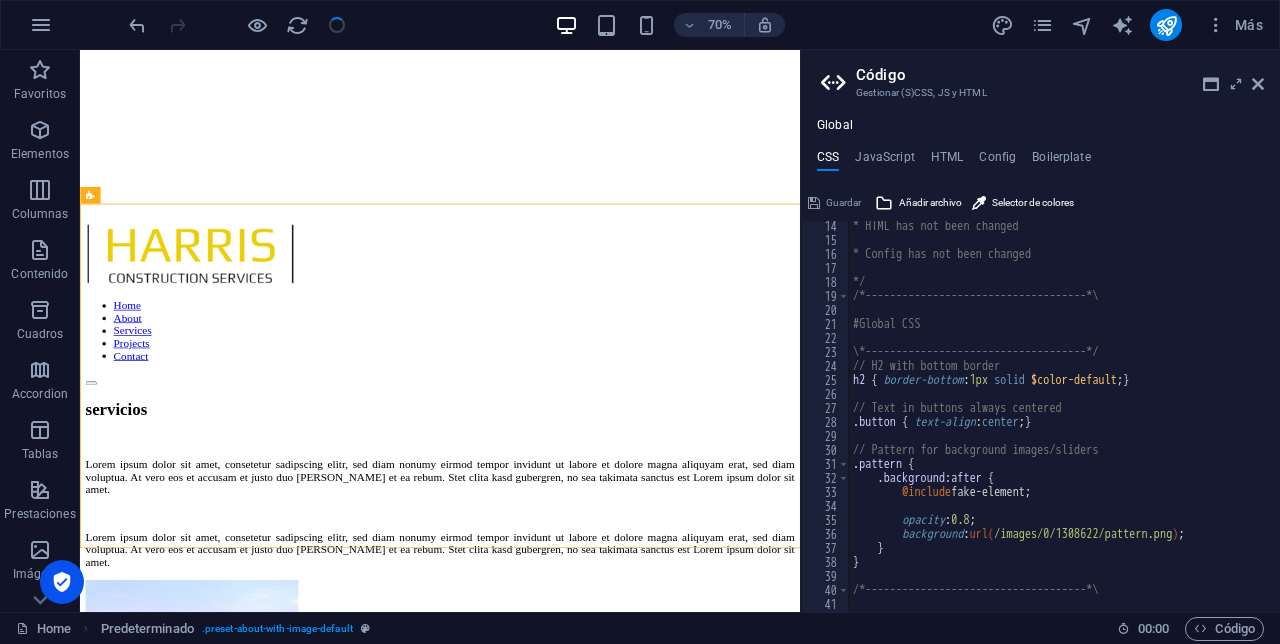 click on "HTML" at bounding box center [947, 161] 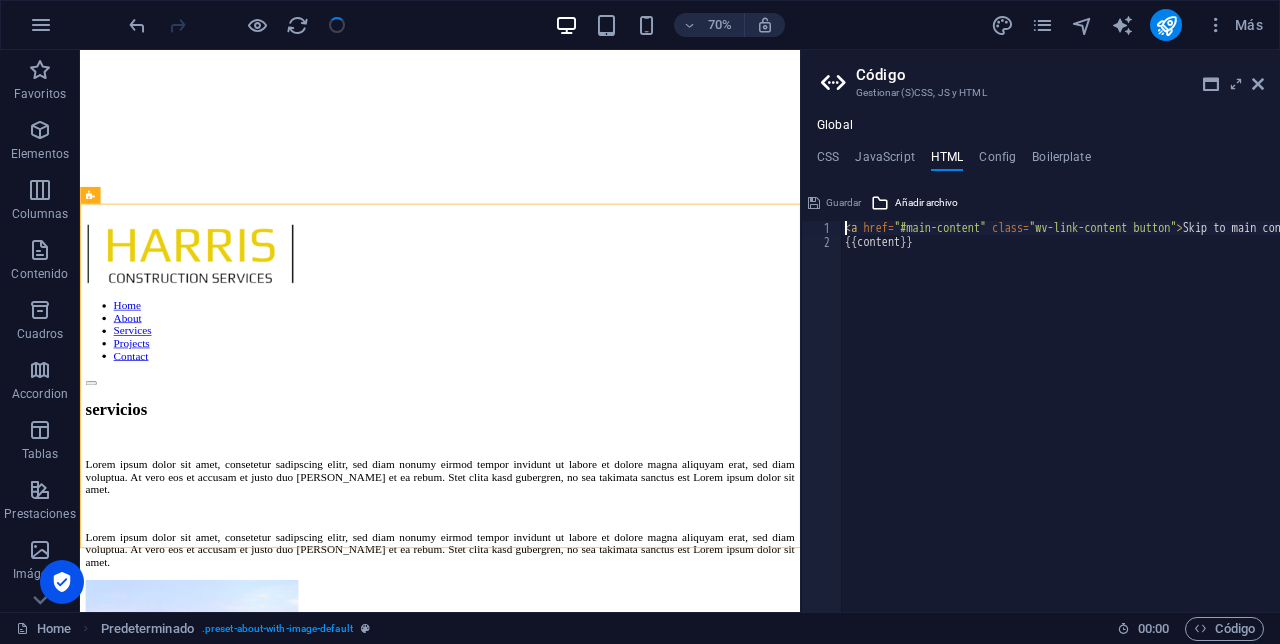 scroll, scrollTop: 0, scrollLeft: 0, axis: both 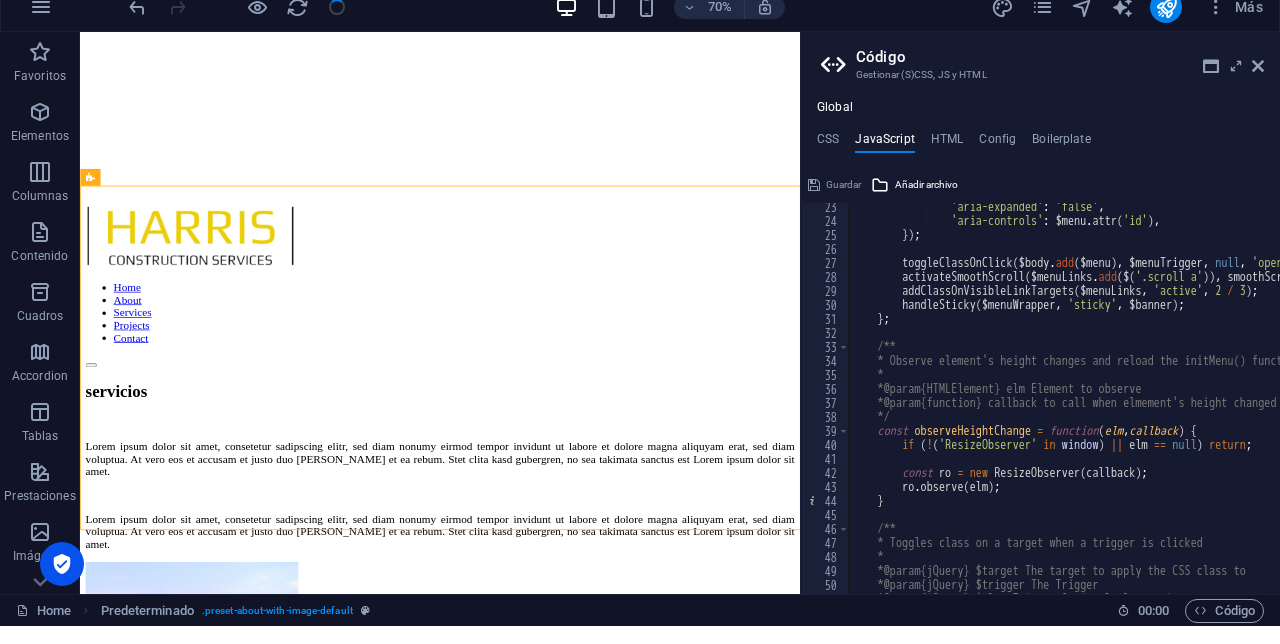 click at bounding box center [594, -526] 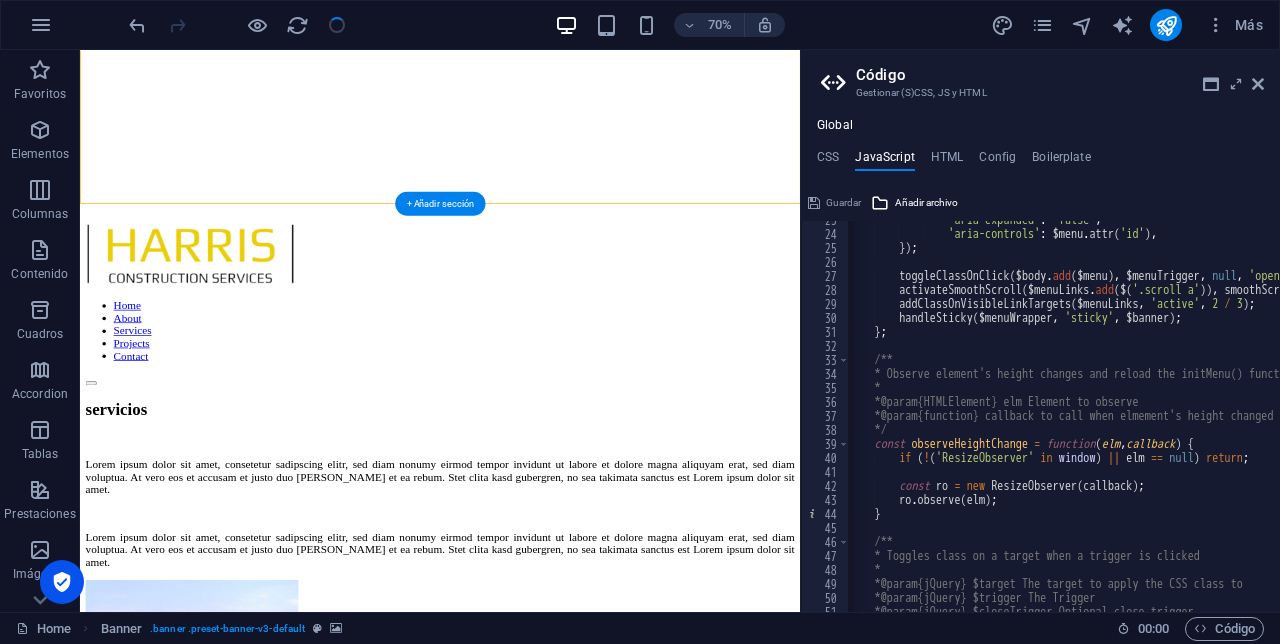 scroll, scrollTop: 187, scrollLeft: 0, axis: vertical 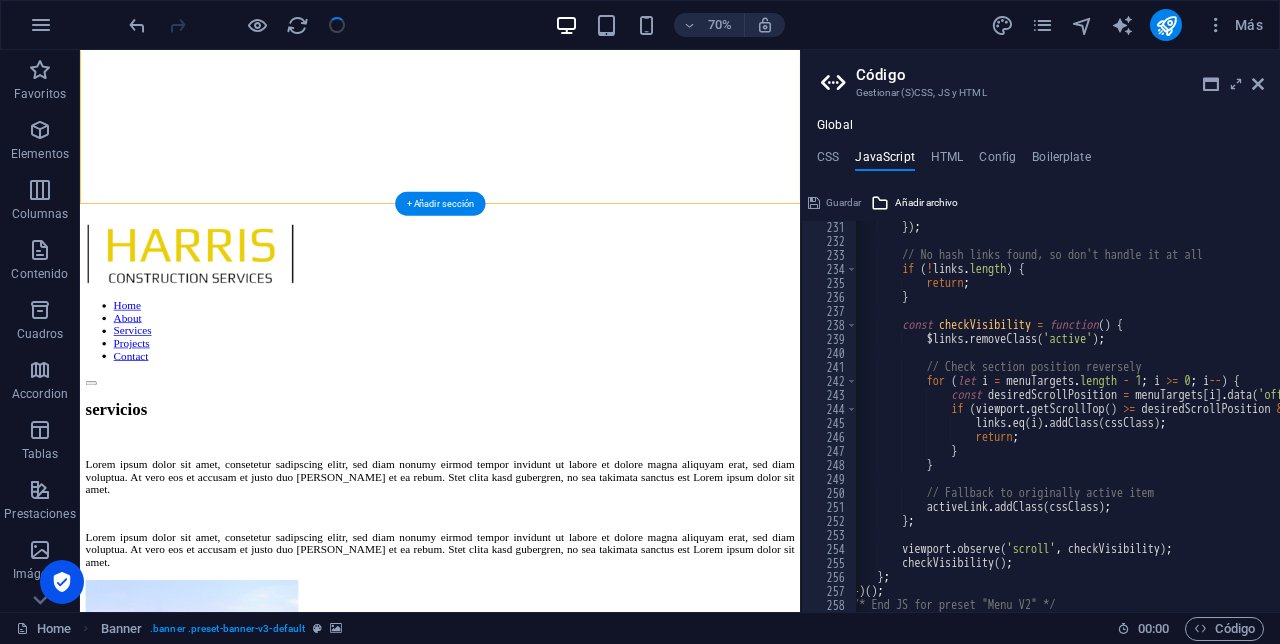 click on "Boilerplate" at bounding box center [1061, 161] 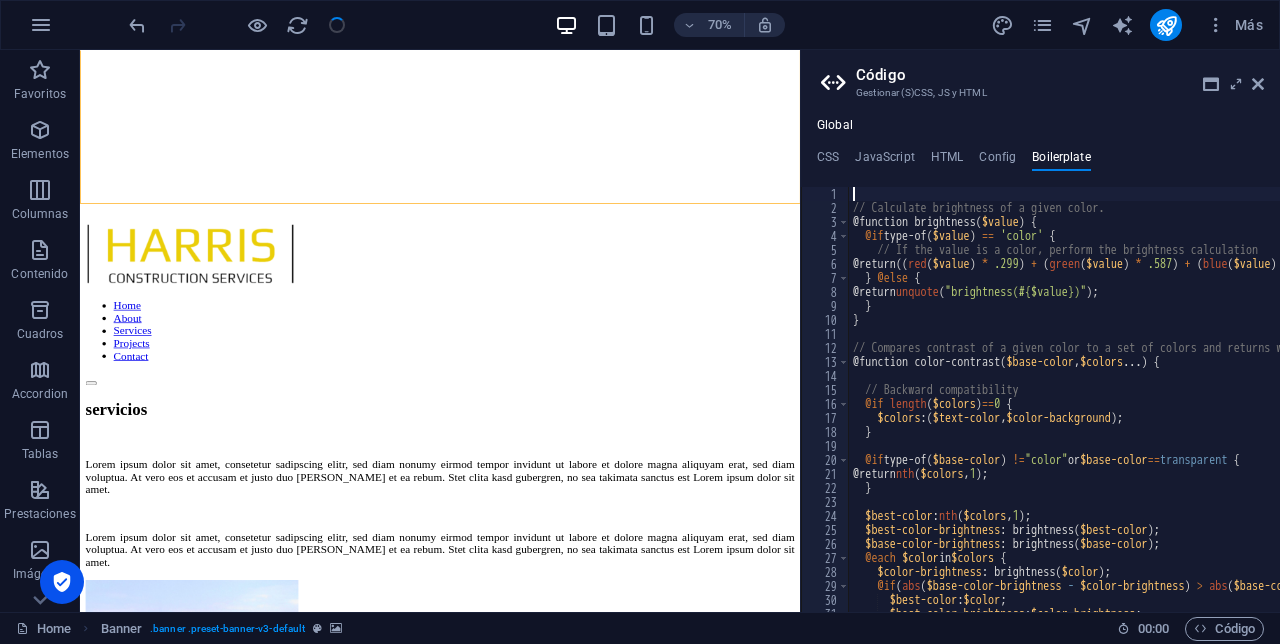 click on "Config" at bounding box center [997, 161] 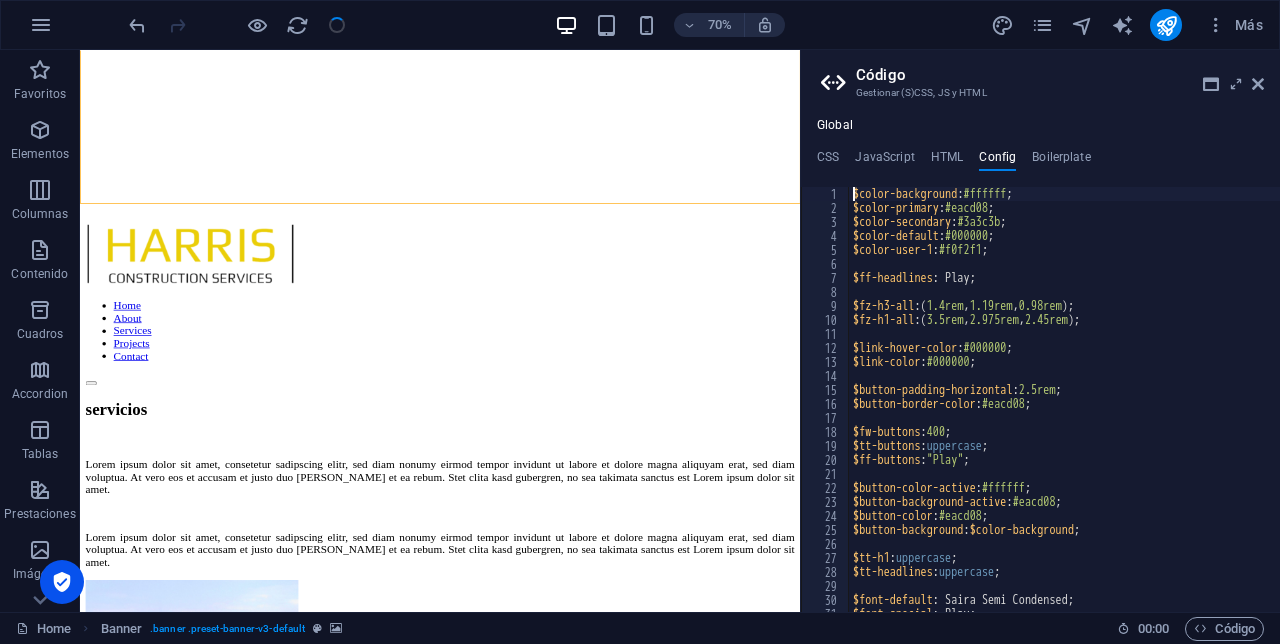 click at bounding box center [594, -508] 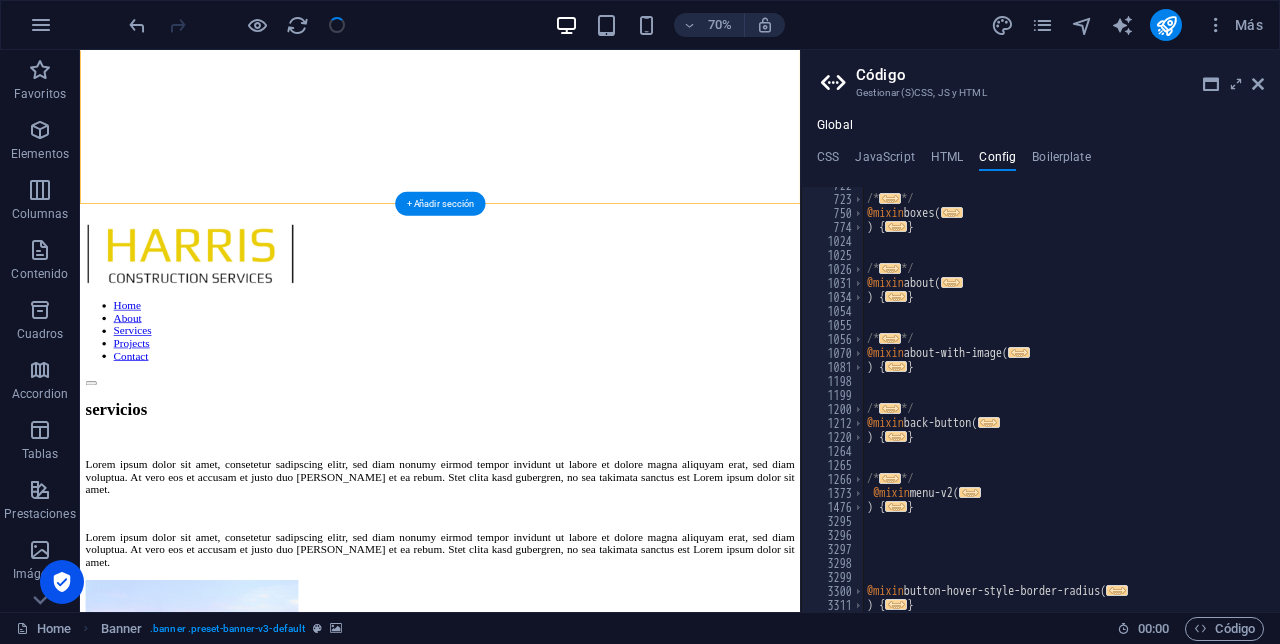 click on "CSS" at bounding box center (828, 161) 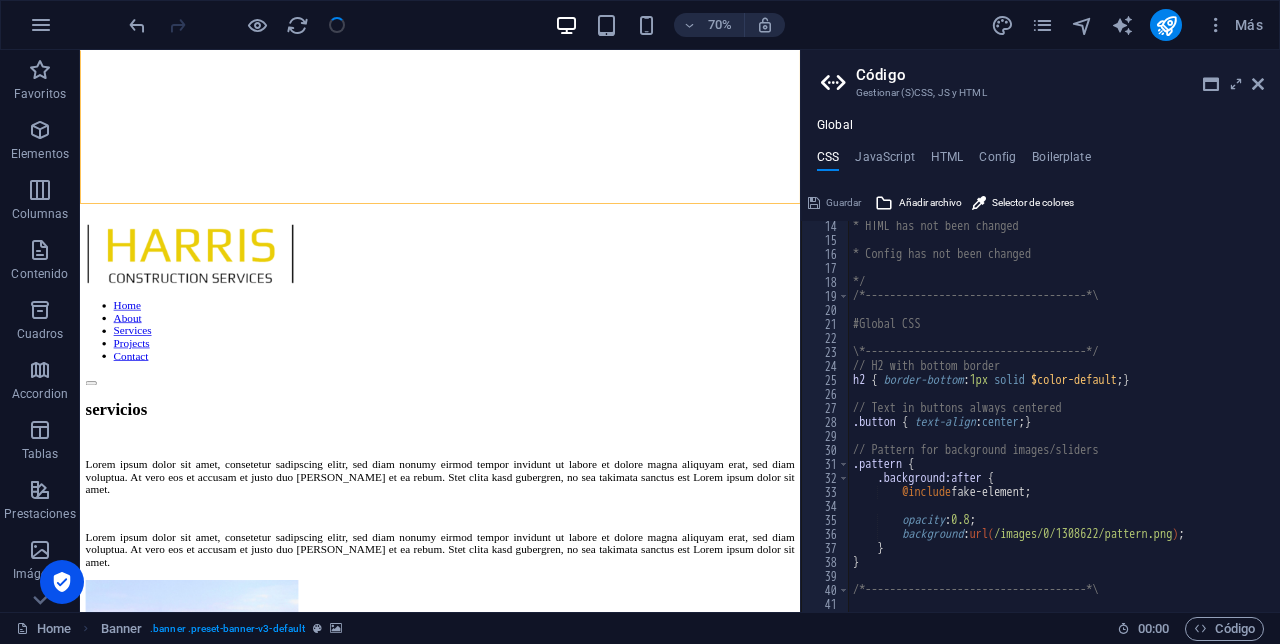 click on "JavaScript" at bounding box center (884, 161) 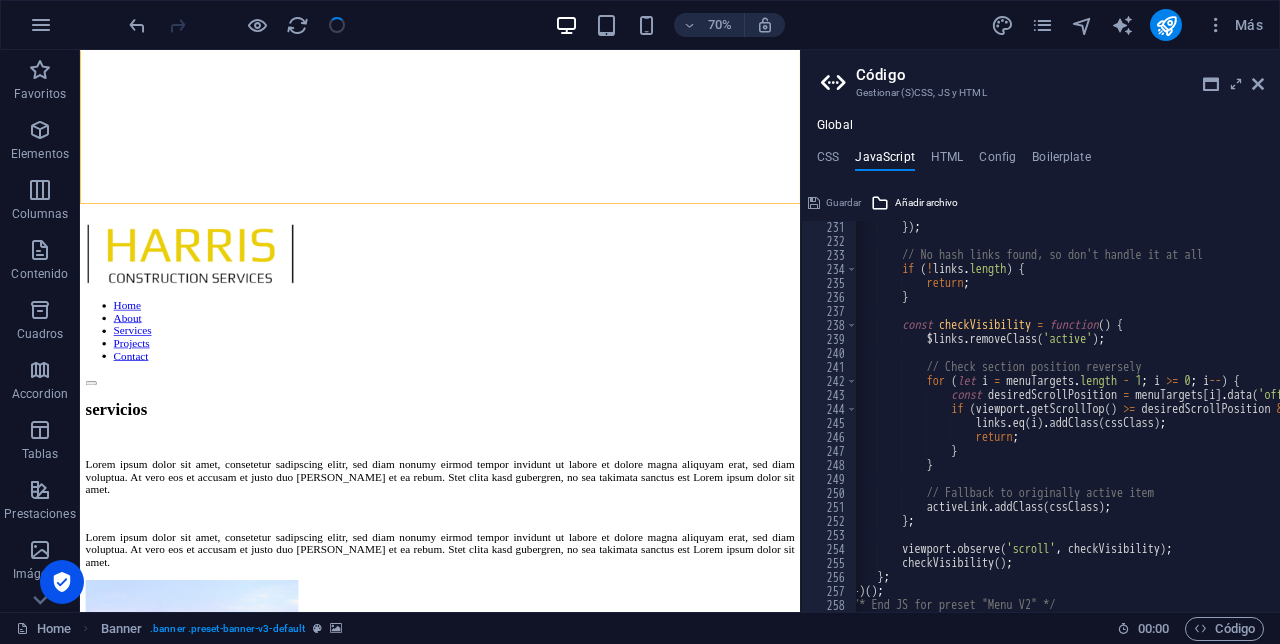 click on "CSS" at bounding box center [828, 161] 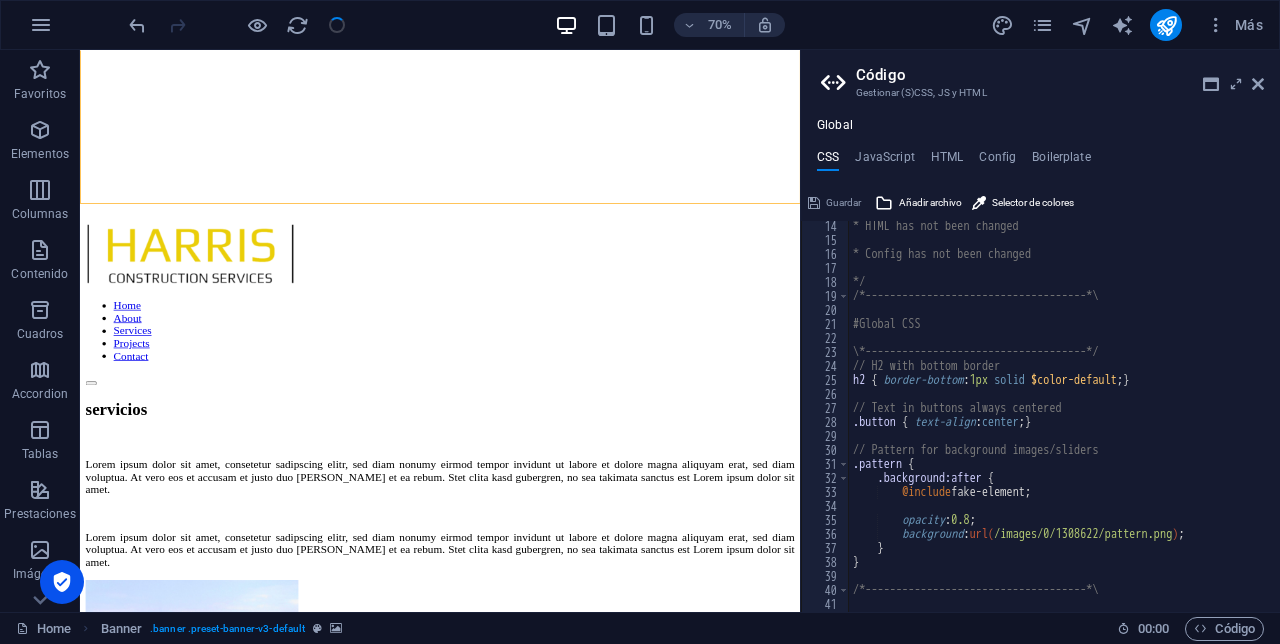 click at bounding box center [1258, 84] 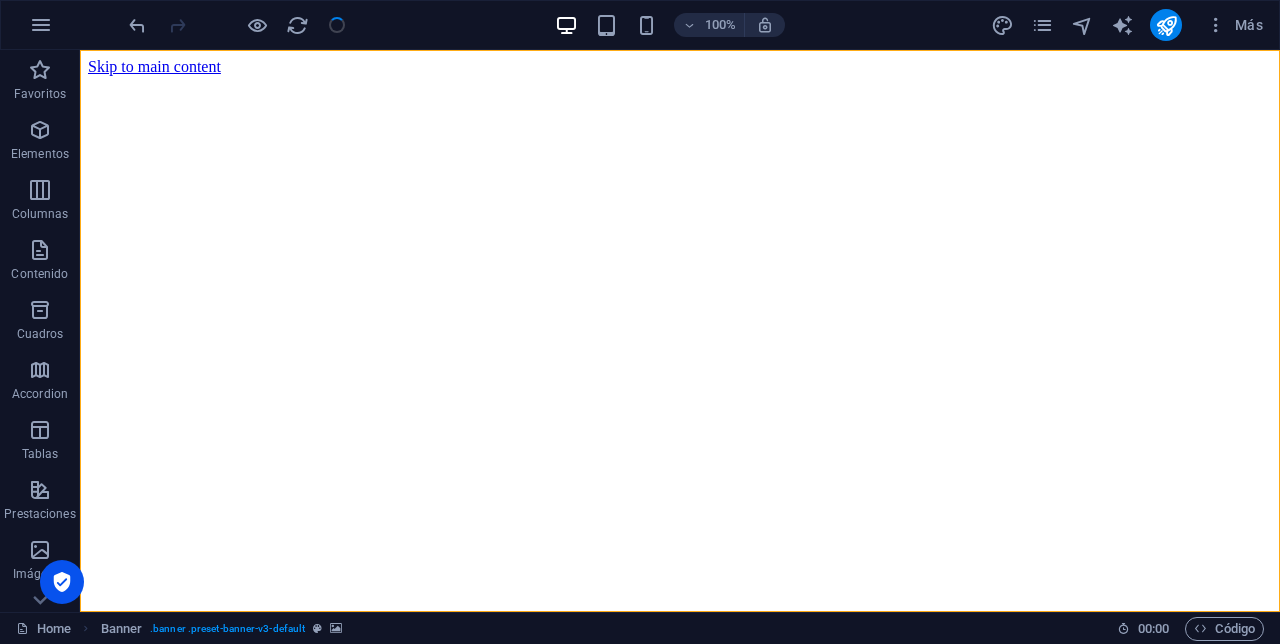 click on "Más" at bounding box center (1234, 25) 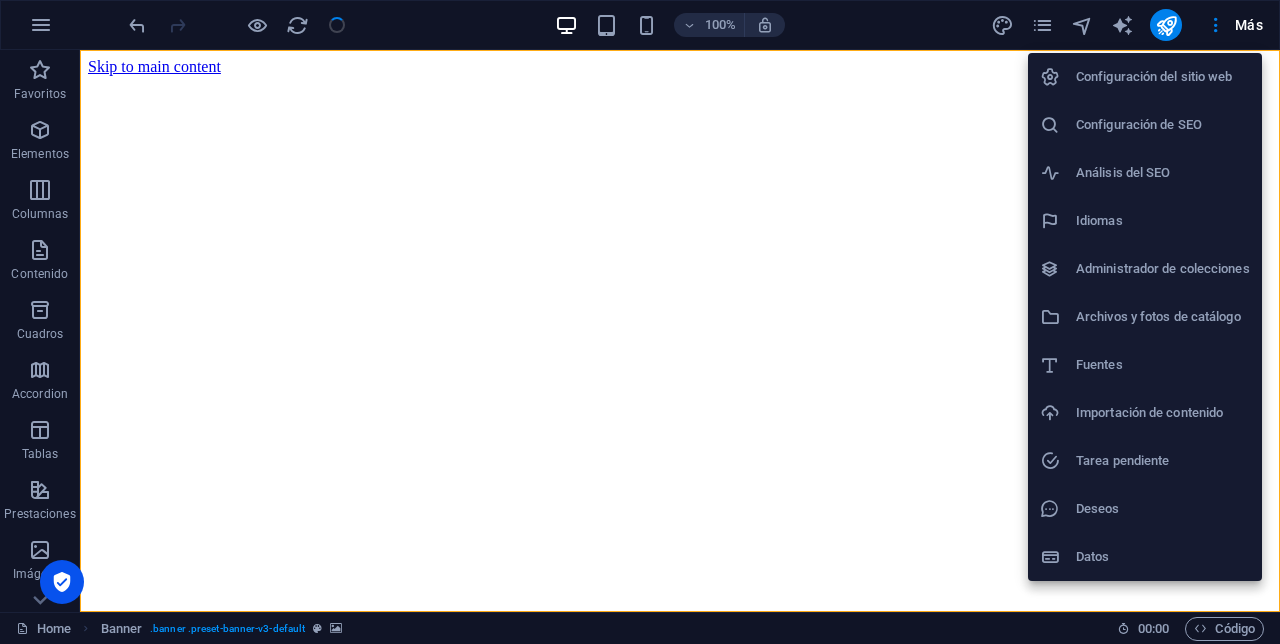 click on "Archivos y fotos de catálogo" at bounding box center (1145, 317) 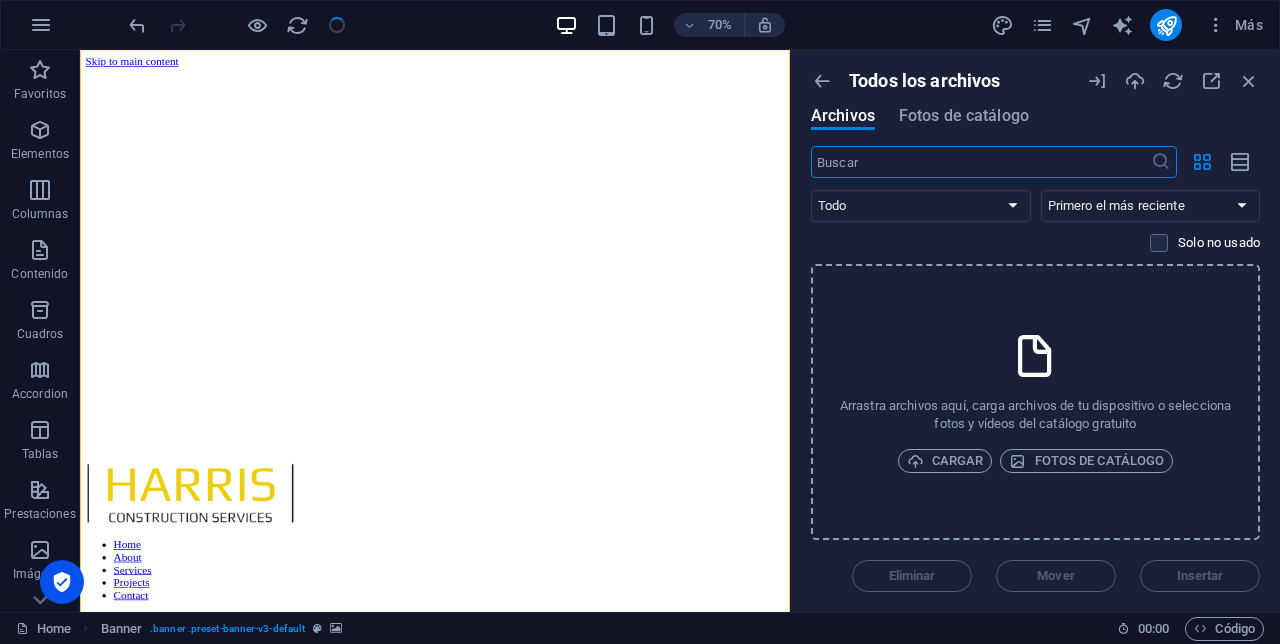 click on "Todos los archivos Archivos Fotos de catálogo ​ Todo Imágenes Documentos Audio Video Vector Otro Primero el más reciente Primero el más antiguo Nombre (A-Z) Nombre (Z-A) Tamaño (0-9) Tamaño (9-0) Resolución (0-9) Resolución (9-0) Solo no usado Arrastra archivos aquí, carga archivos de tu dispositivo o selecciona fotos y vídeos del catálogo gratuito Cargar Fotos de catálogo Eliminar Mover Insertar" at bounding box center [1035, 331] 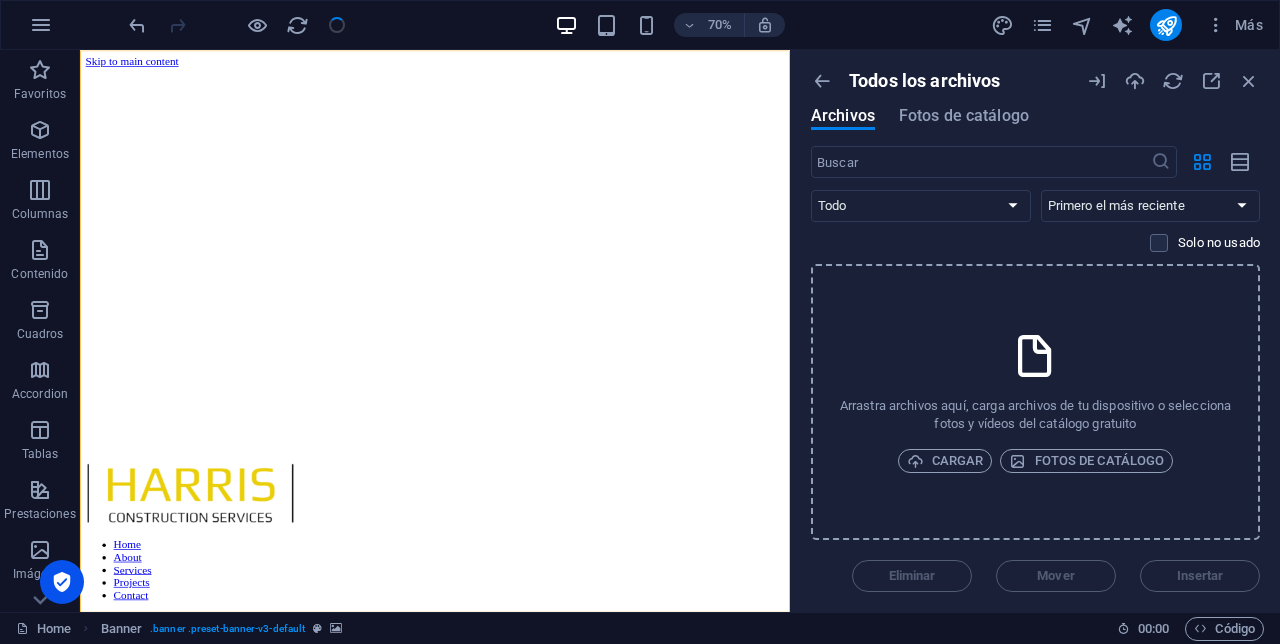 click on "Todos los archivos Archivos Fotos de catálogo ​ Todo Imágenes Documentos Audio Video Vector Otro Primero el más reciente Primero el más antiguo Nombre (A-Z) Nombre (Z-A) Tamaño (0-9) Tamaño (9-0) Resolución (0-9) Resolución (9-0) Solo no usado Arrastra archivos aquí, carga archivos de tu dispositivo o selecciona fotos y vídeos del catálogo gratuito Cargar Fotos de catálogo Eliminar Mover Insertar" at bounding box center (1035, 331) 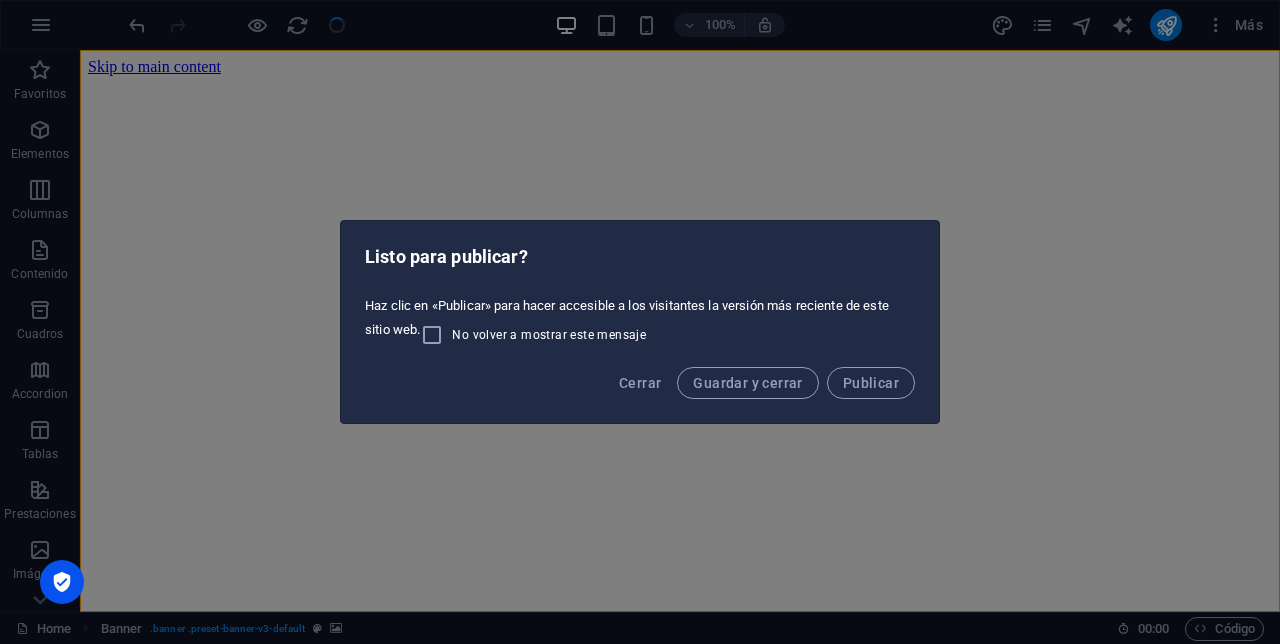 click on "Cerrar Guardar y cerrar Publicar" at bounding box center (640, 389) 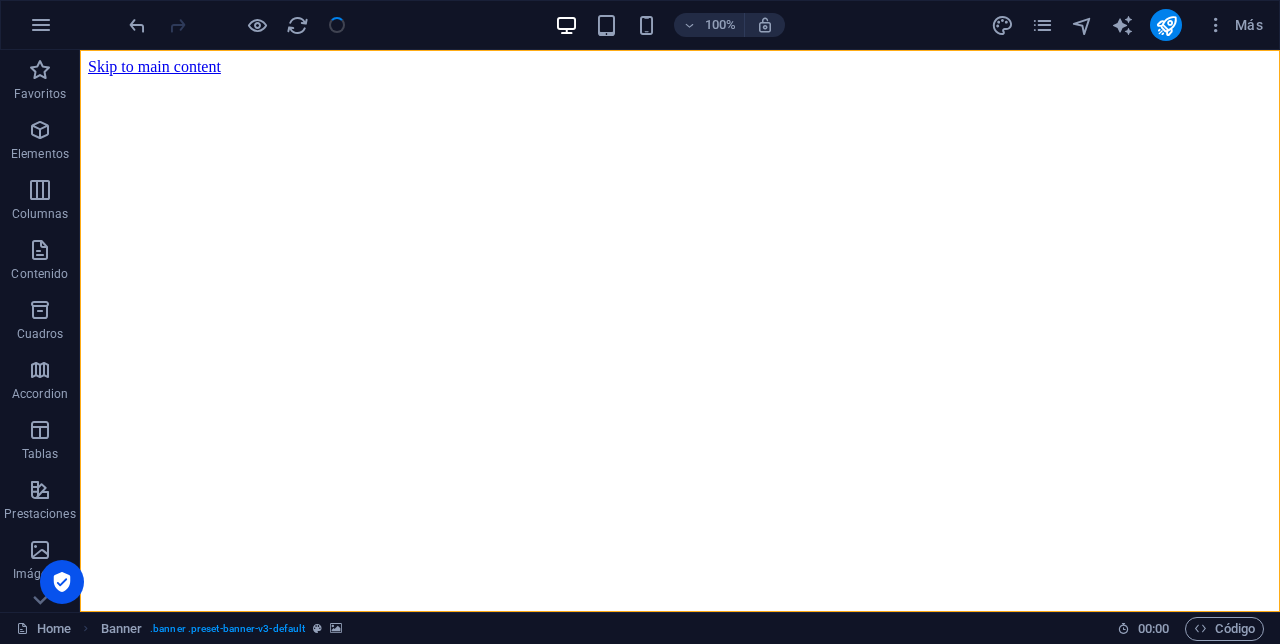 click on "100% Más" at bounding box center [640, 25] 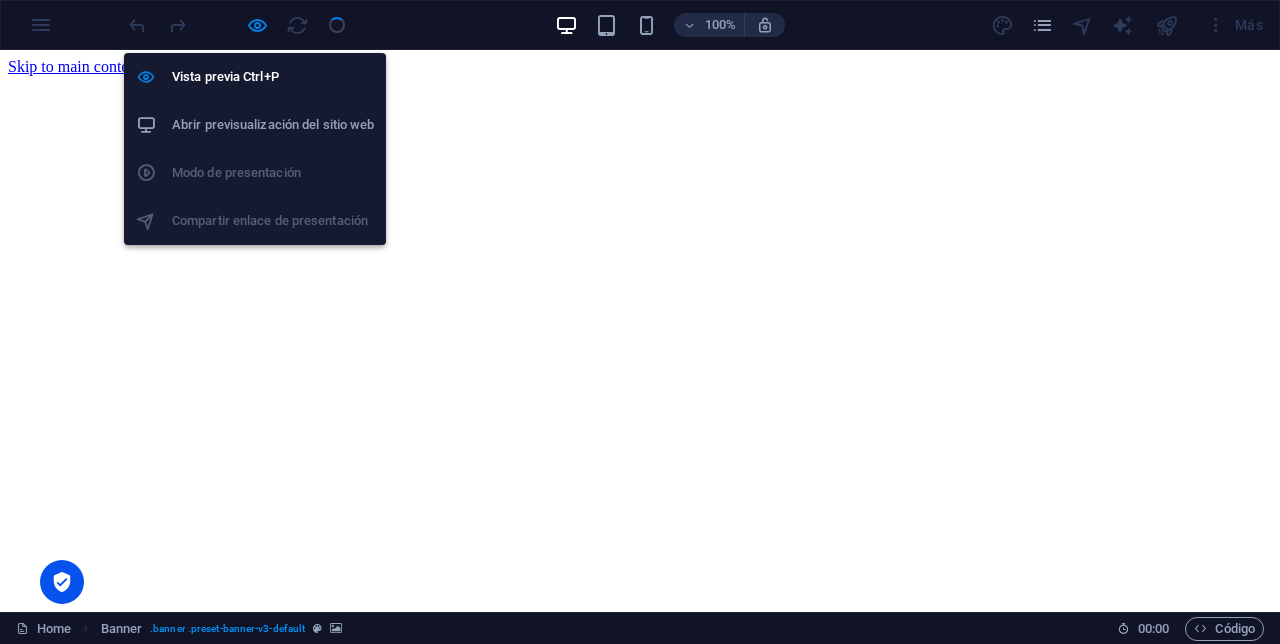 click on "Home About Services Projects Contact" at bounding box center (640, 755) 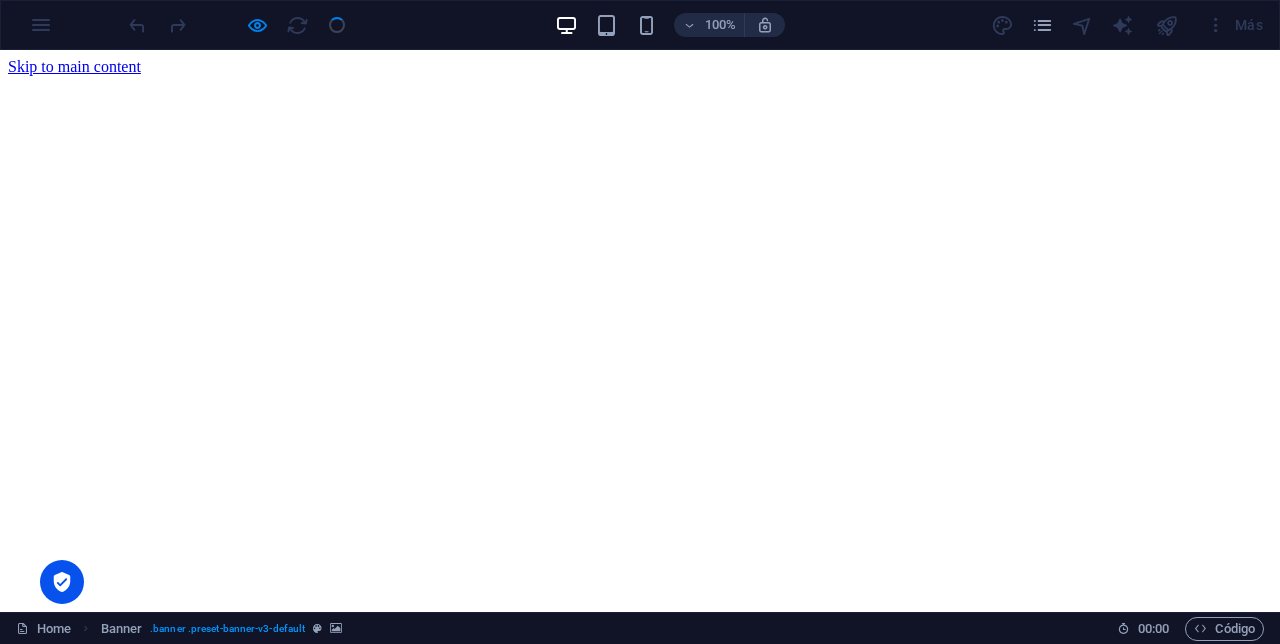 click on "100% Más" at bounding box center (640, 25) 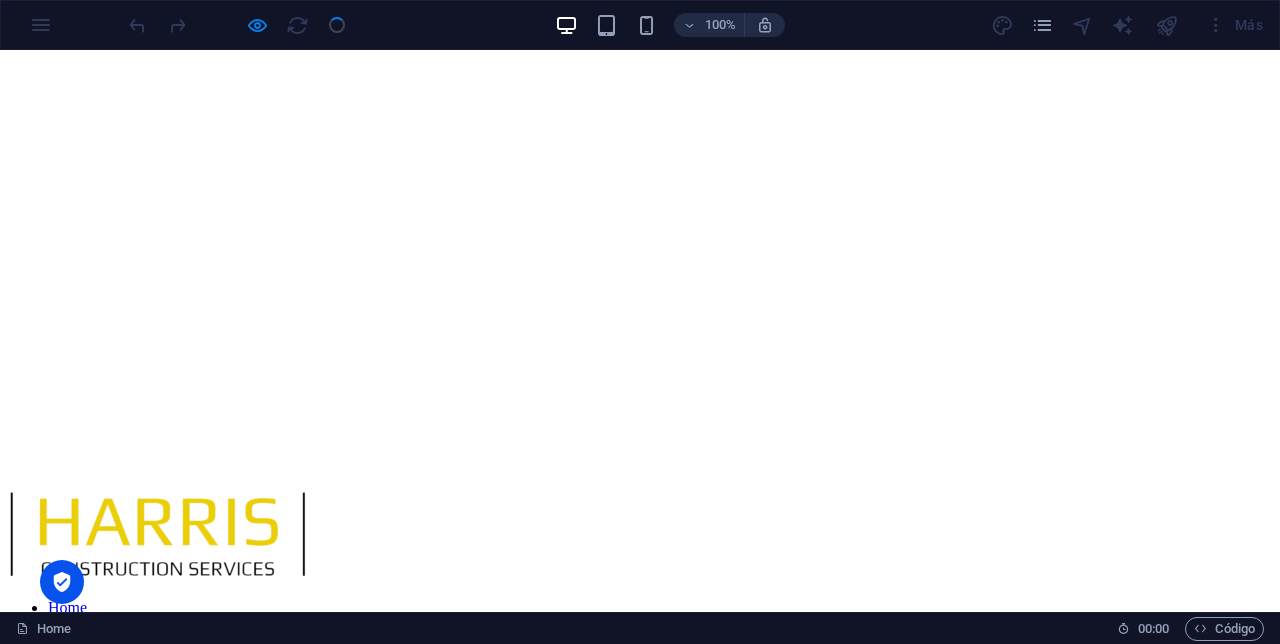 scroll, scrollTop: 0, scrollLeft: 0, axis: both 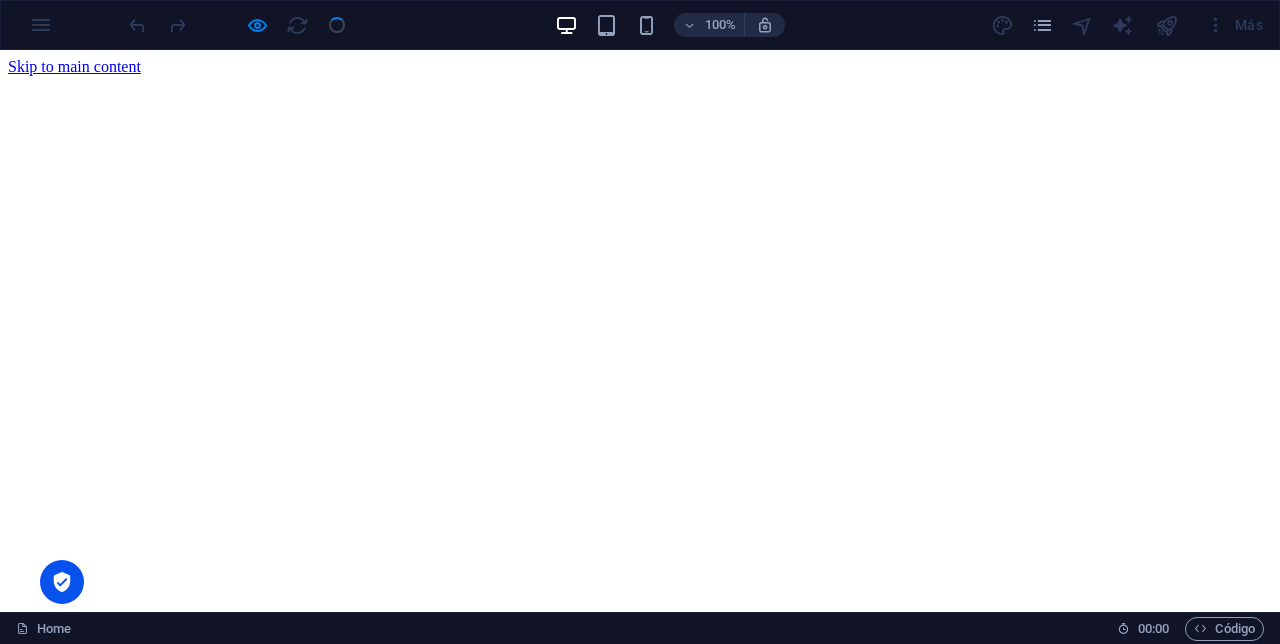 click on "100% Más" at bounding box center [640, 25] 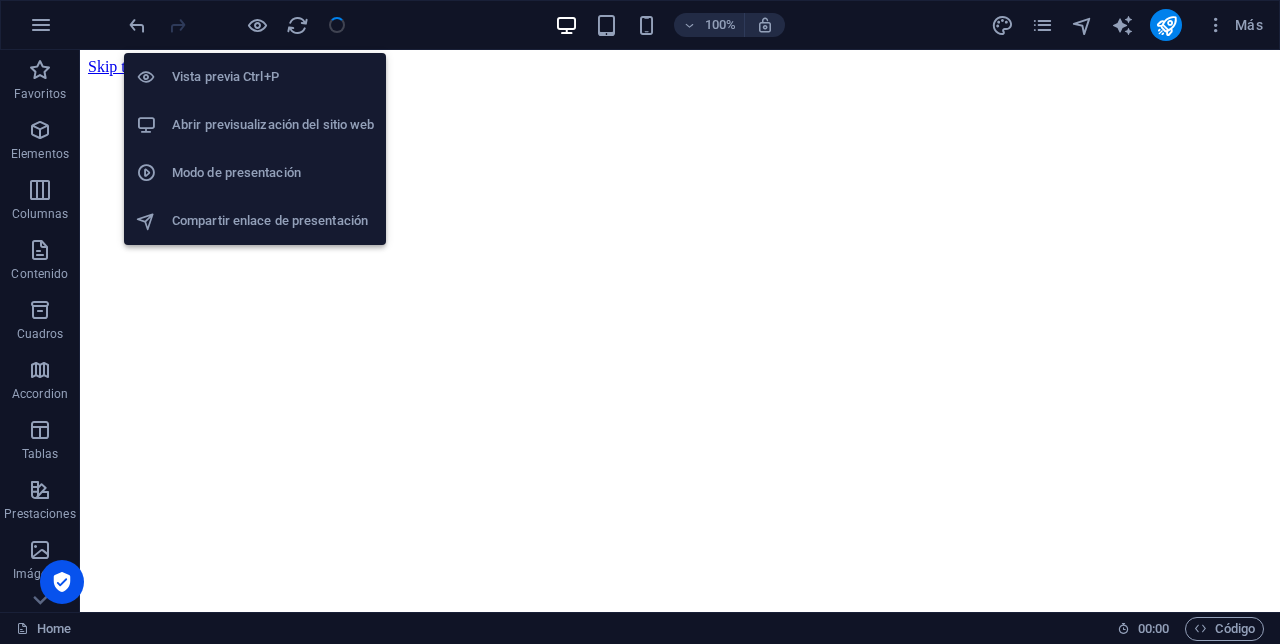click at bounding box center [680, 76] 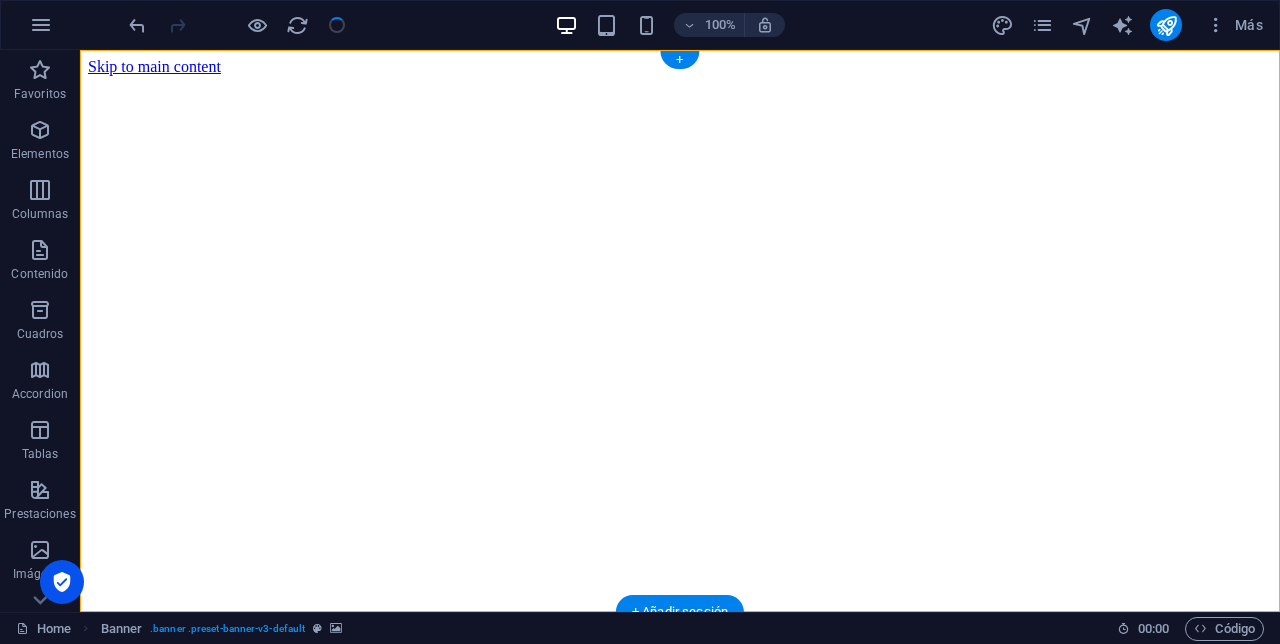 click on "Más" at bounding box center [1234, 25] 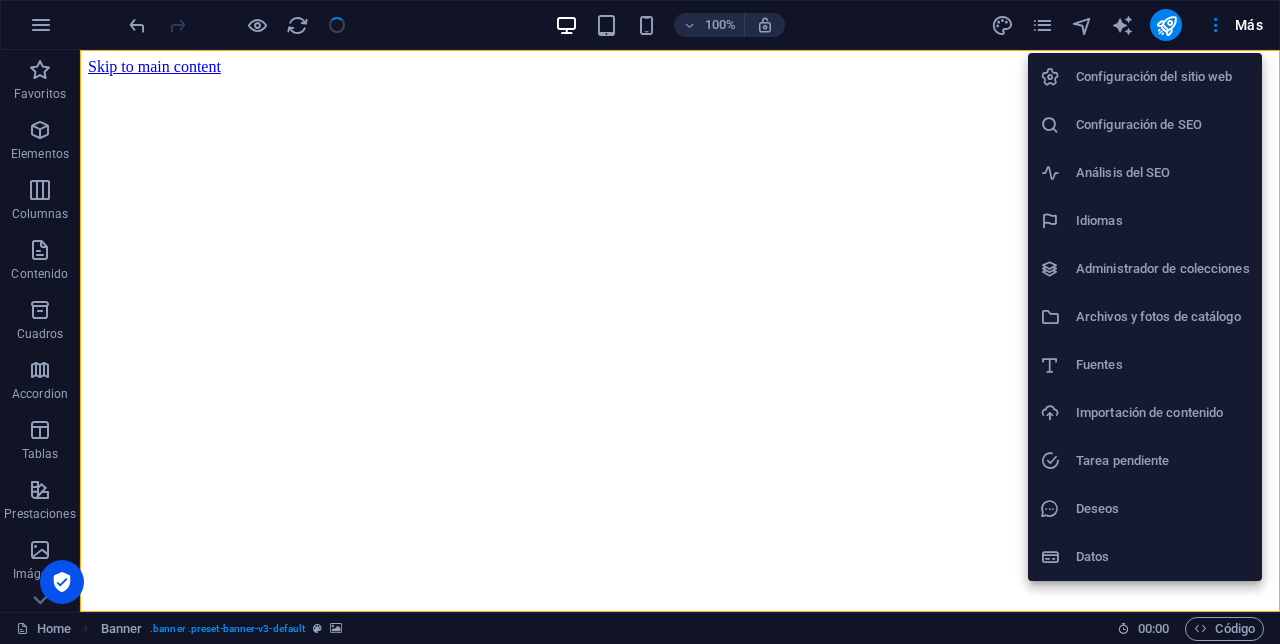 click at bounding box center [640, 322] 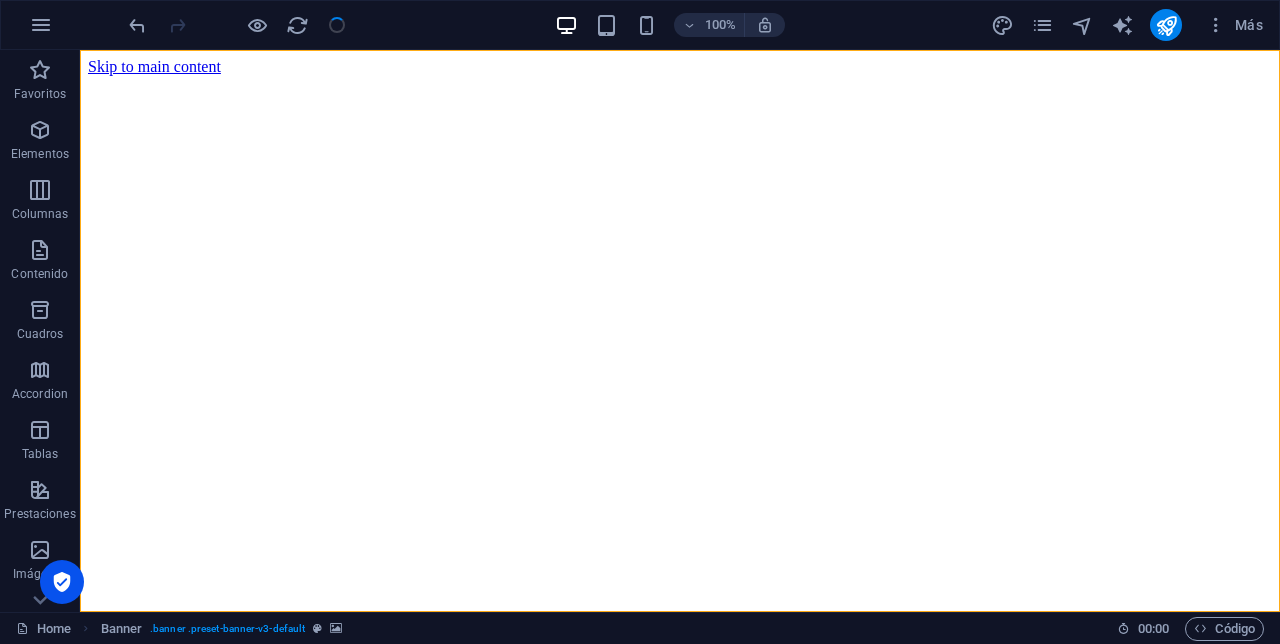 click at bounding box center (1082, 25) 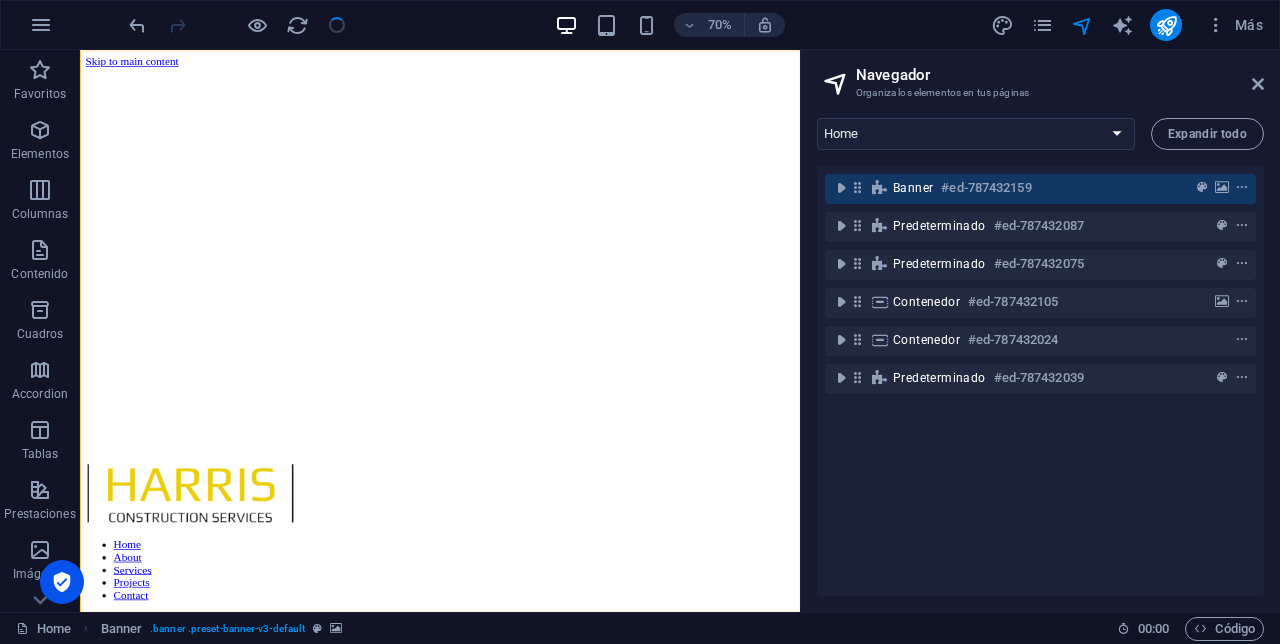 click at bounding box center (1258, 84) 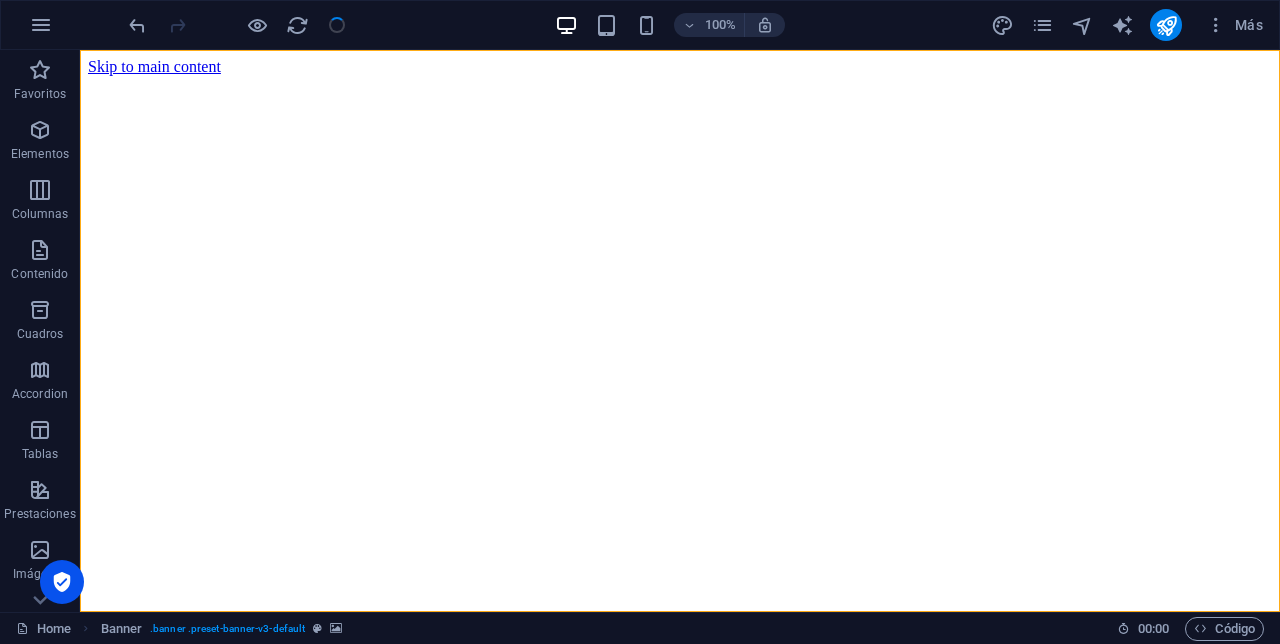 click at bounding box center [1122, 25] 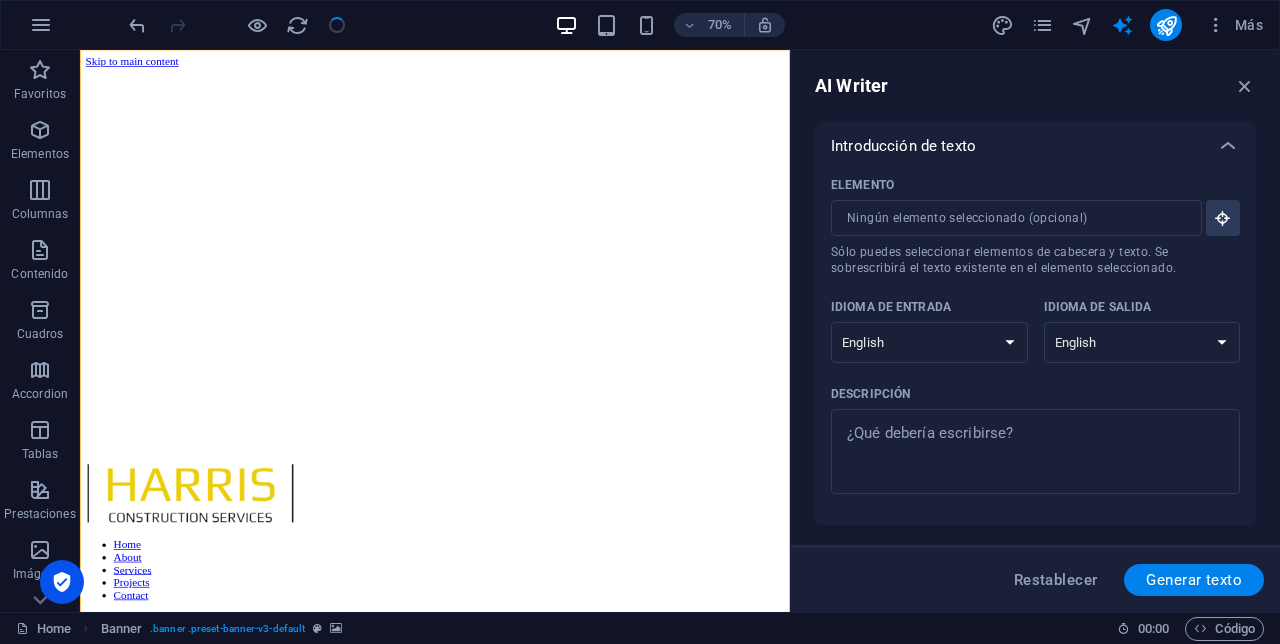 scroll, scrollTop: 487, scrollLeft: 0, axis: vertical 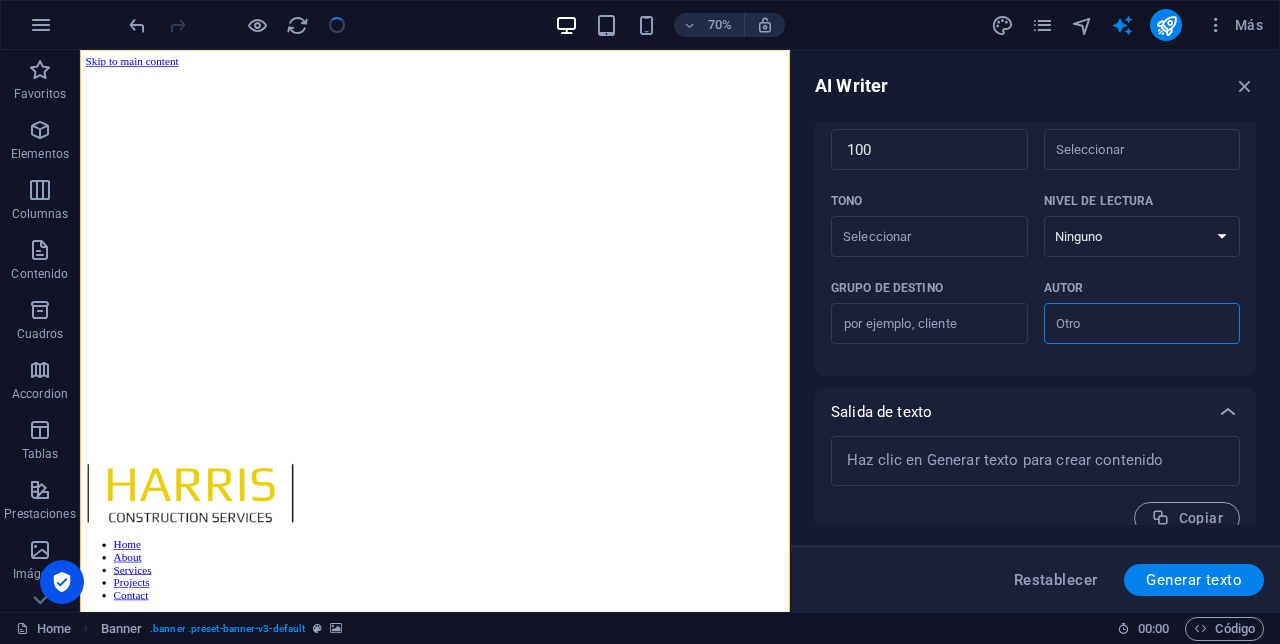 type on "x" 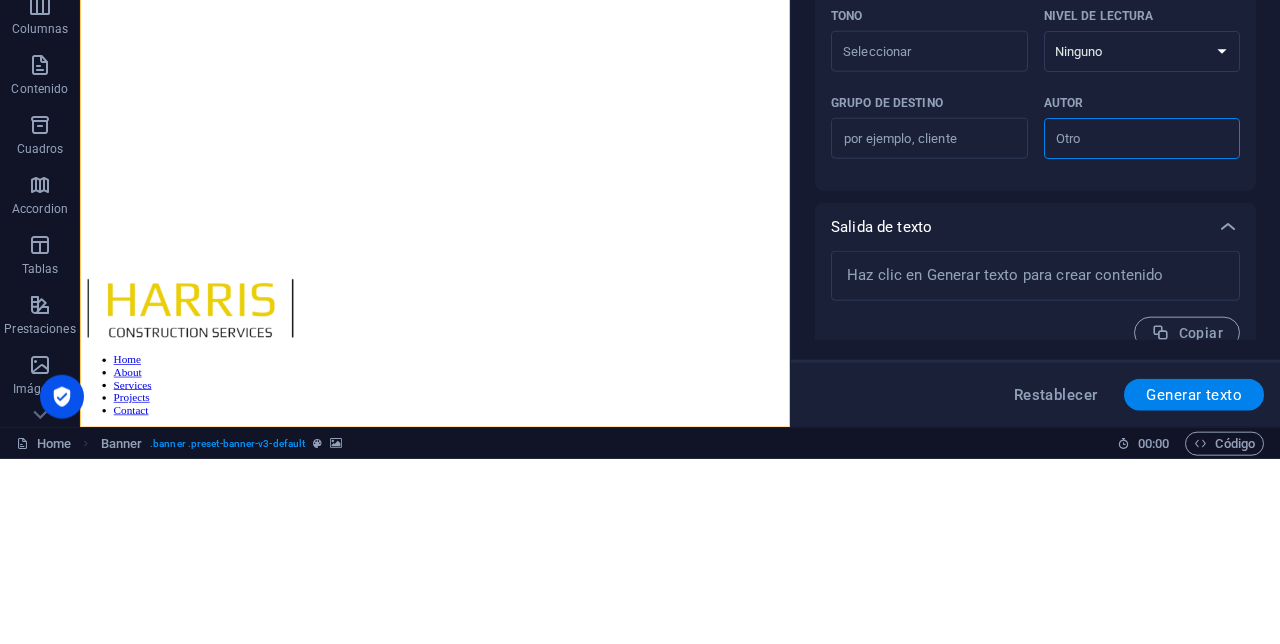 click at bounding box center (587, -109) 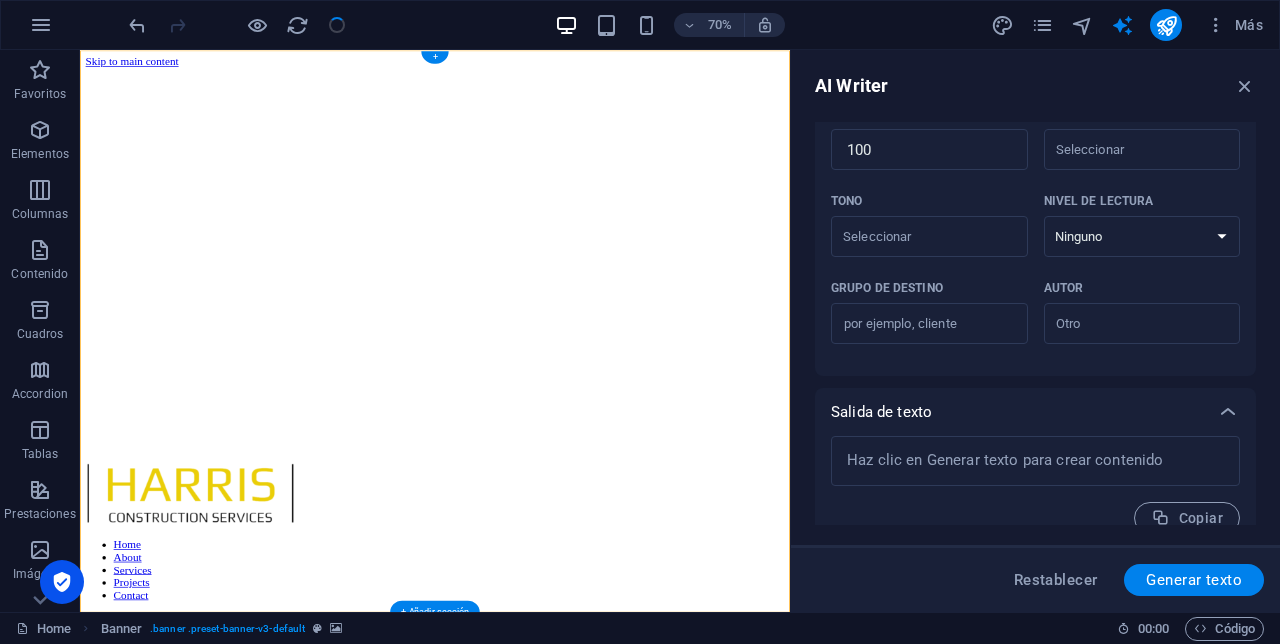 type on "x" 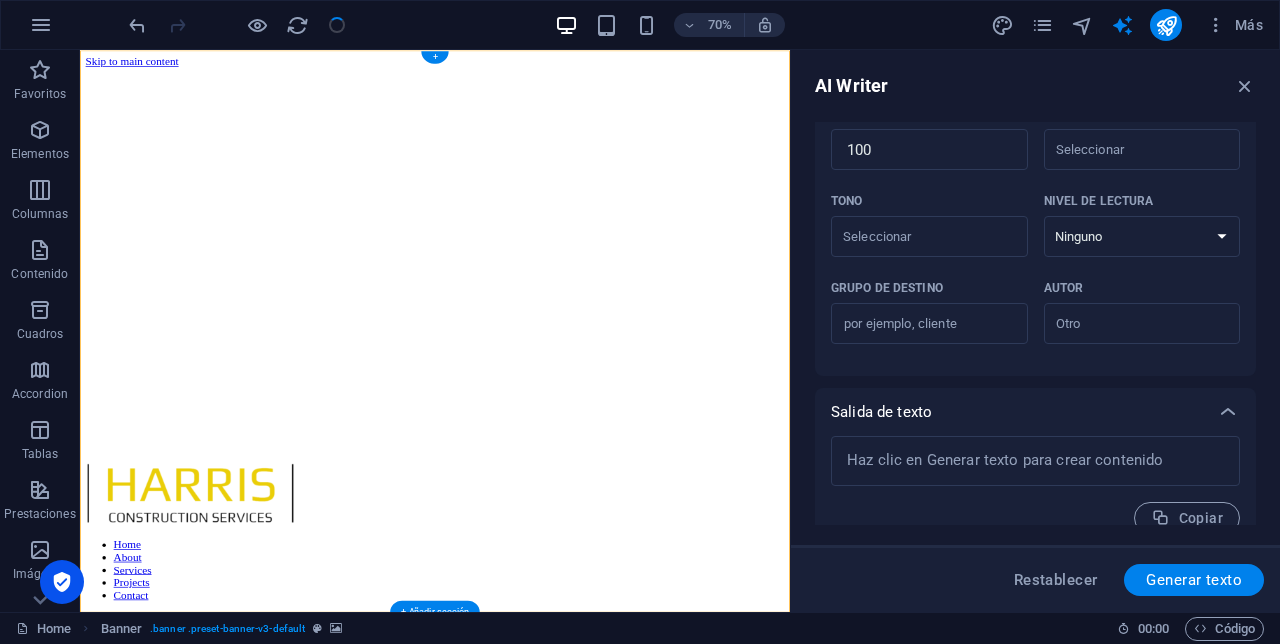 click at bounding box center (1245, 86) 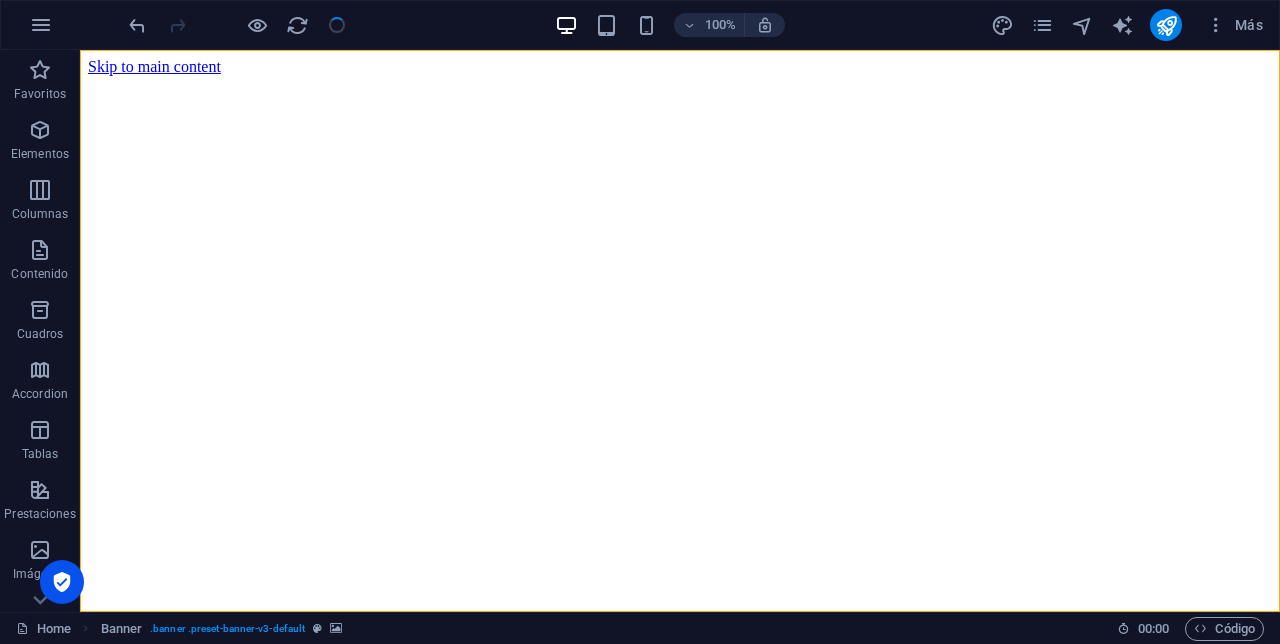 click on "Más" at bounding box center (1234, 25) 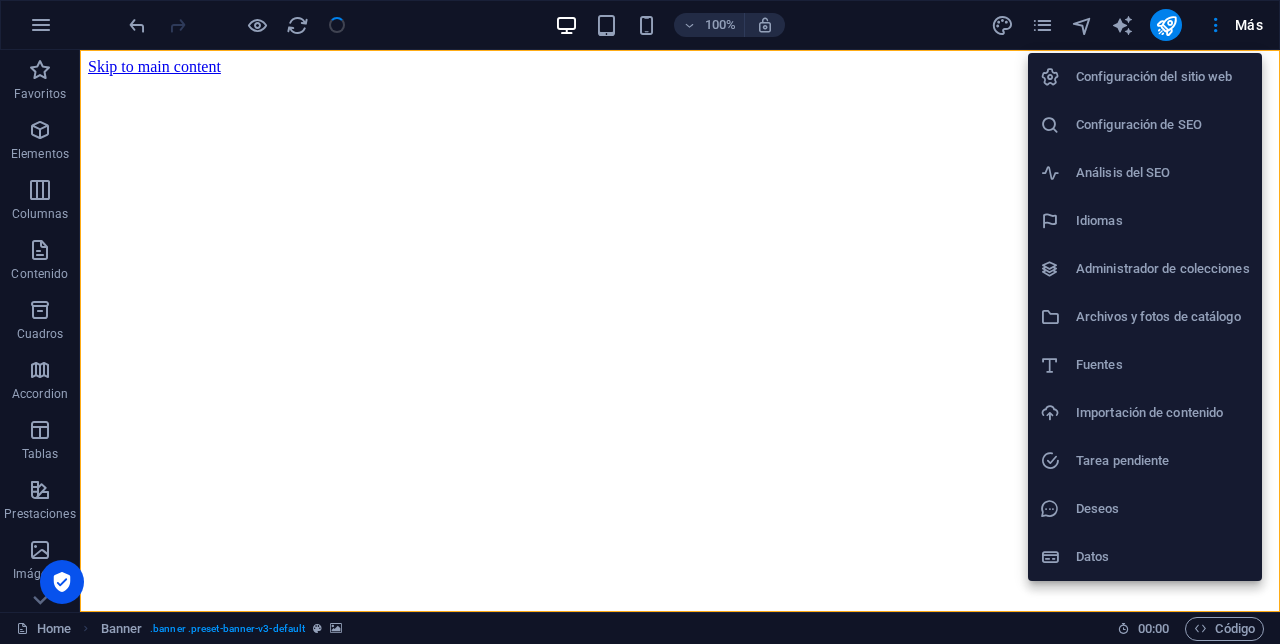 click at bounding box center [640, 322] 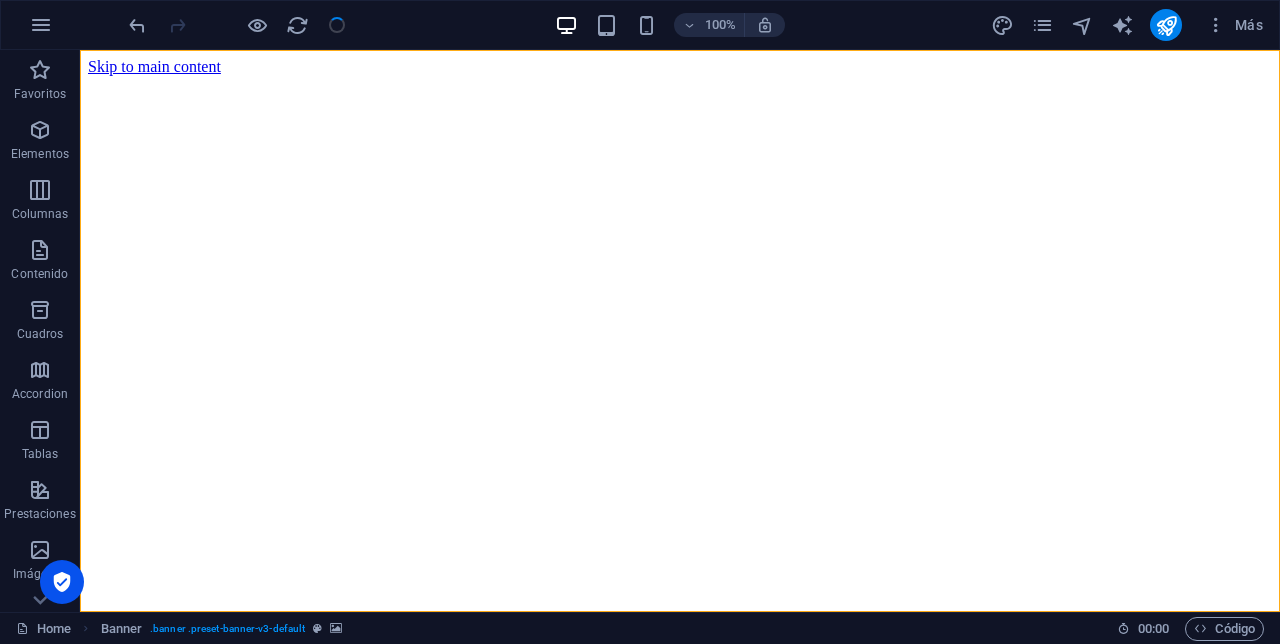 click at bounding box center [41, 25] 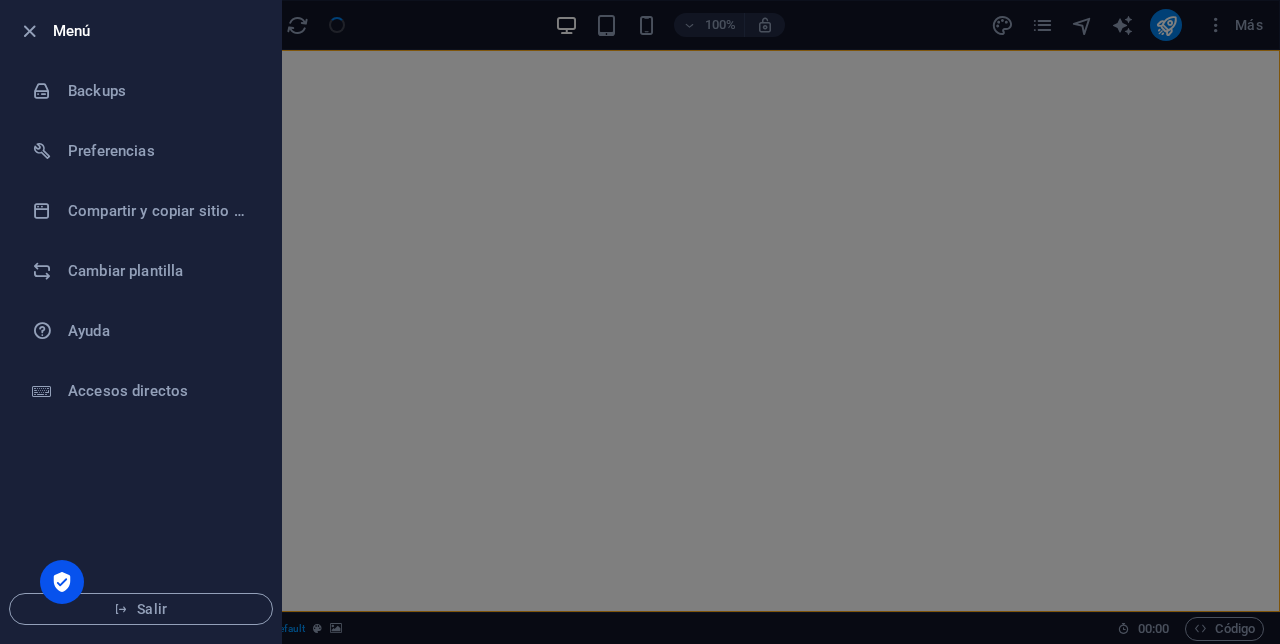 click at bounding box center [640, 322] 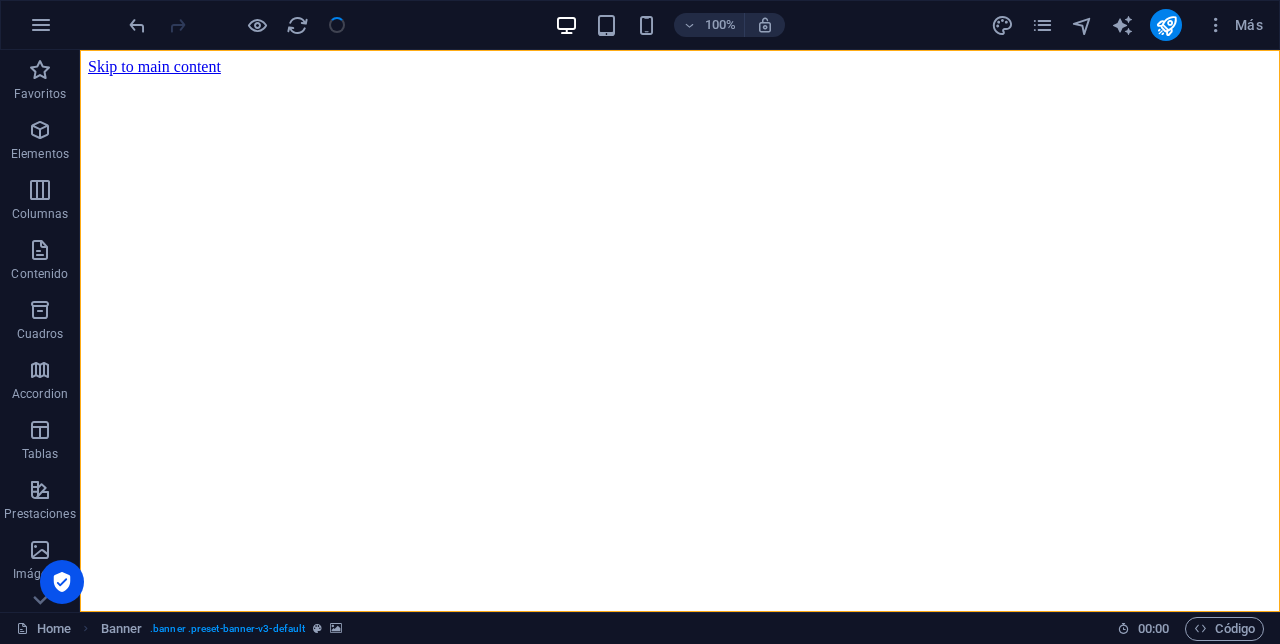 click on "Home About Services Projects Contact" at bounding box center [680, 755] 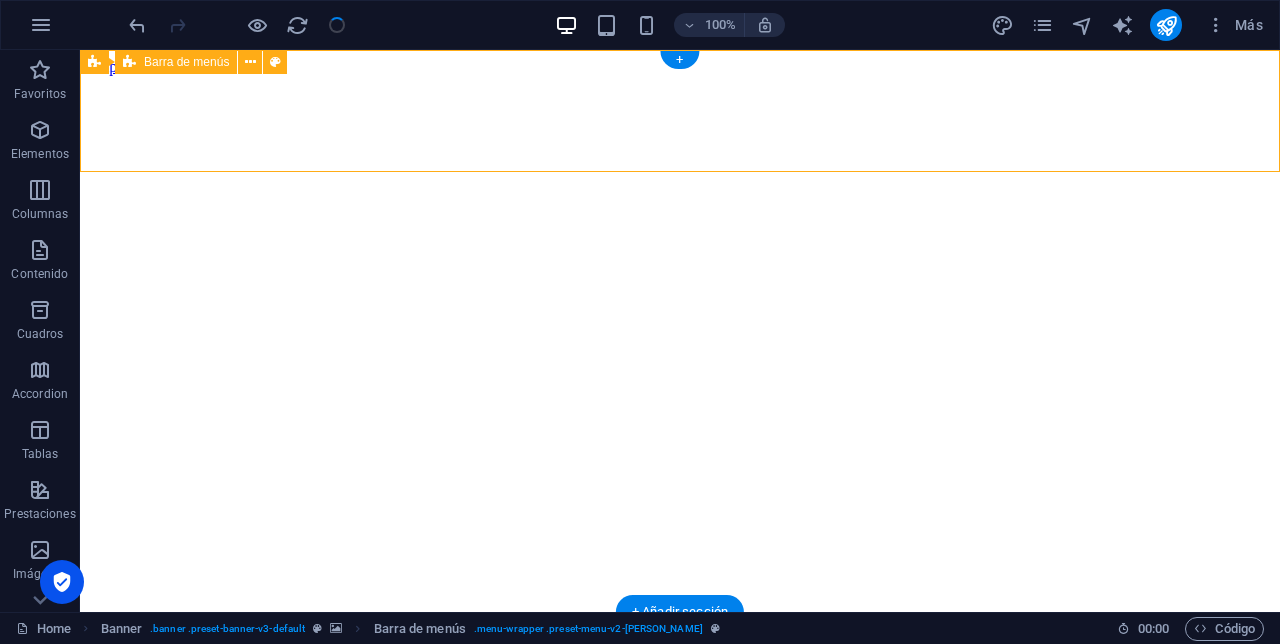 click at bounding box center (680, 76) 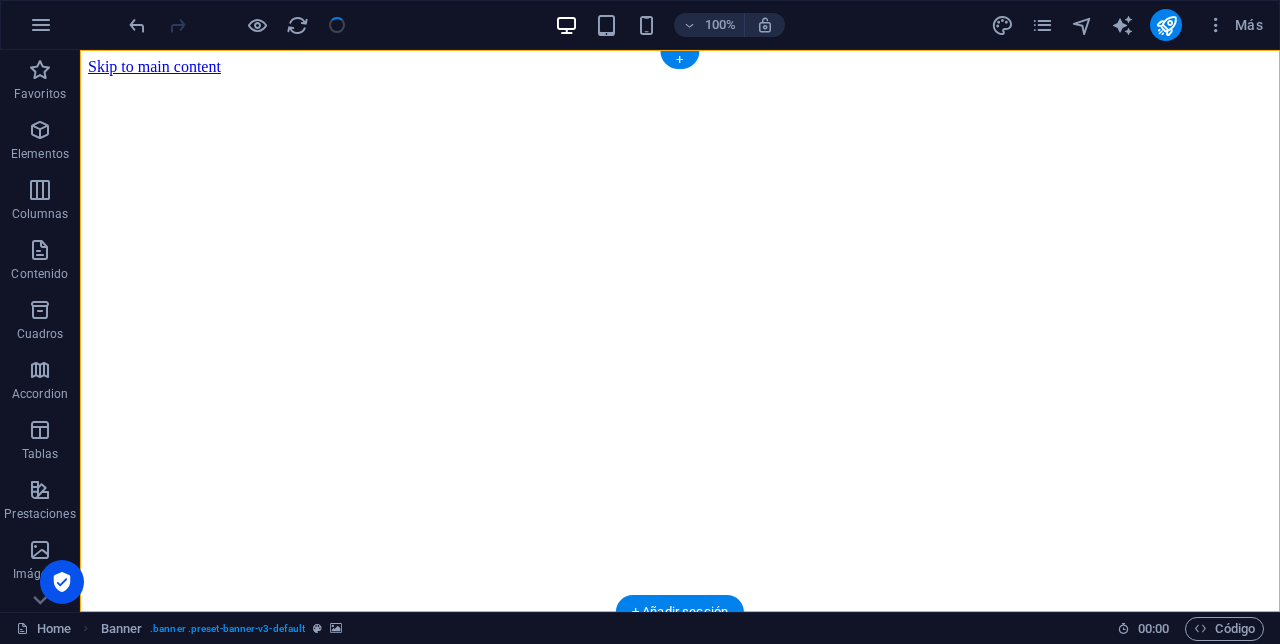 click at bounding box center (297, 25) 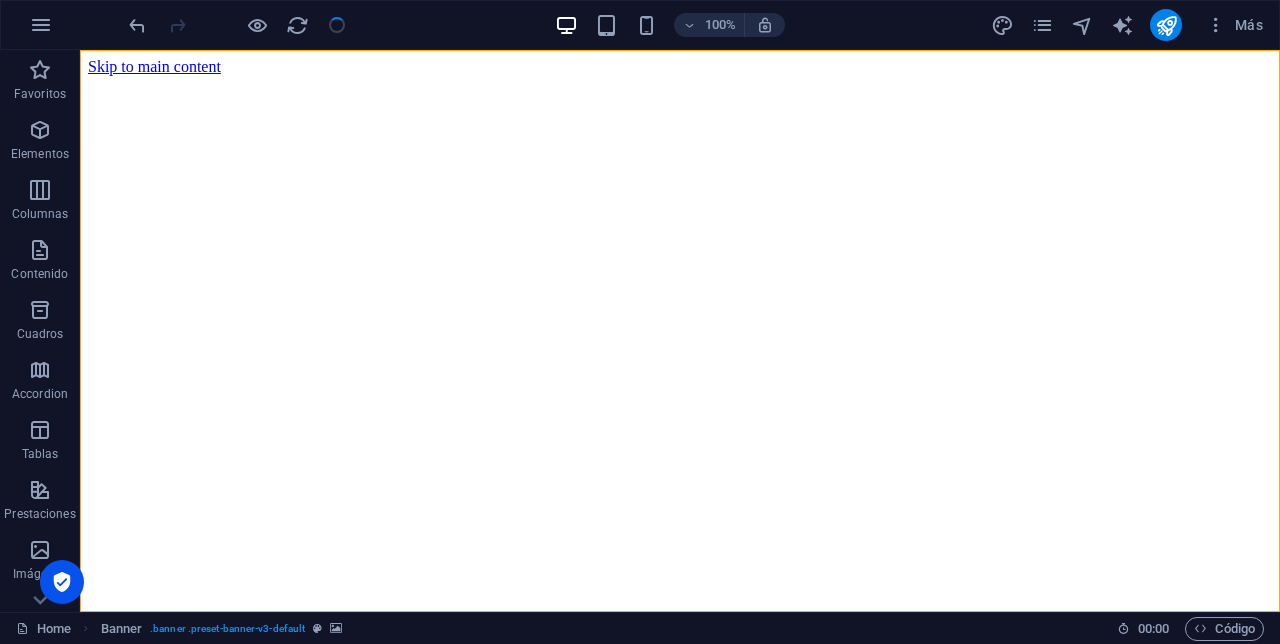 click at bounding box center (297, 25) 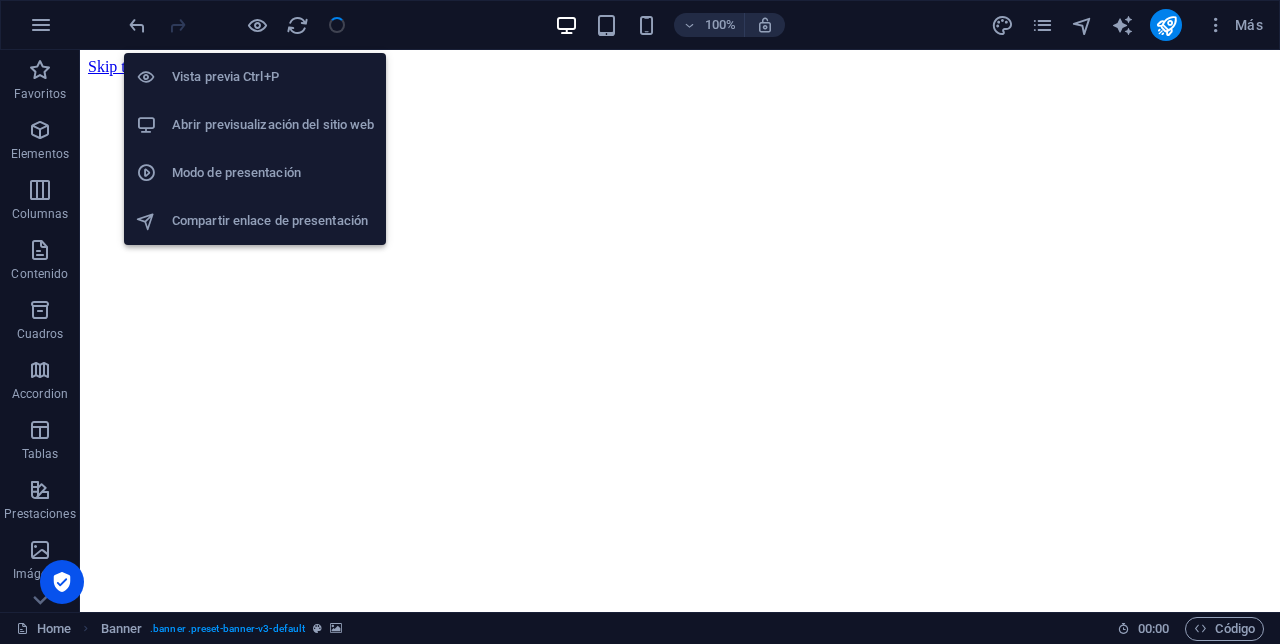click on "Abrir previsualización del sitio web" at bounding box center [273, 125] 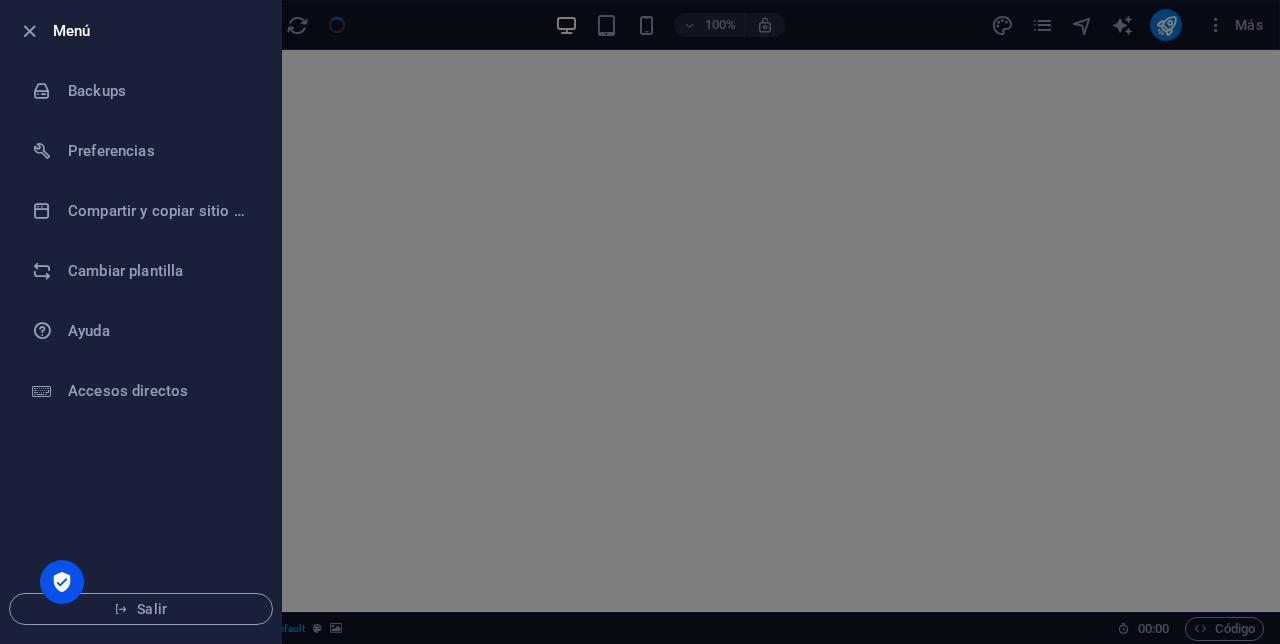 click on "Salir" at bounding box center [141, 609] 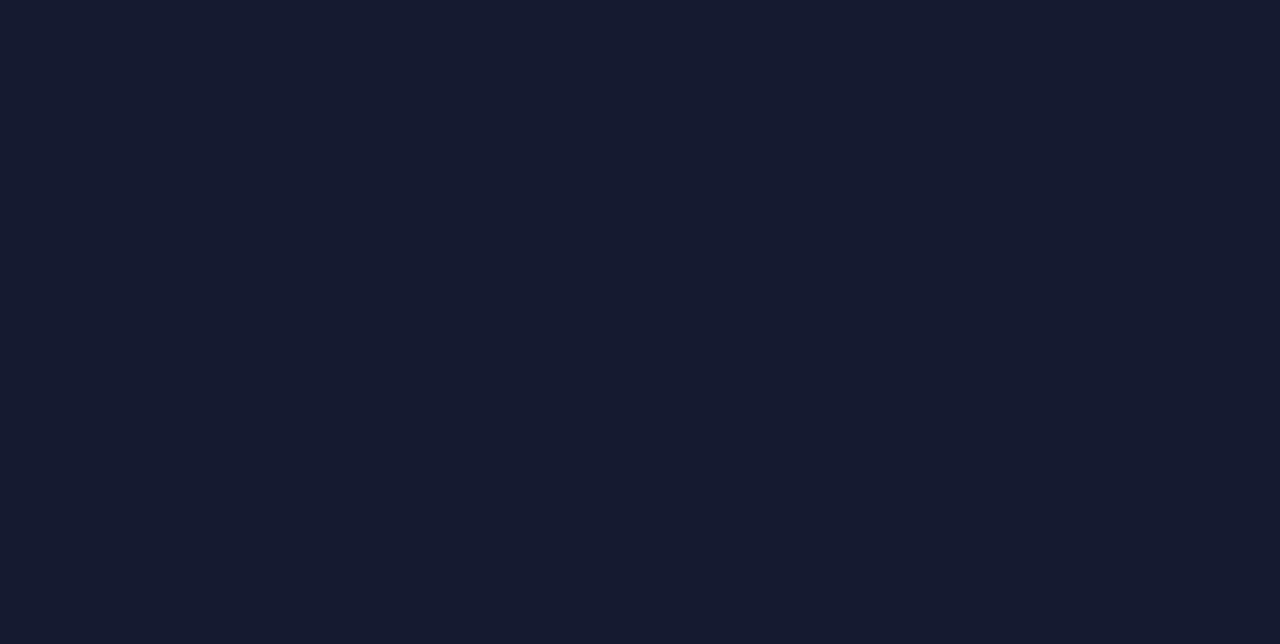 scroll, scrollTop: 0, scrollLeft: 0, axis: both 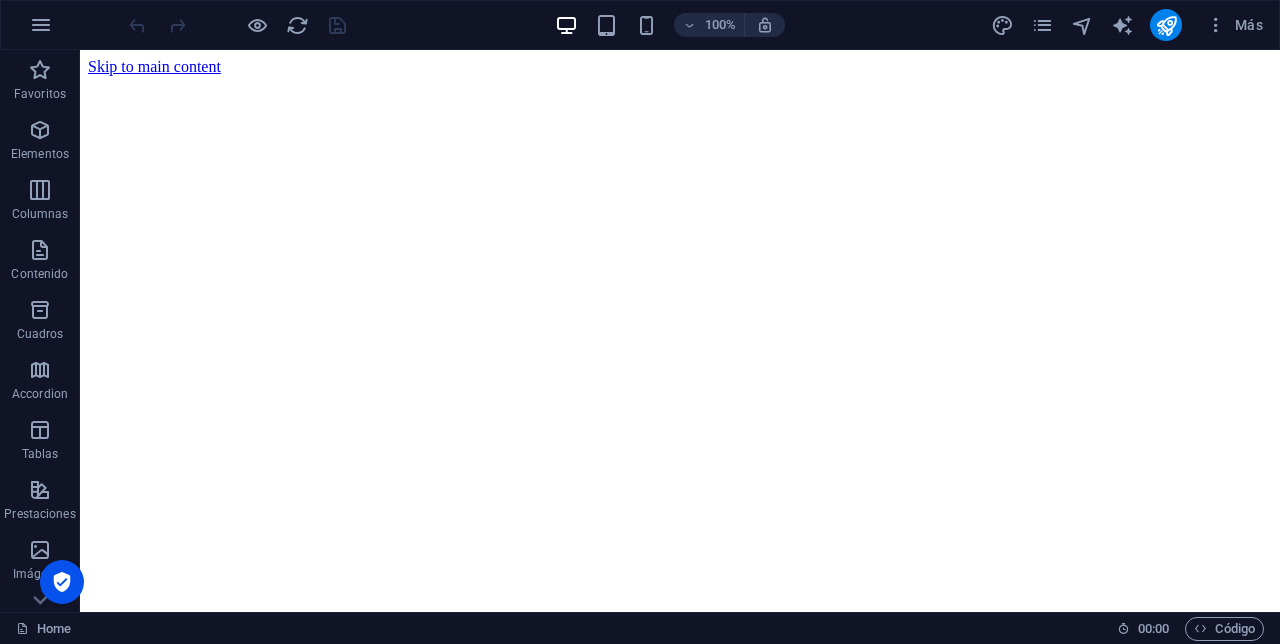 click at bounding box center (765, 25) 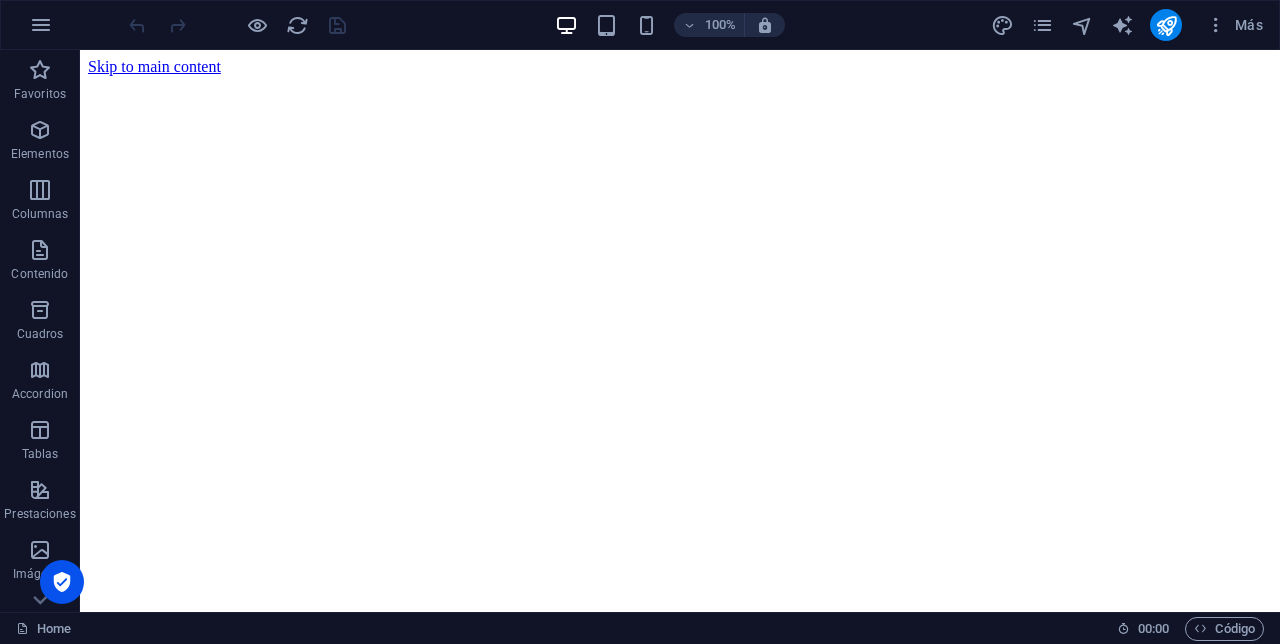 click at bounding box center (765, 25) 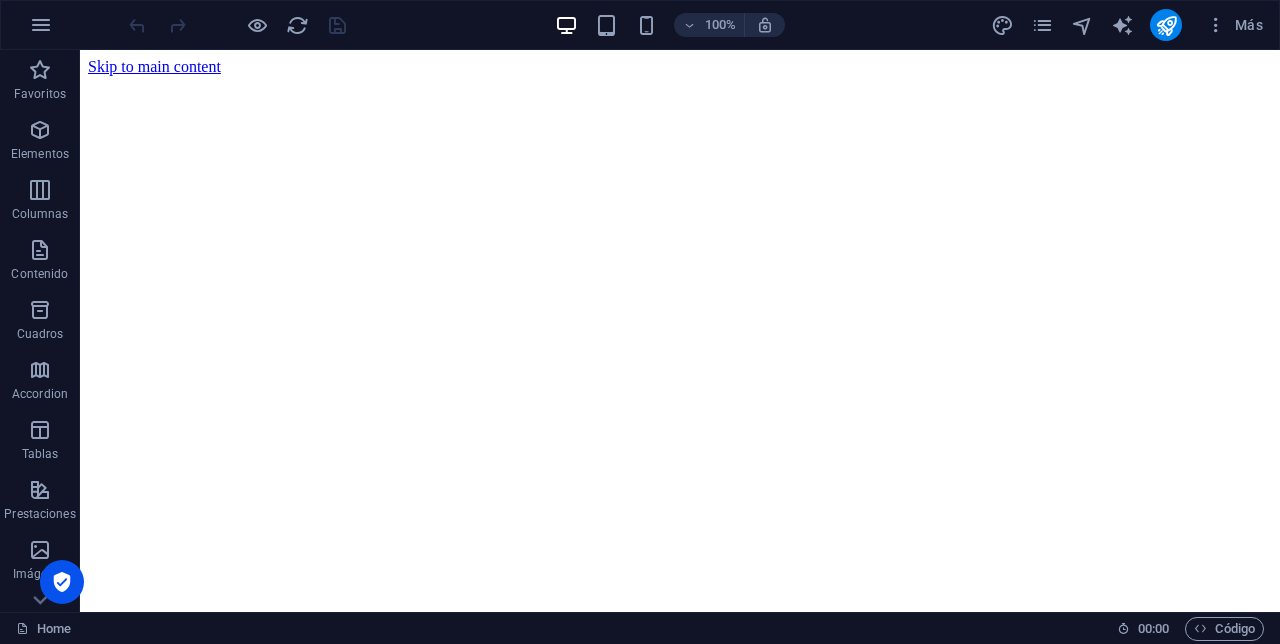 click at bounding box center (765, 25) 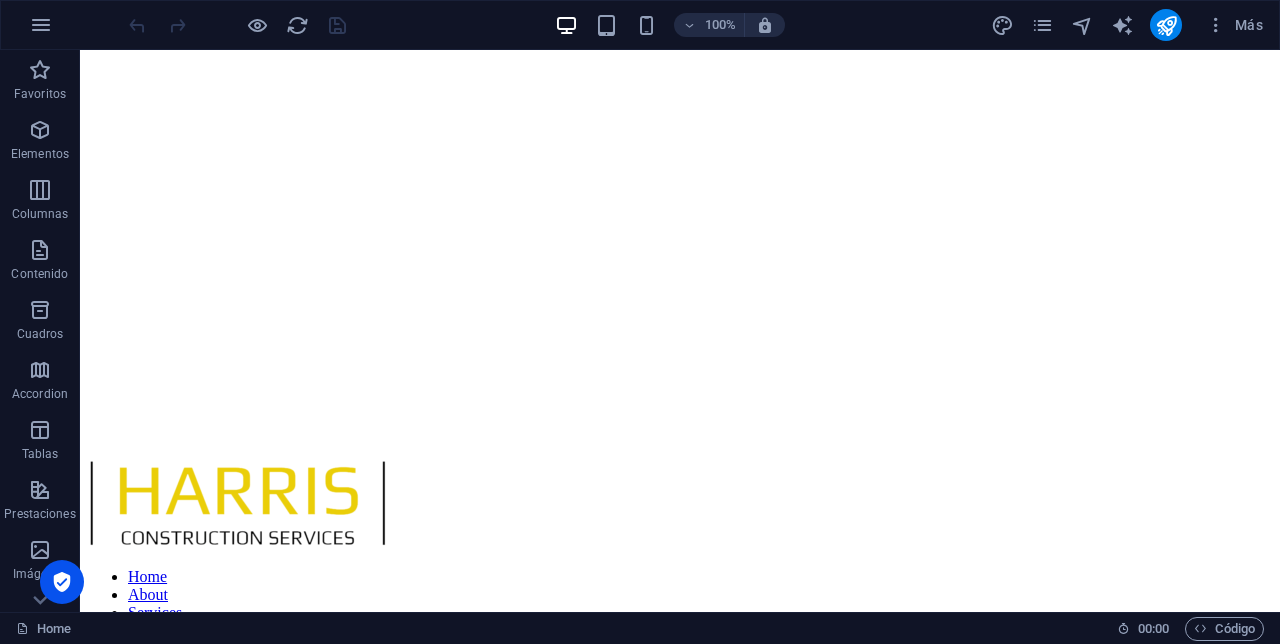 scroll, scrollTop: 180, scrollLeft: 0, axis: vertical 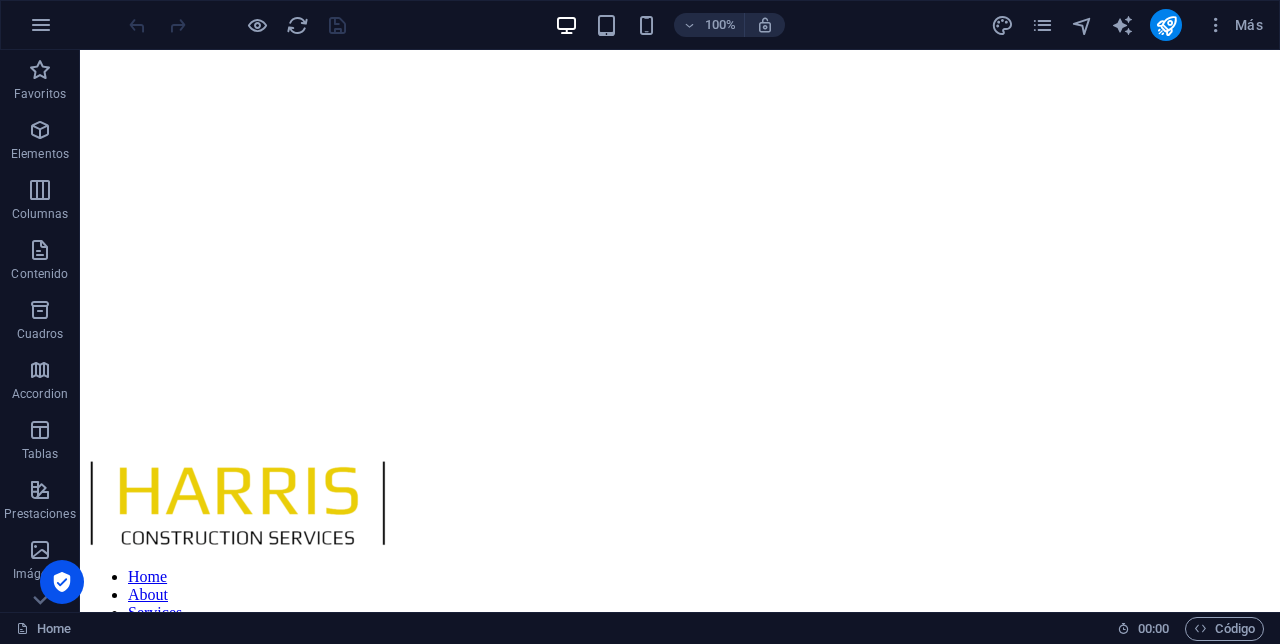 click at bounding box center [765, 25] 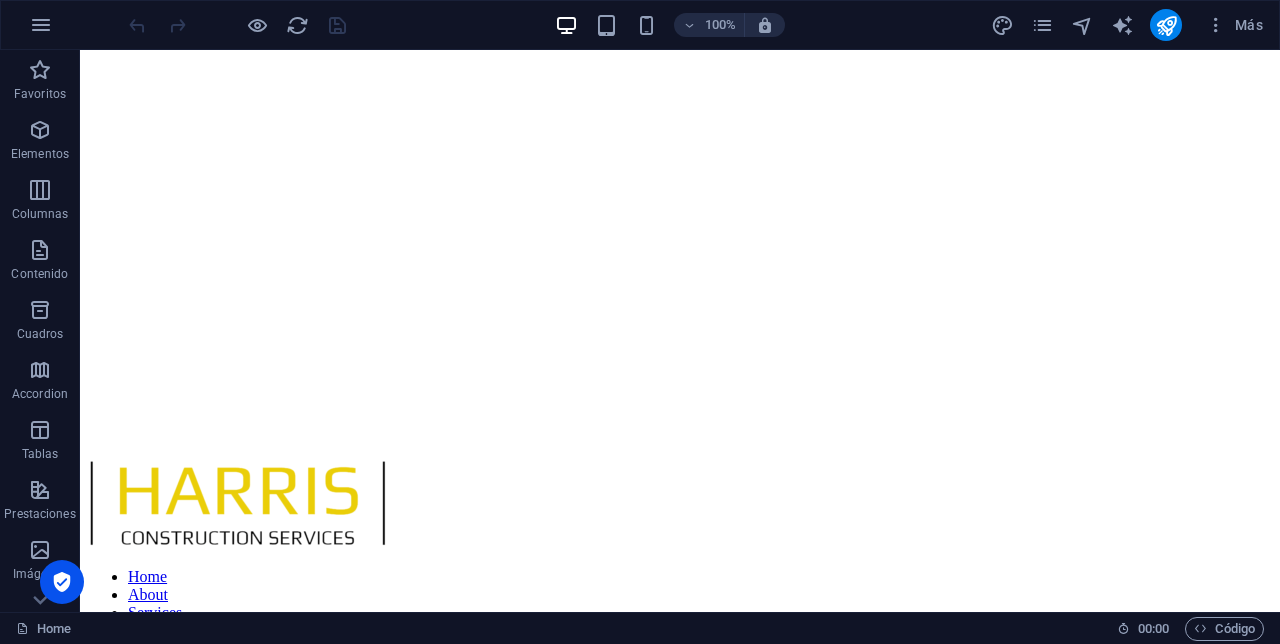 click on "100%" at bounding box center [720, 25] 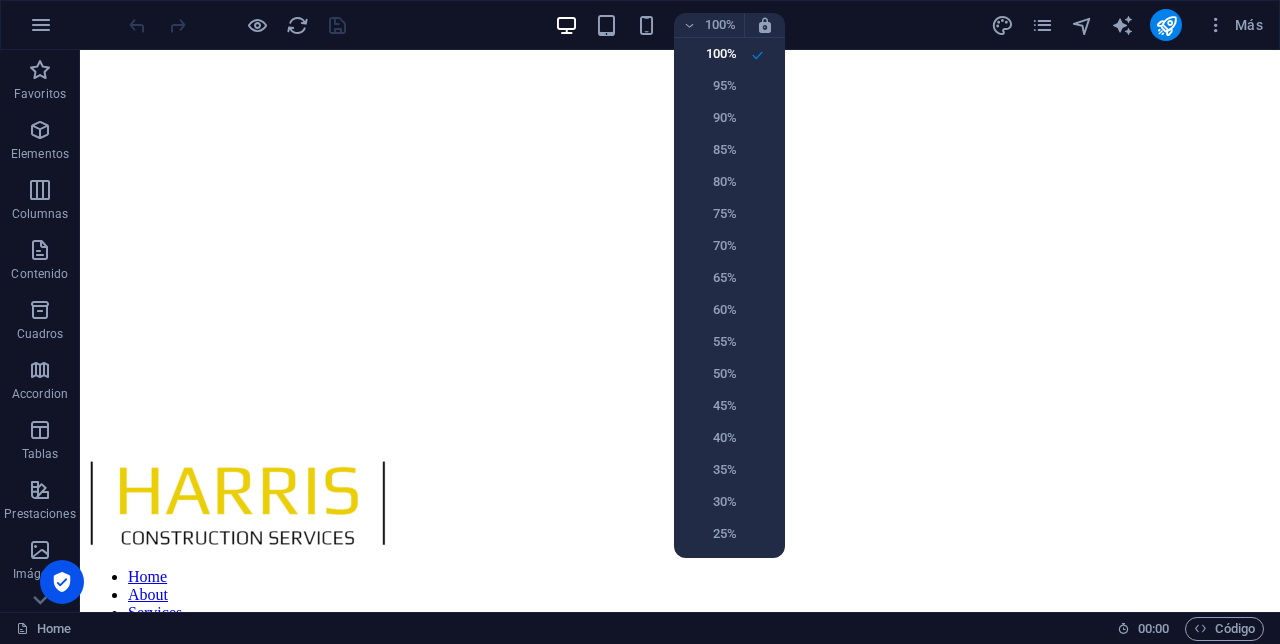 click at bounding box center (640, 322) 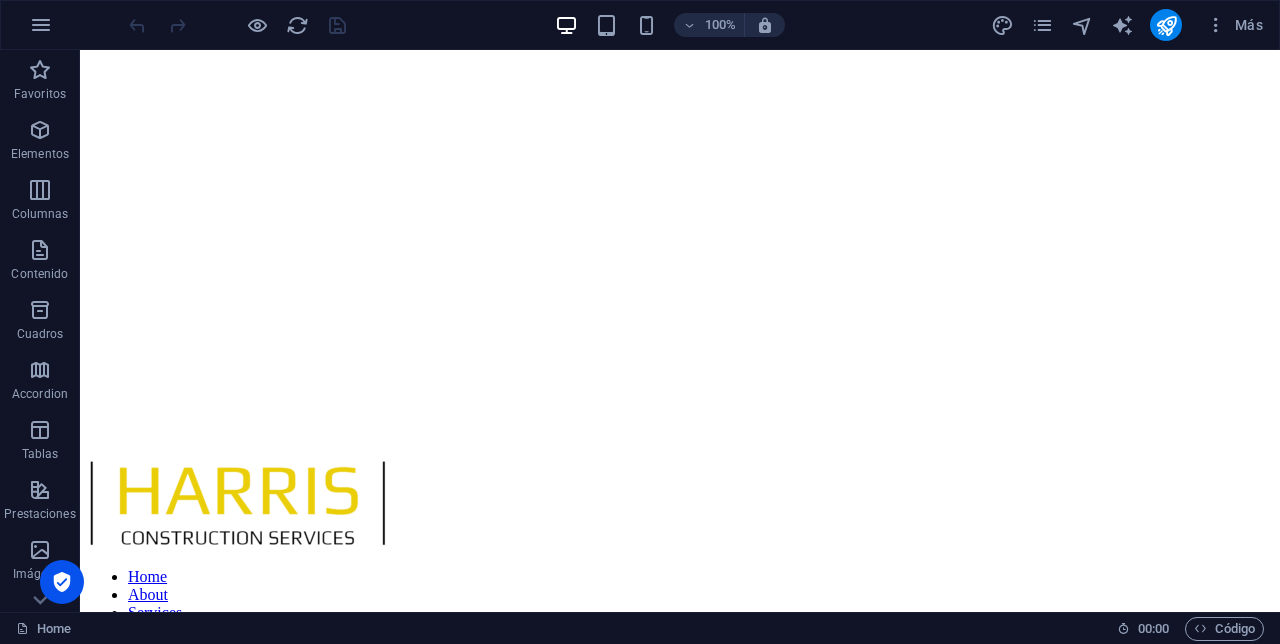 click on "100% Más" at bounding box center [698, 25] 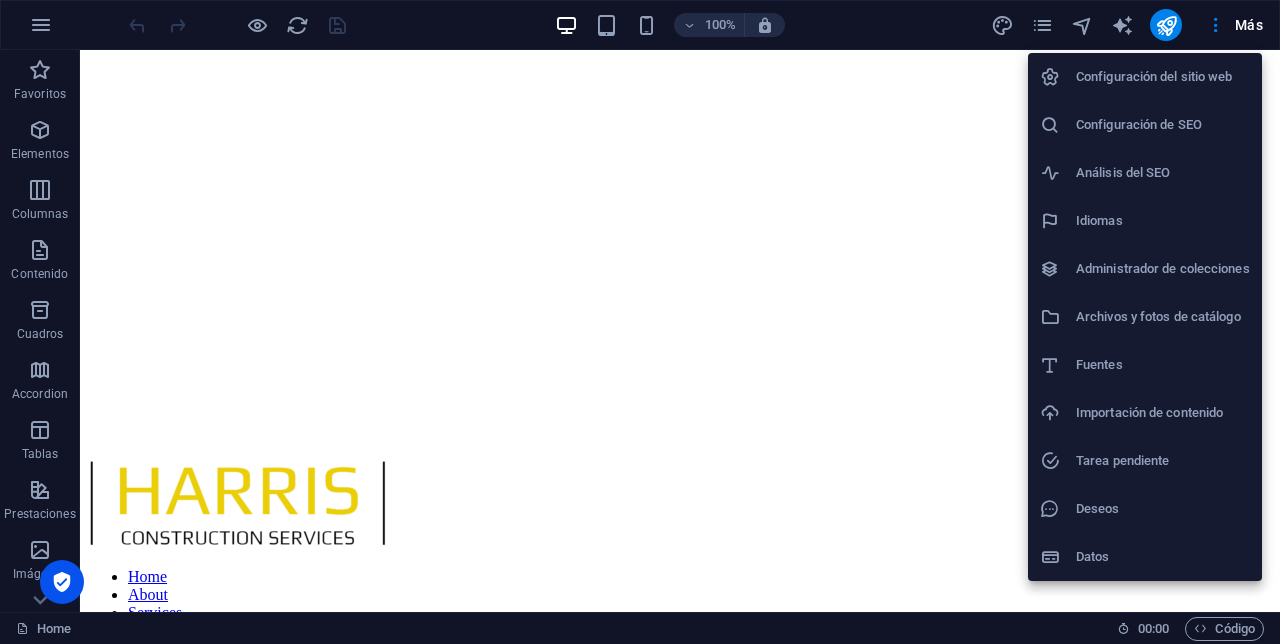 click at bounding box center (640, 322) 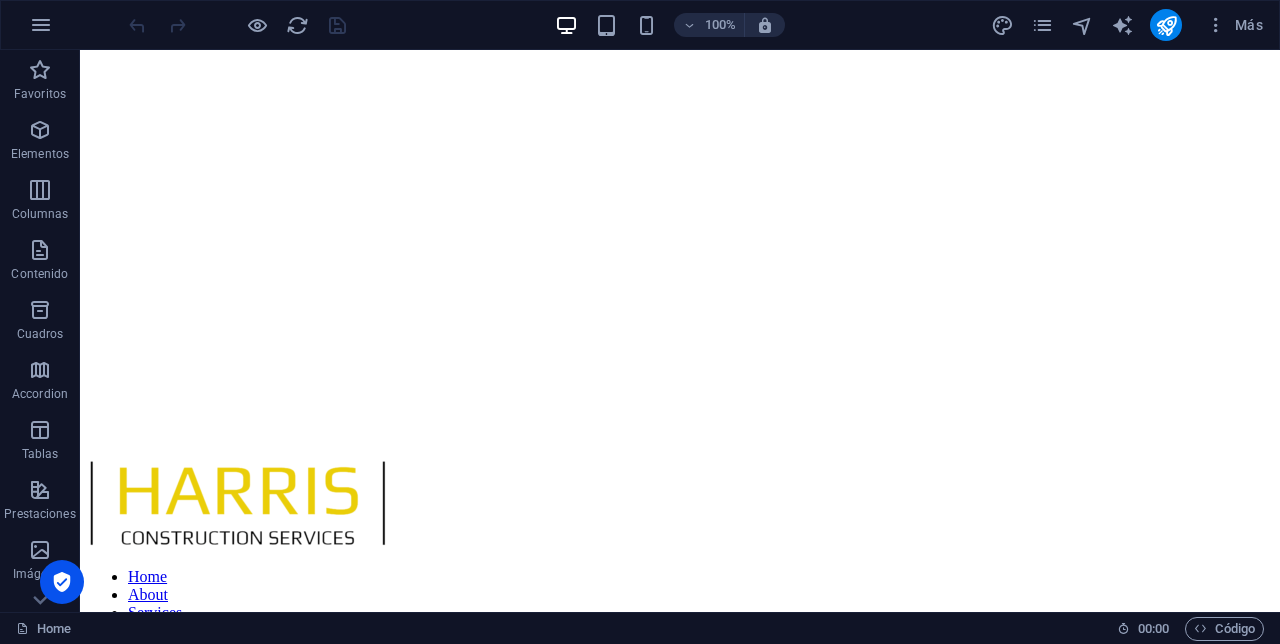 click on "Más" at bounding box center (1234, 25) 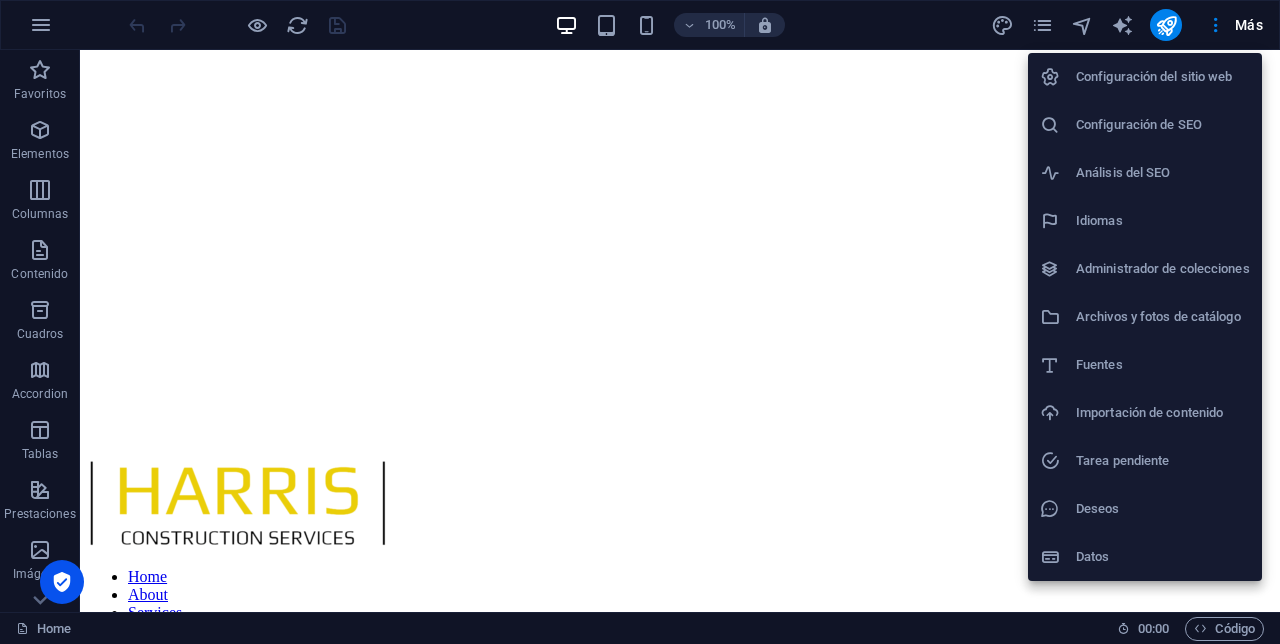 click at bounding box center (640, 322) 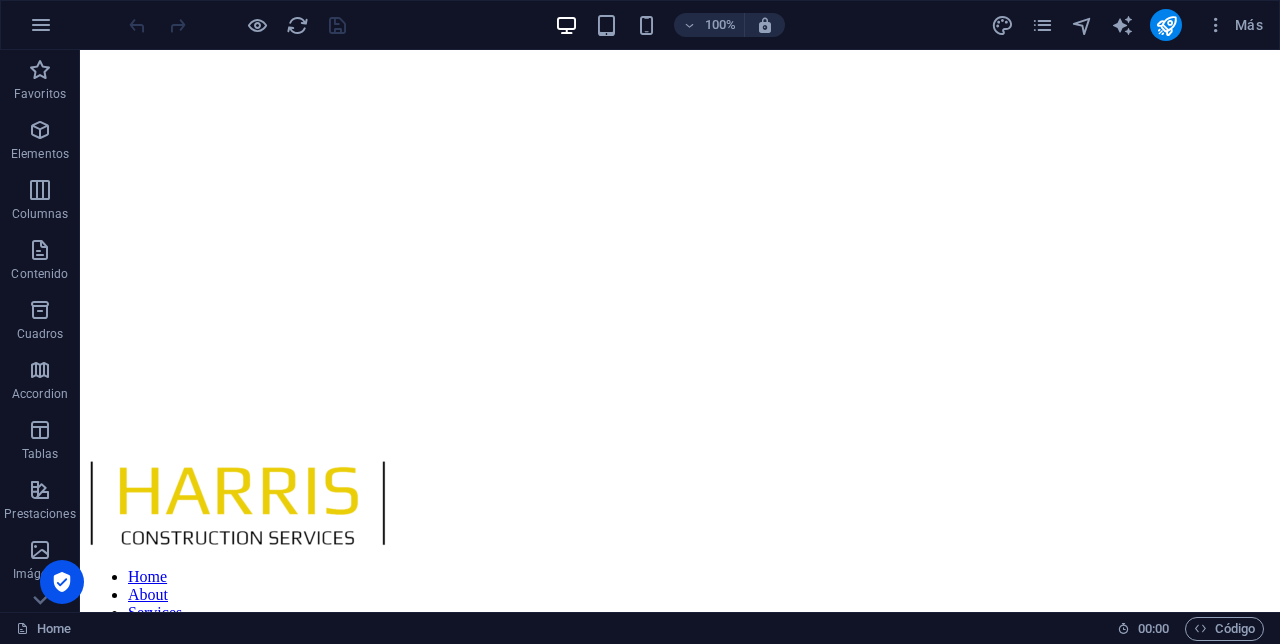click at bounding box center (1166, 25) 